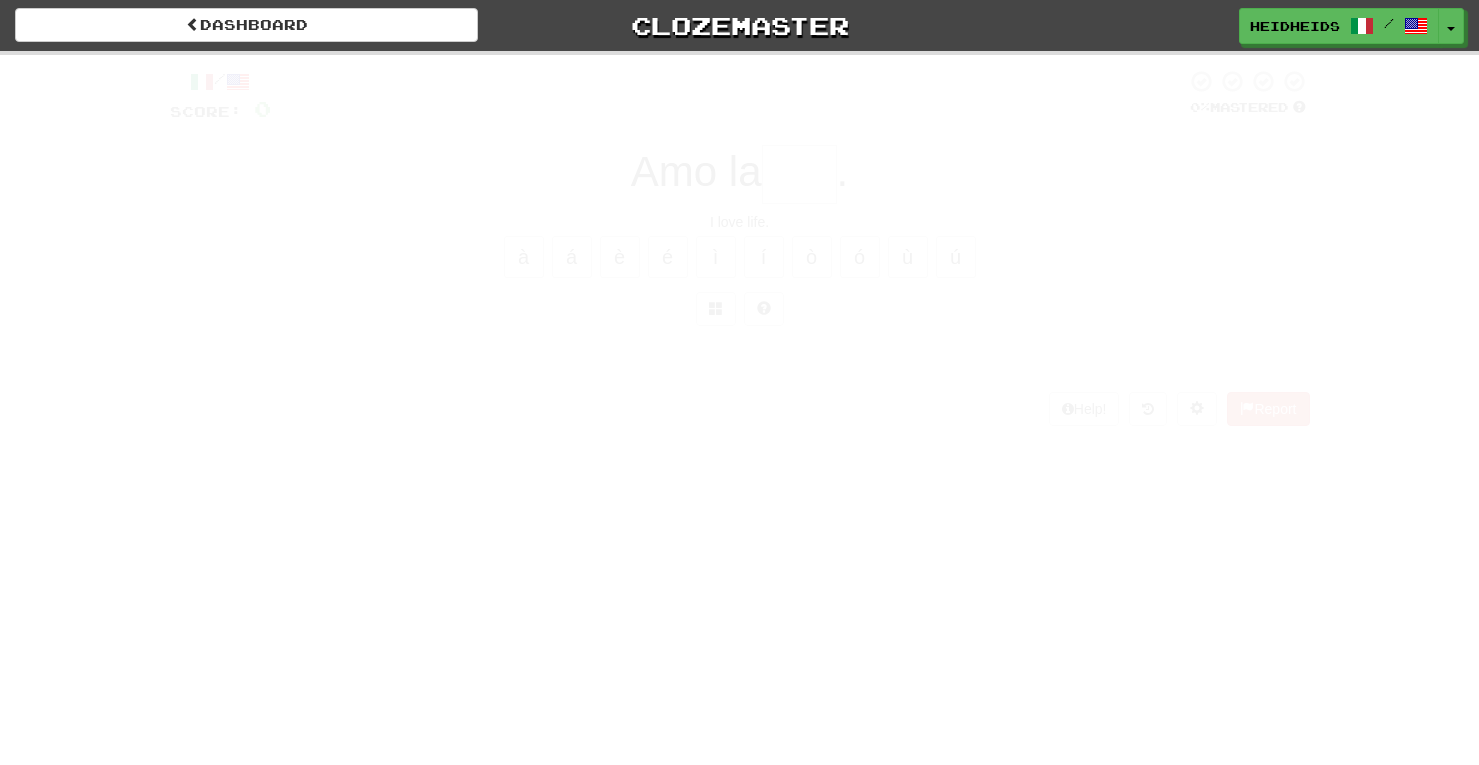 scroll, scrollTop: 0, scrollLeft: 0, axis: both 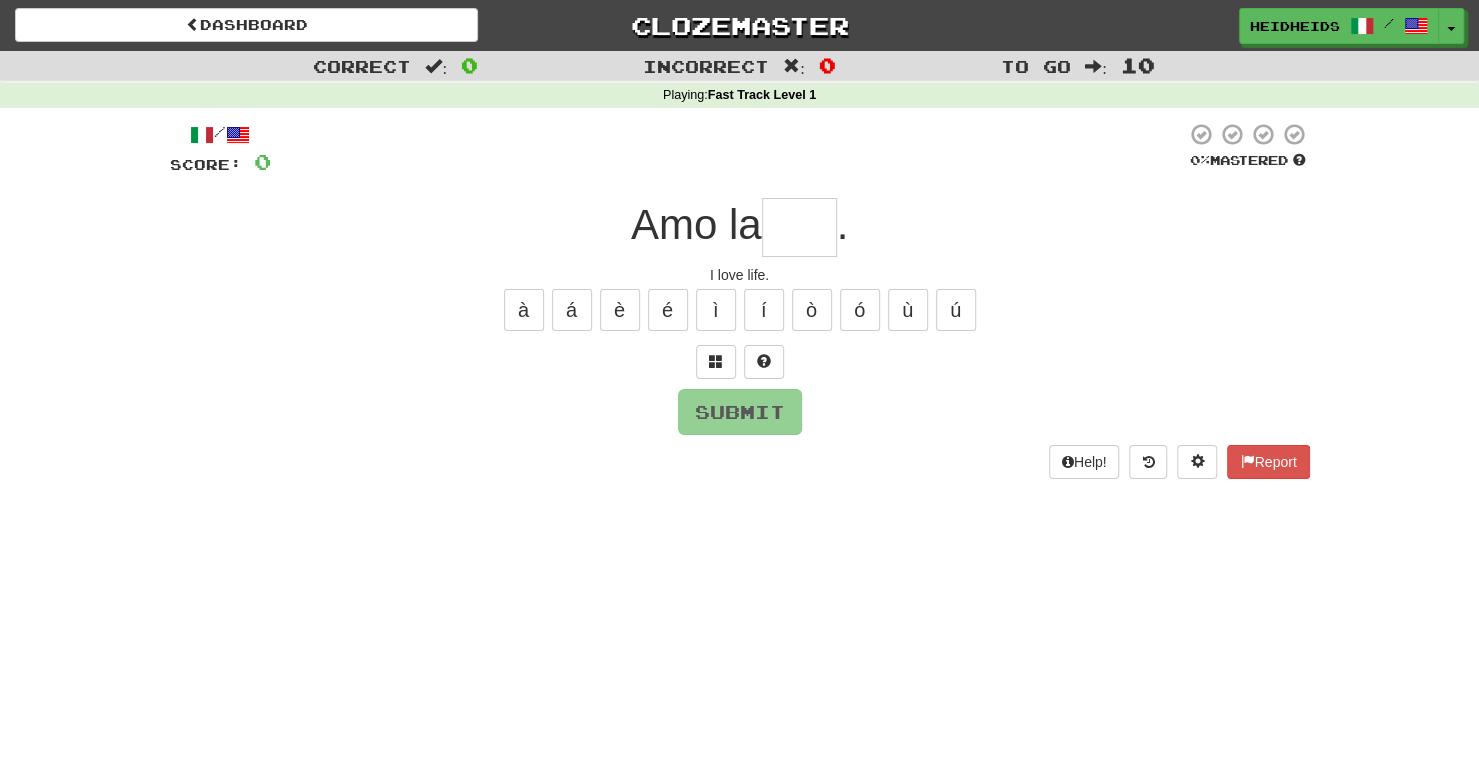 type on "*" 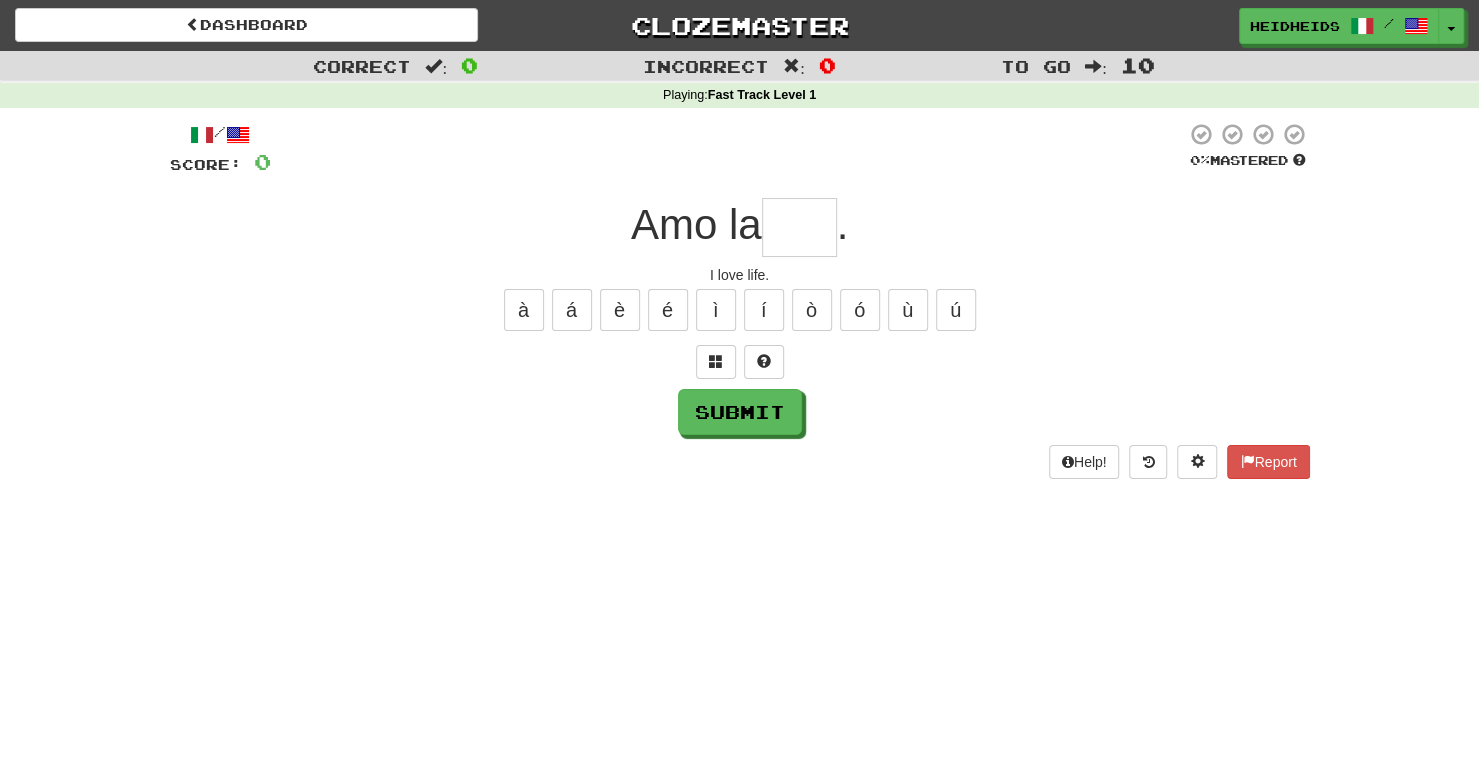 type on "*" 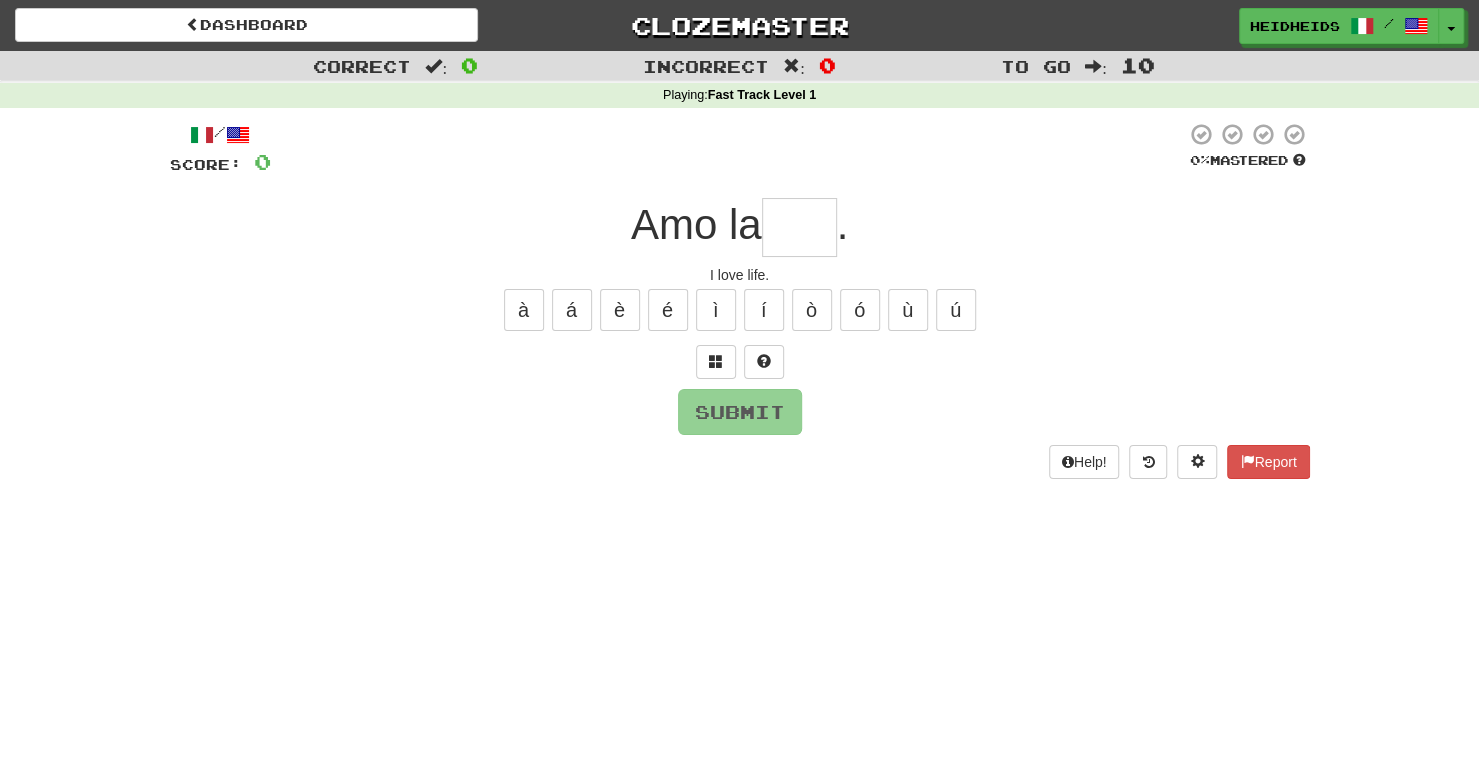 type on "*" 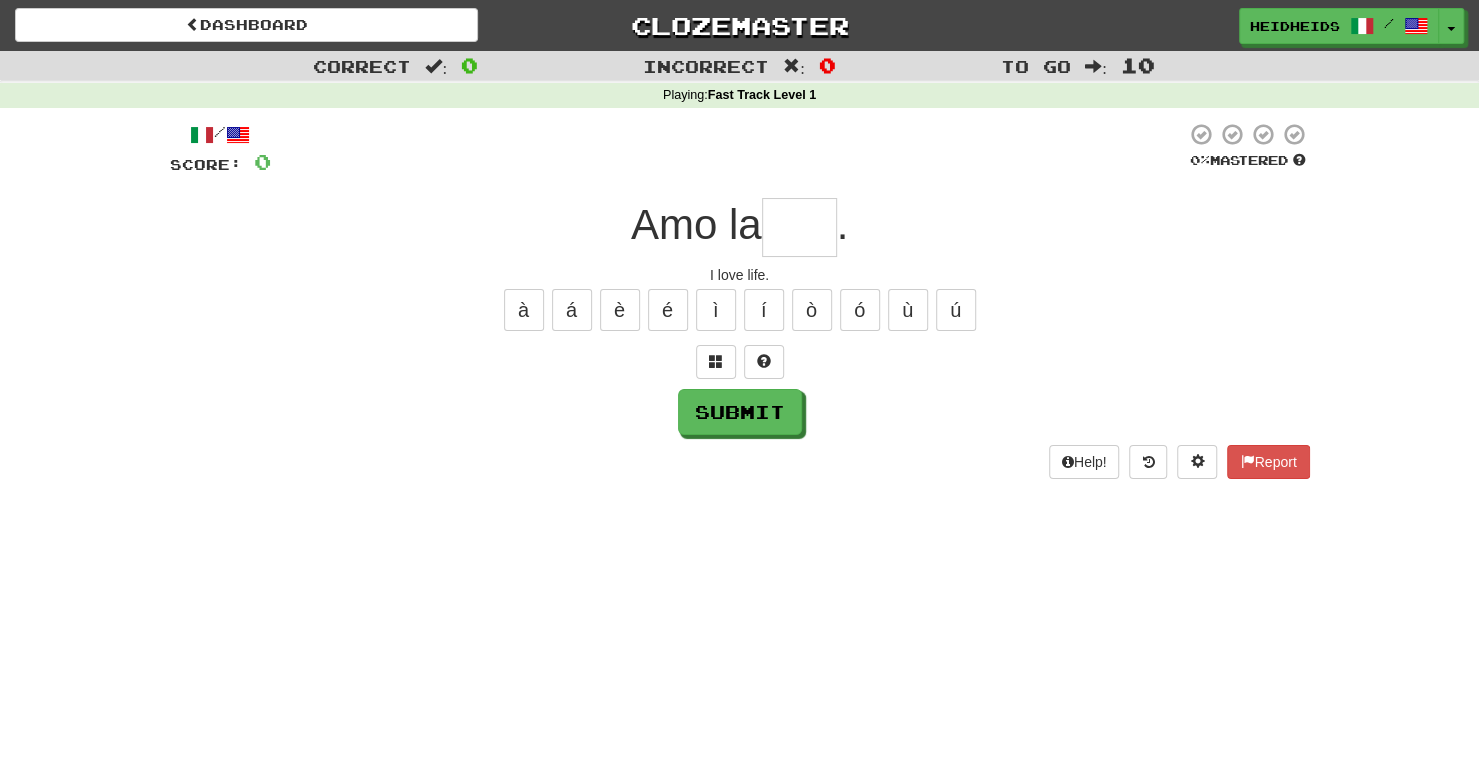 type on "*" 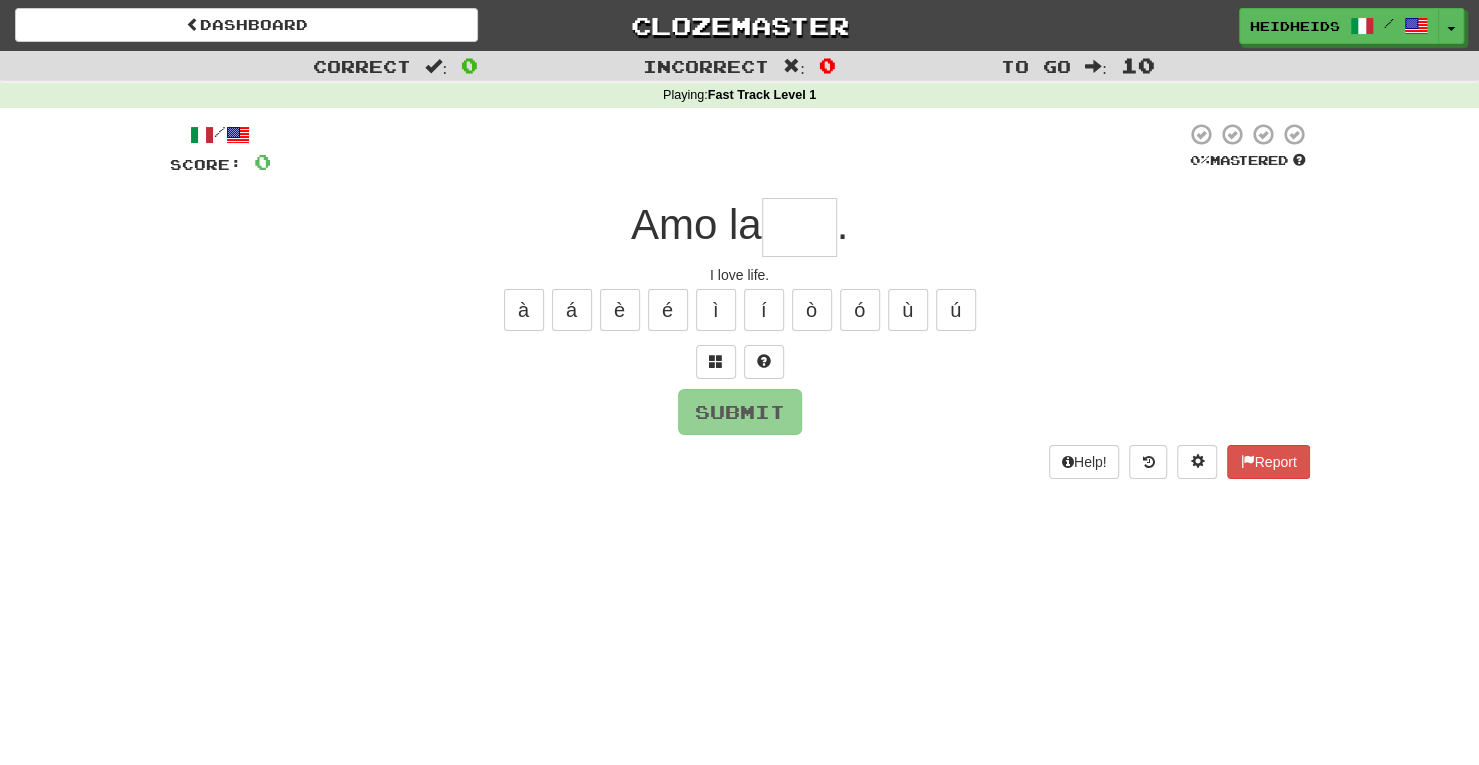 type on "*" 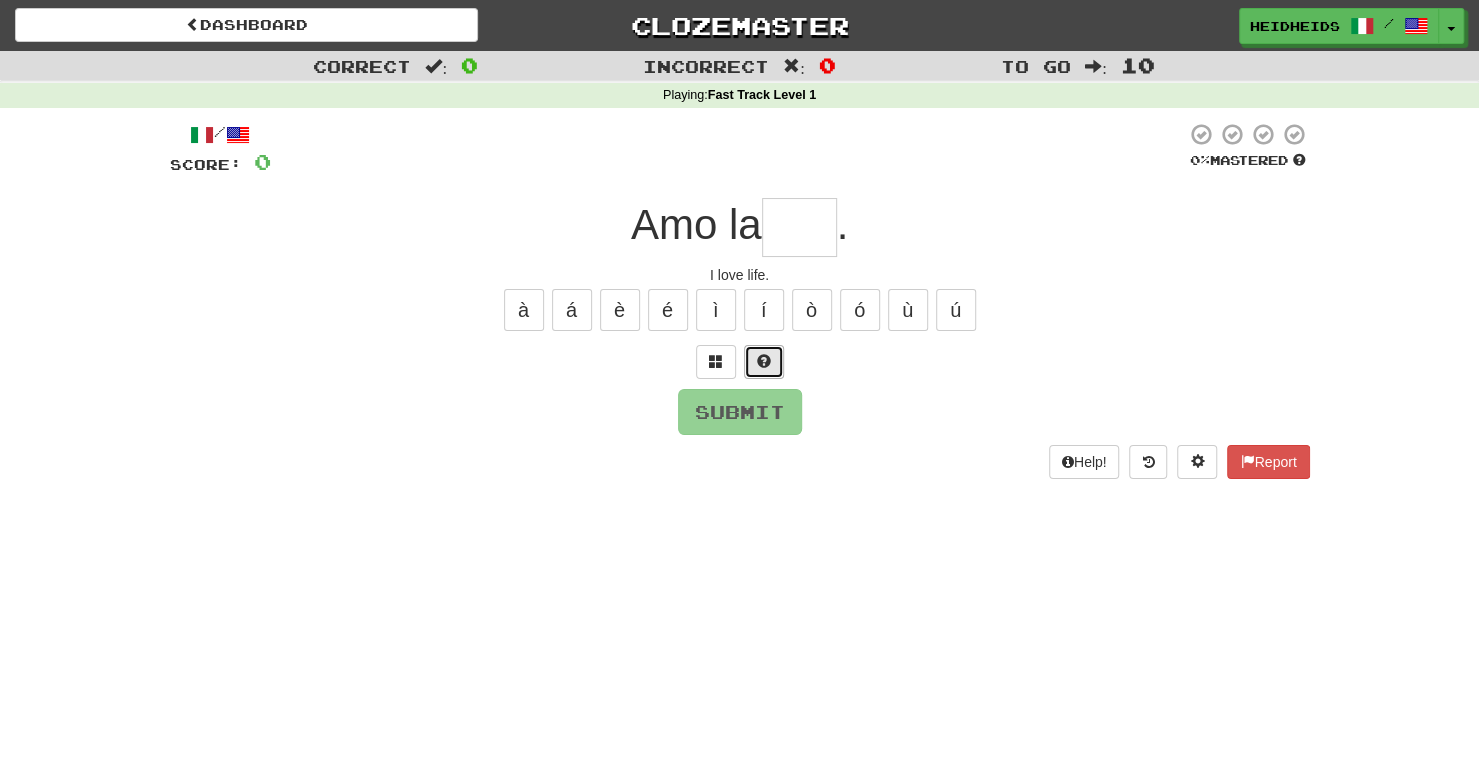 click at bounding box center [764, 362] 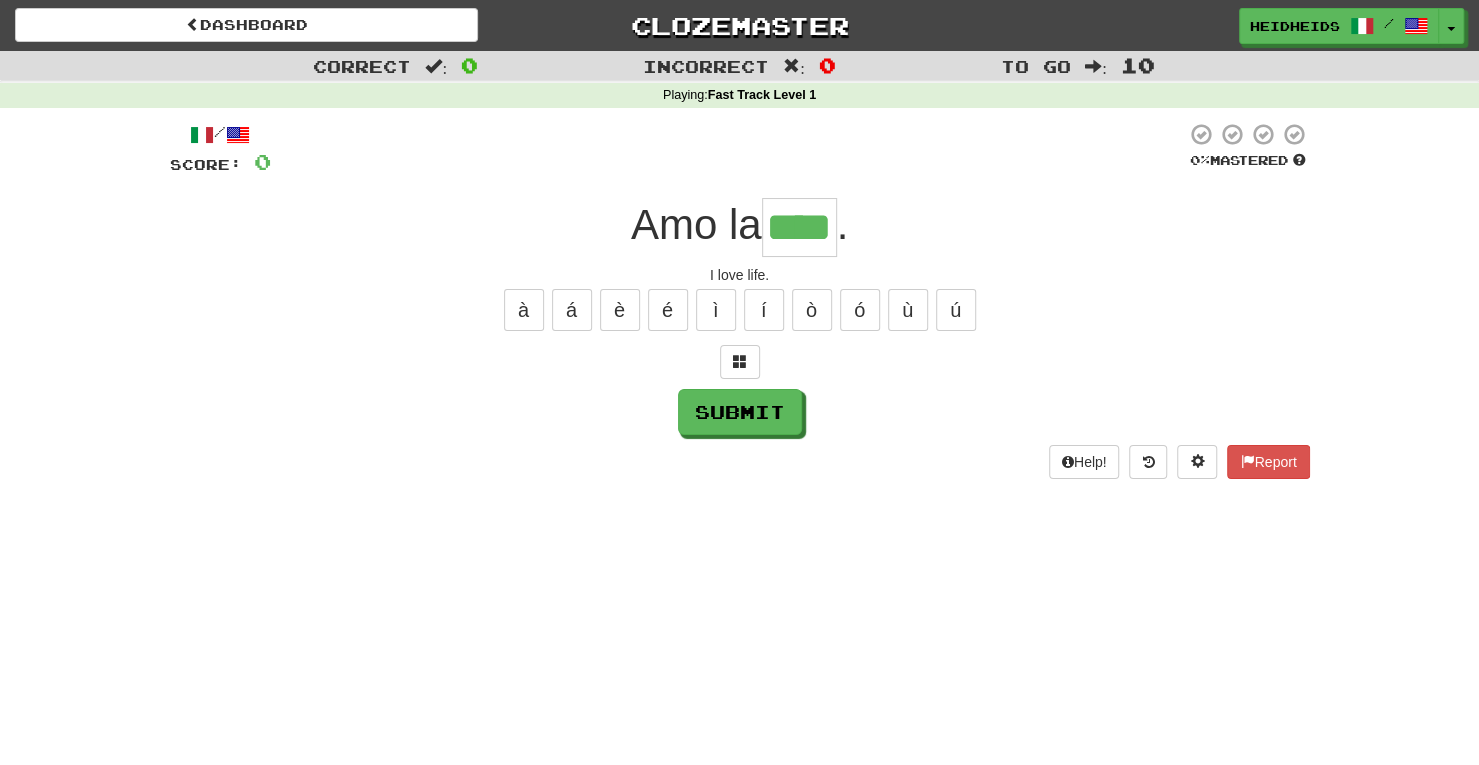 type on "****" 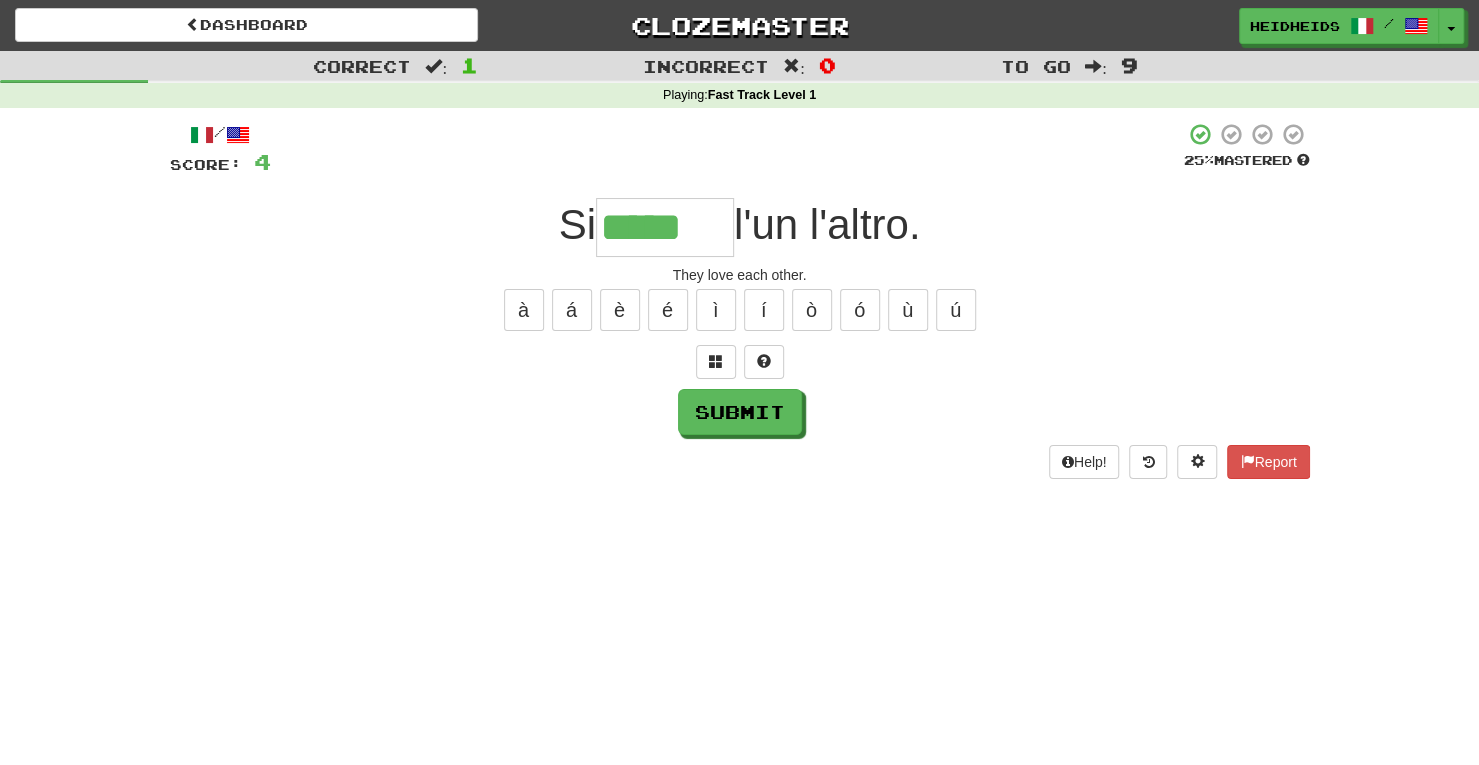 type on "*****" 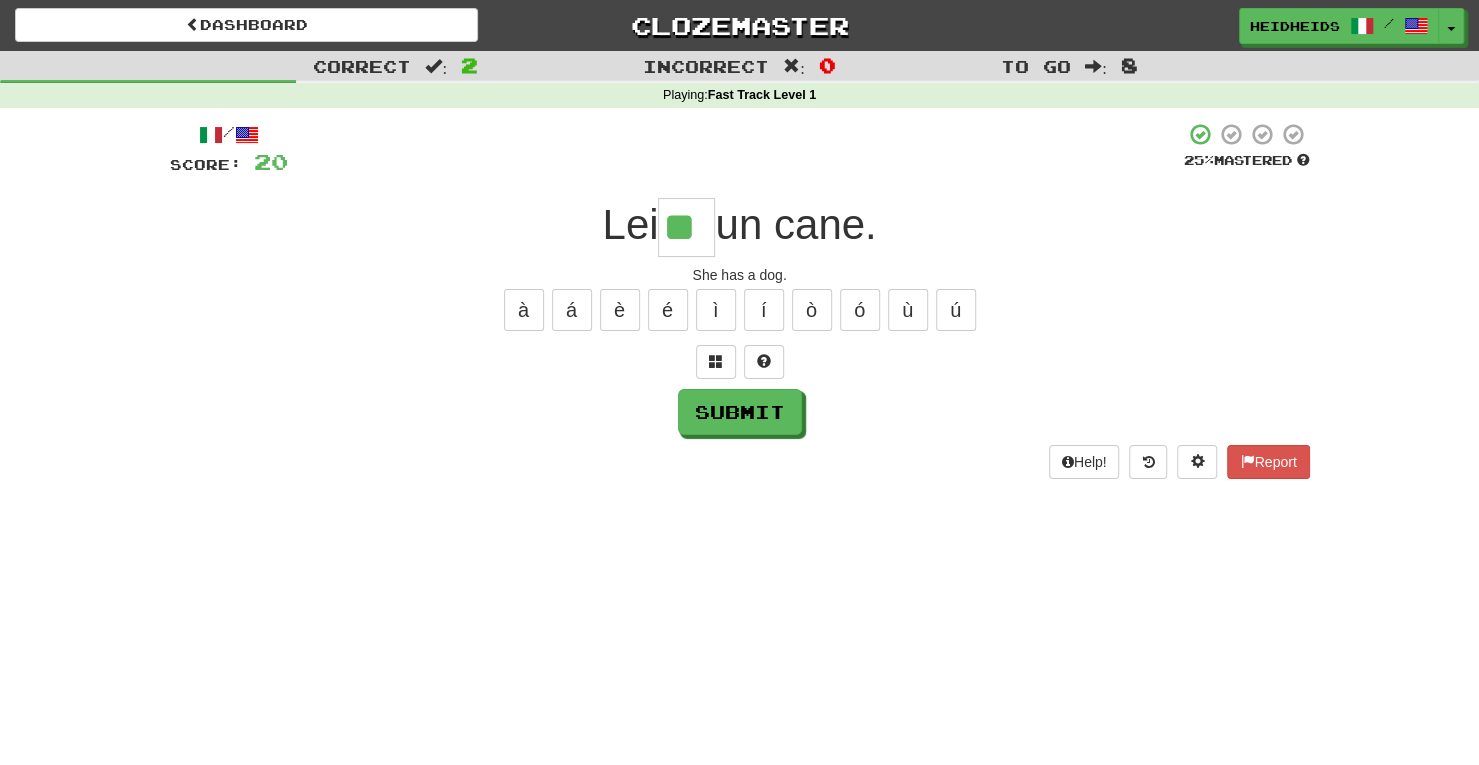 type on "**" 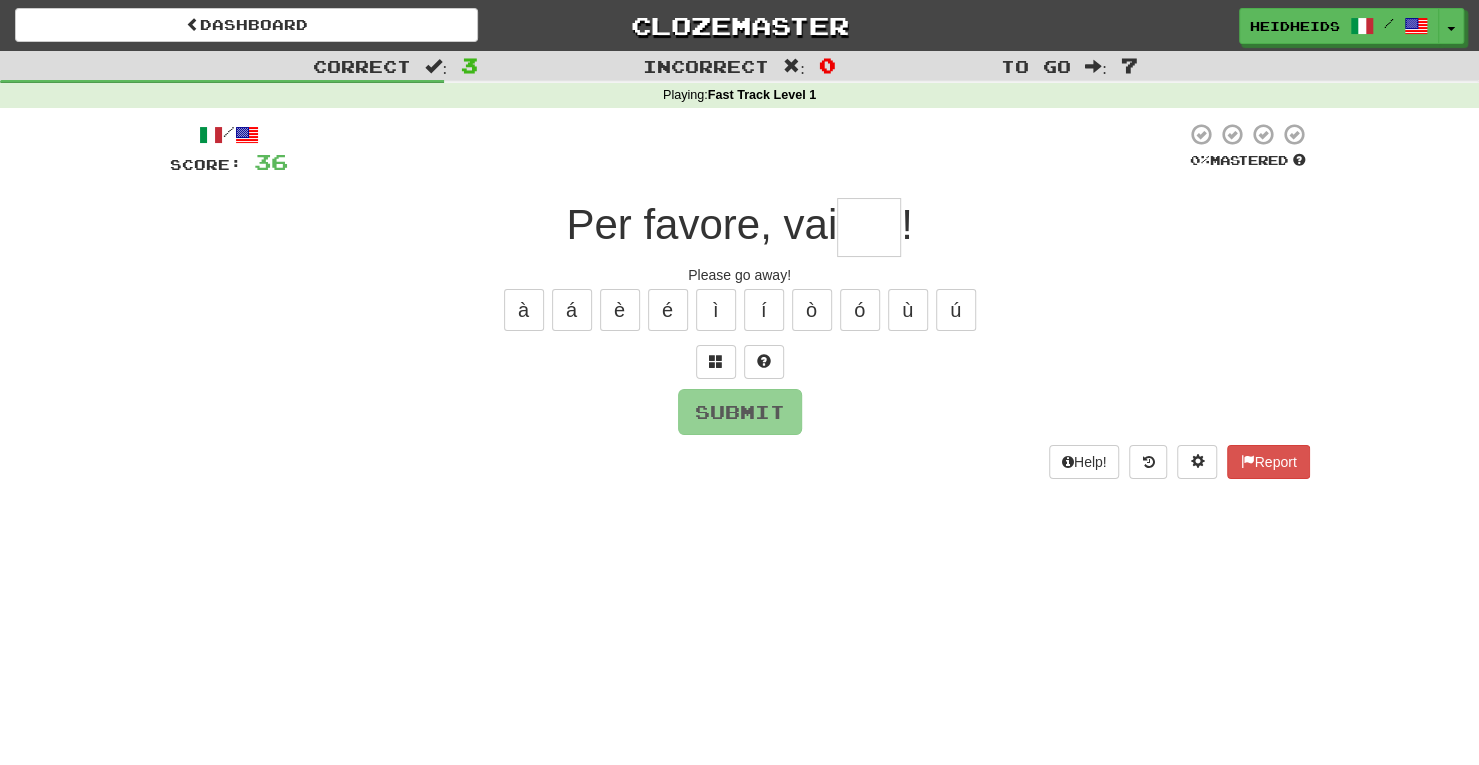 type on "*" 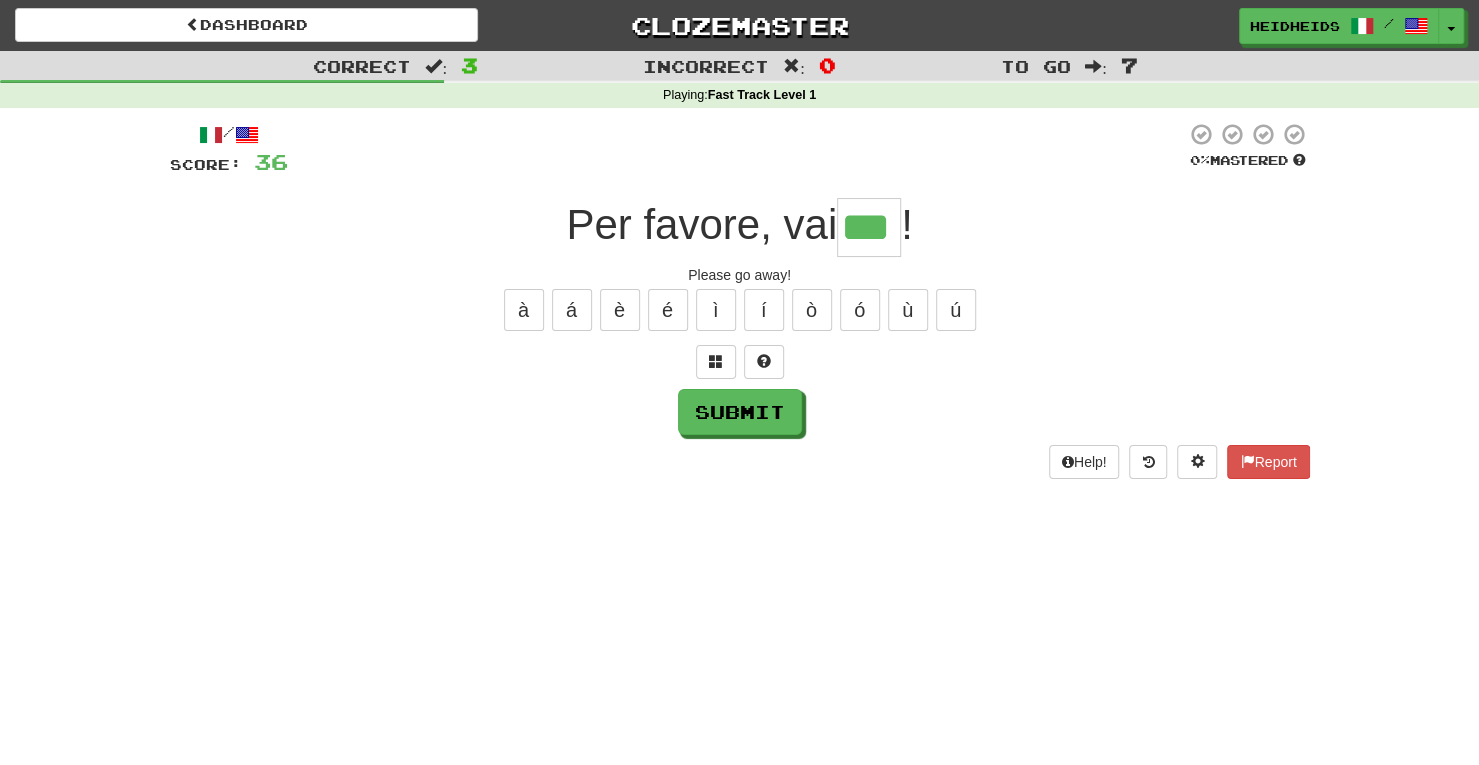 type on "***" 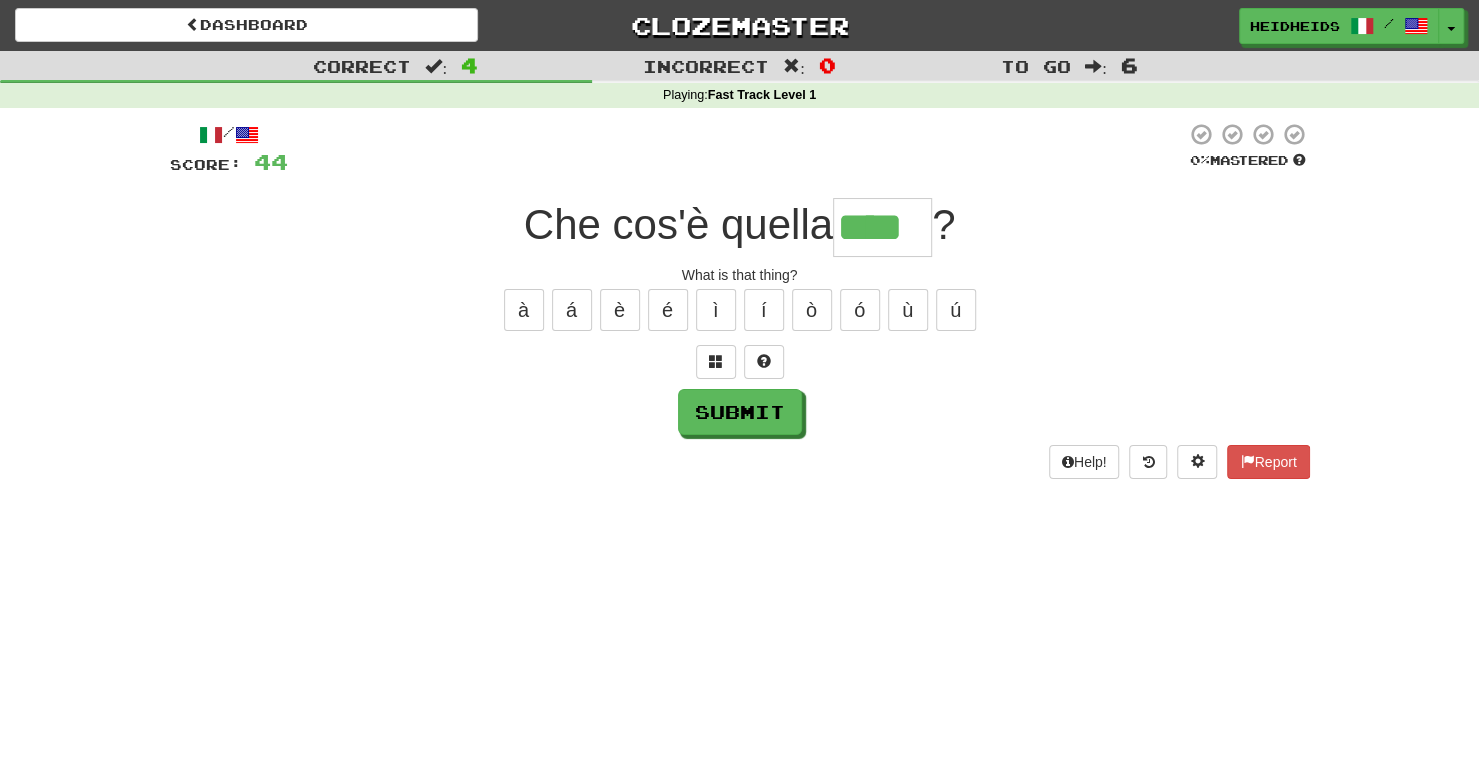type on "****" 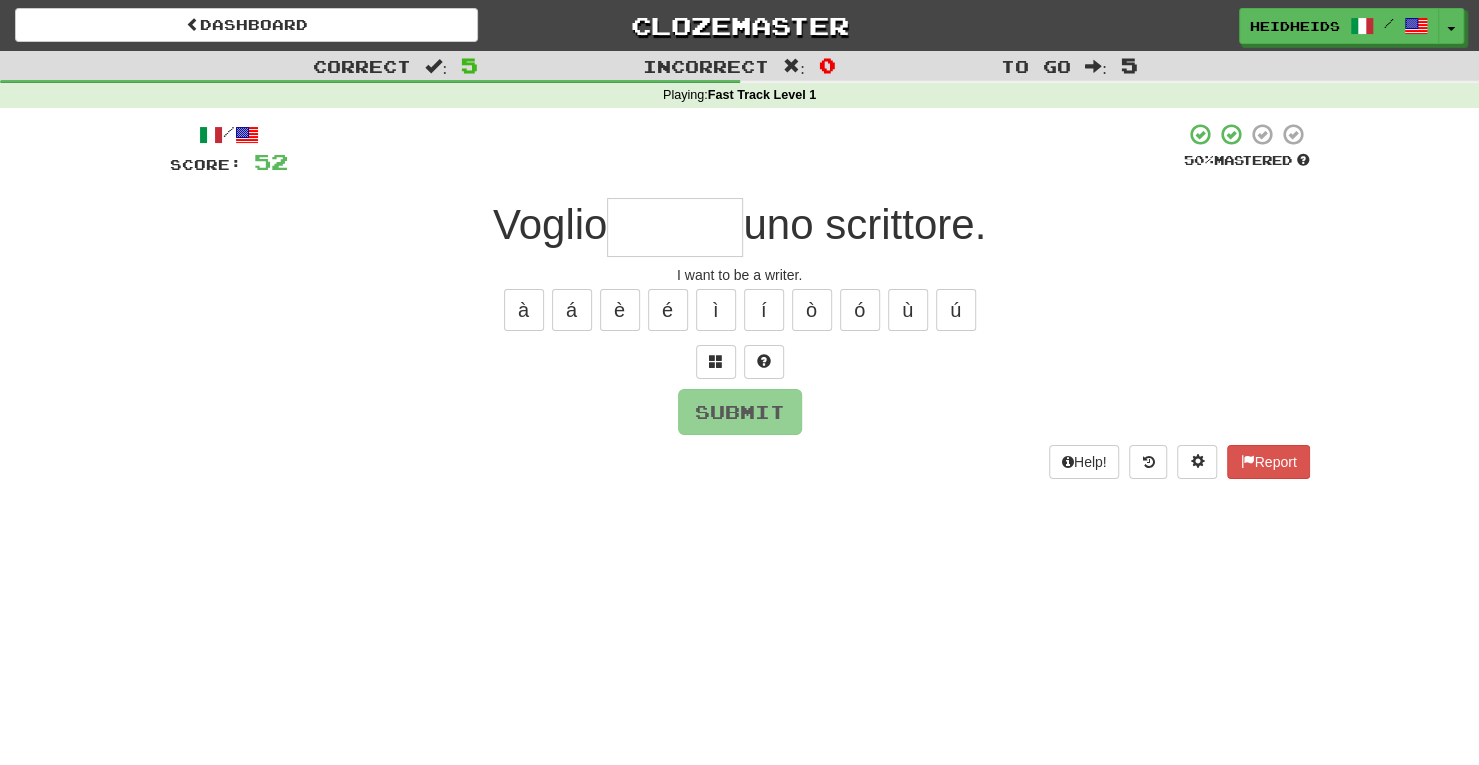 type on "*" 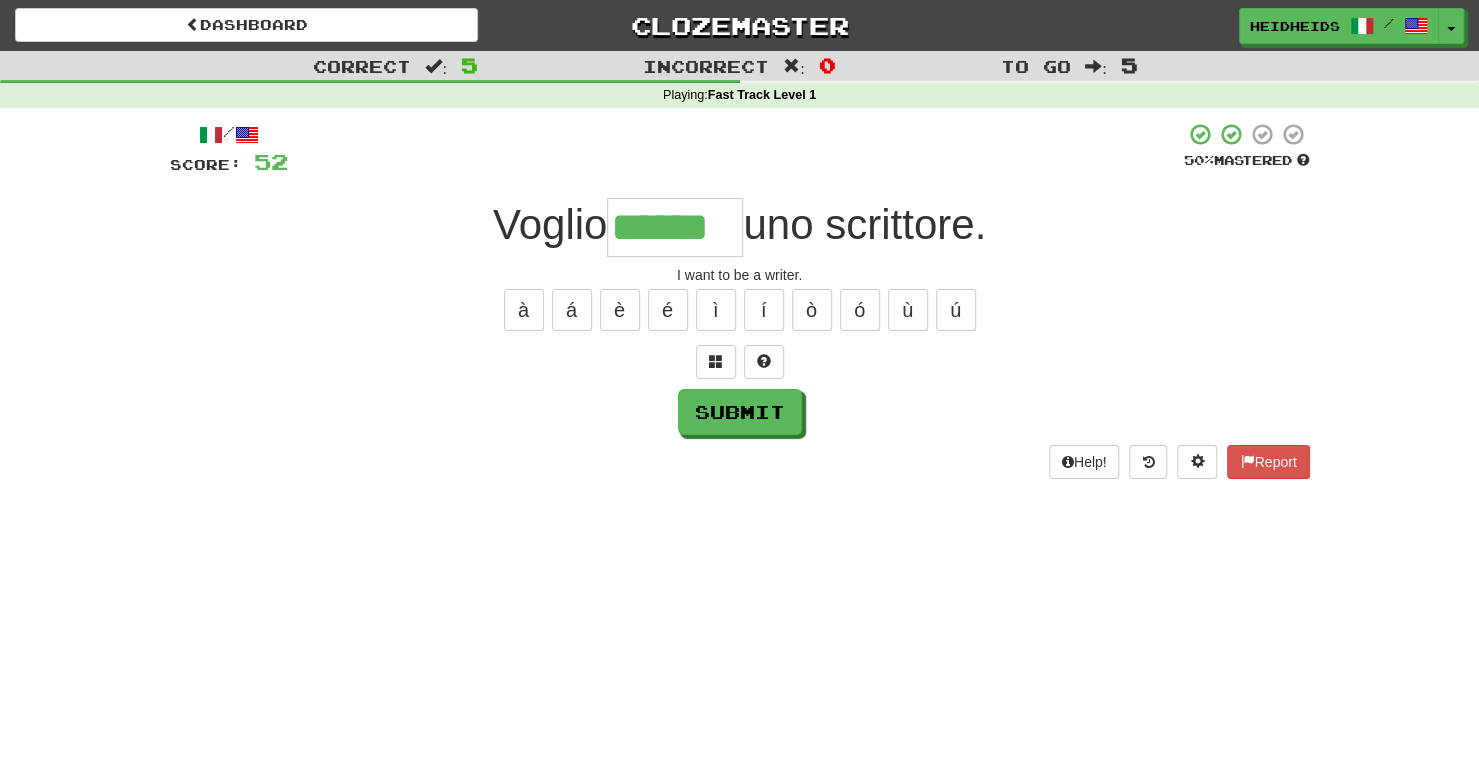 type on "******" 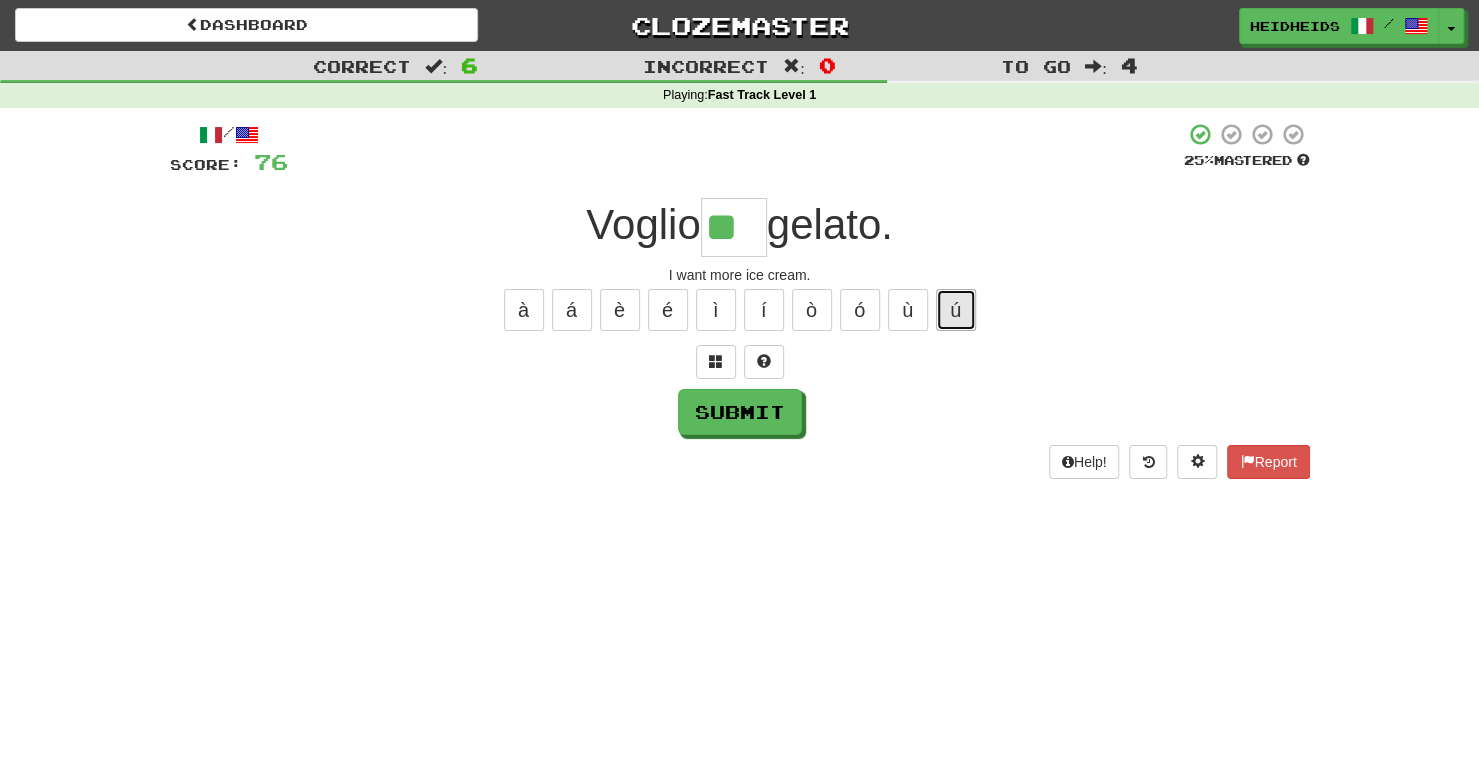 click on "ú" at bounding box center (956, 310) 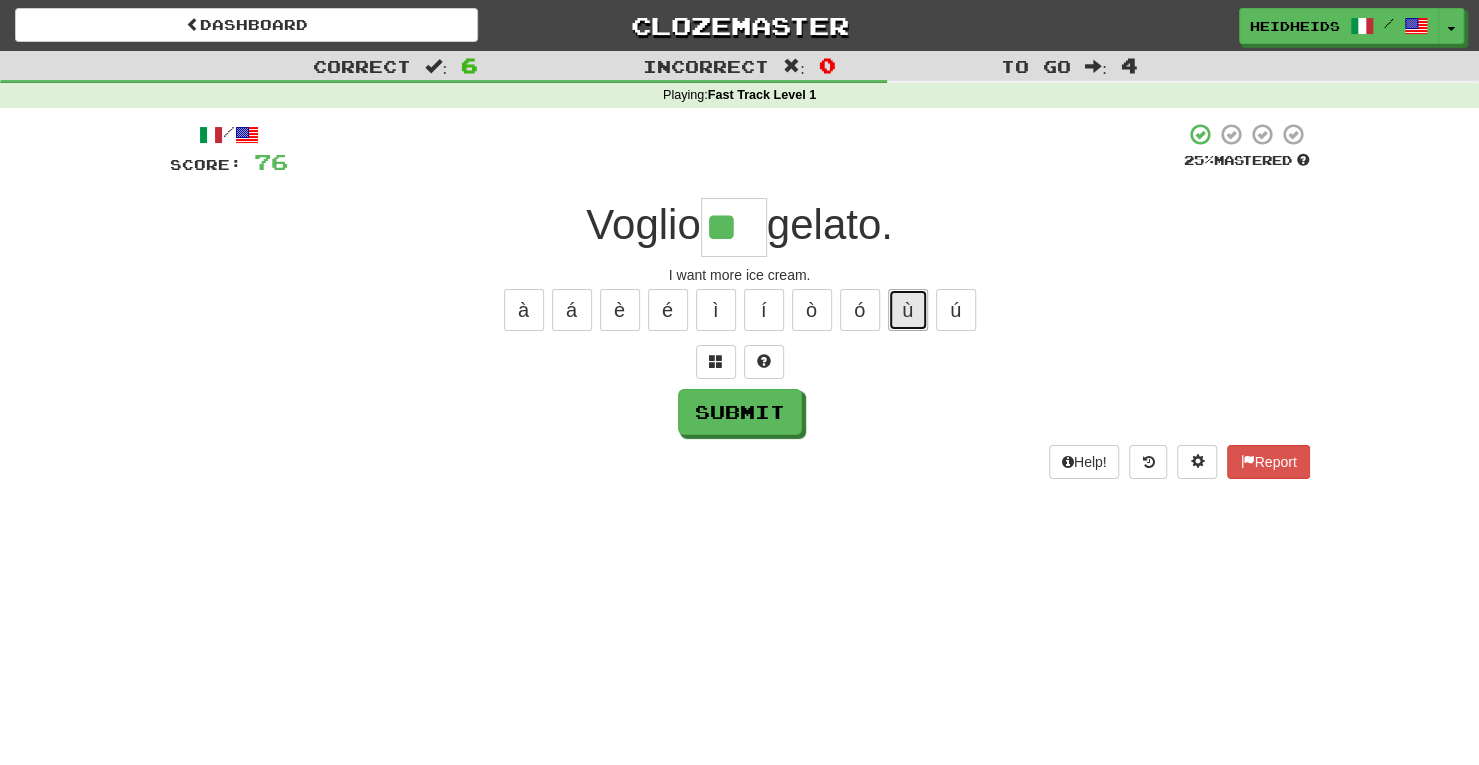click on "ù" at bounding box center [908, 310] 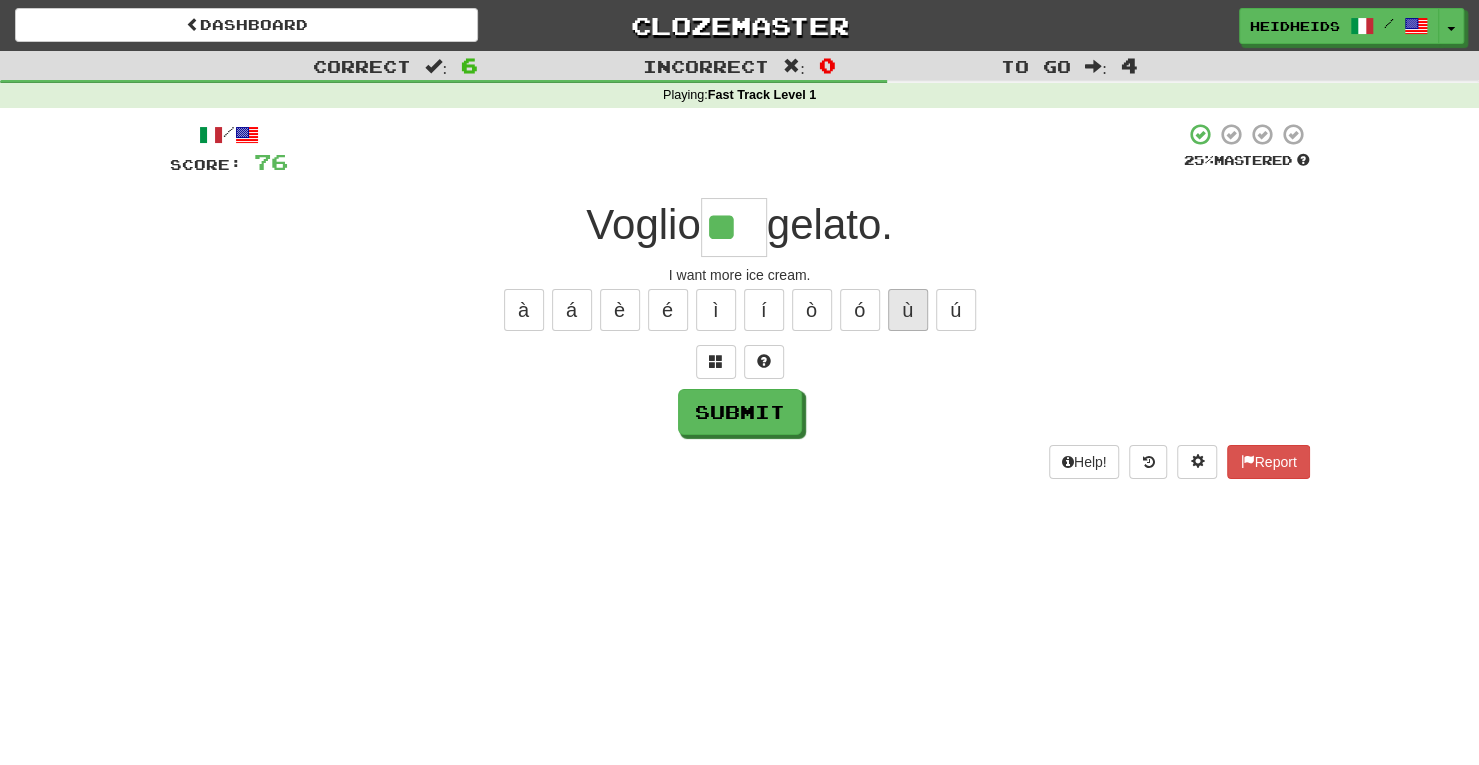 type on "***" 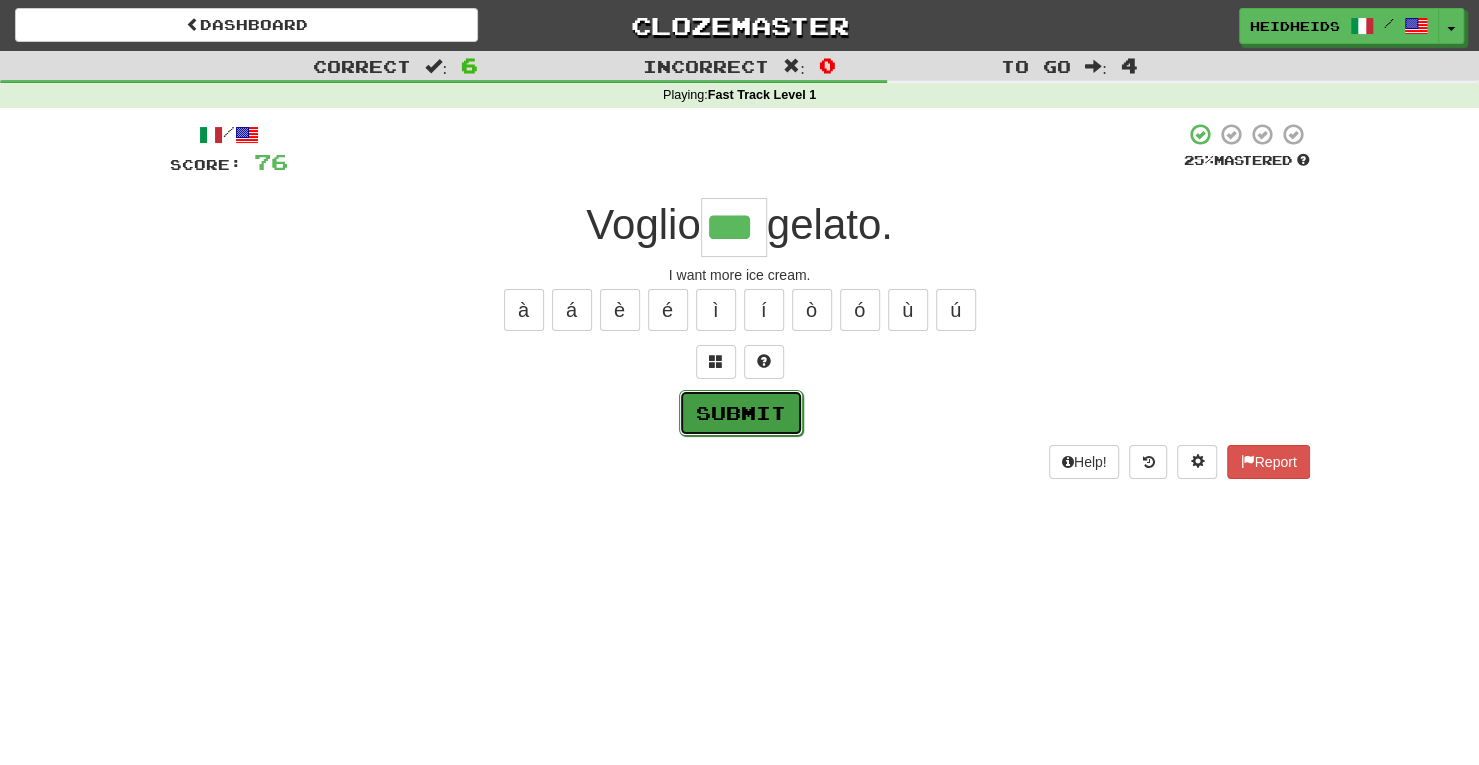 click on "Submit" at bounding box center [741, 413] 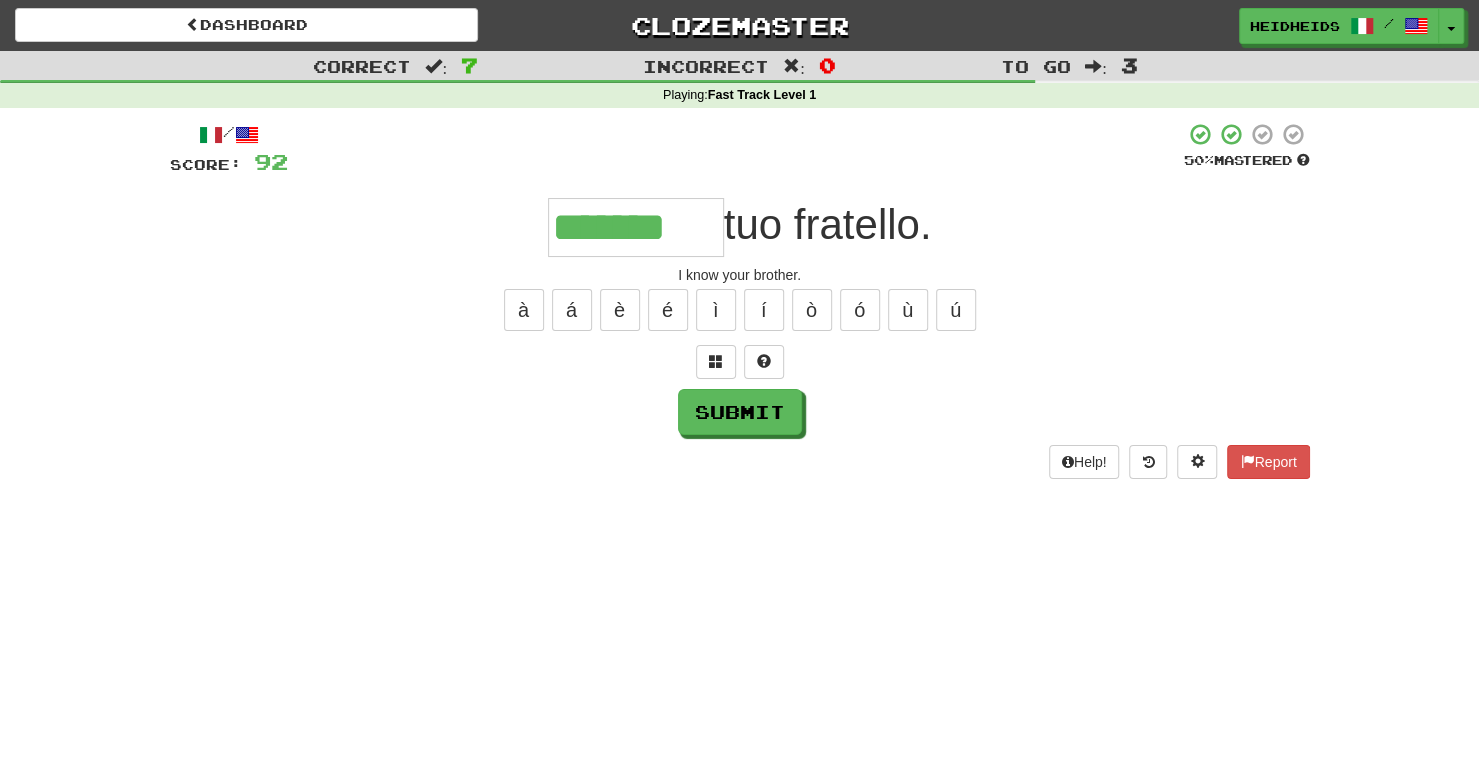 type on "*******" 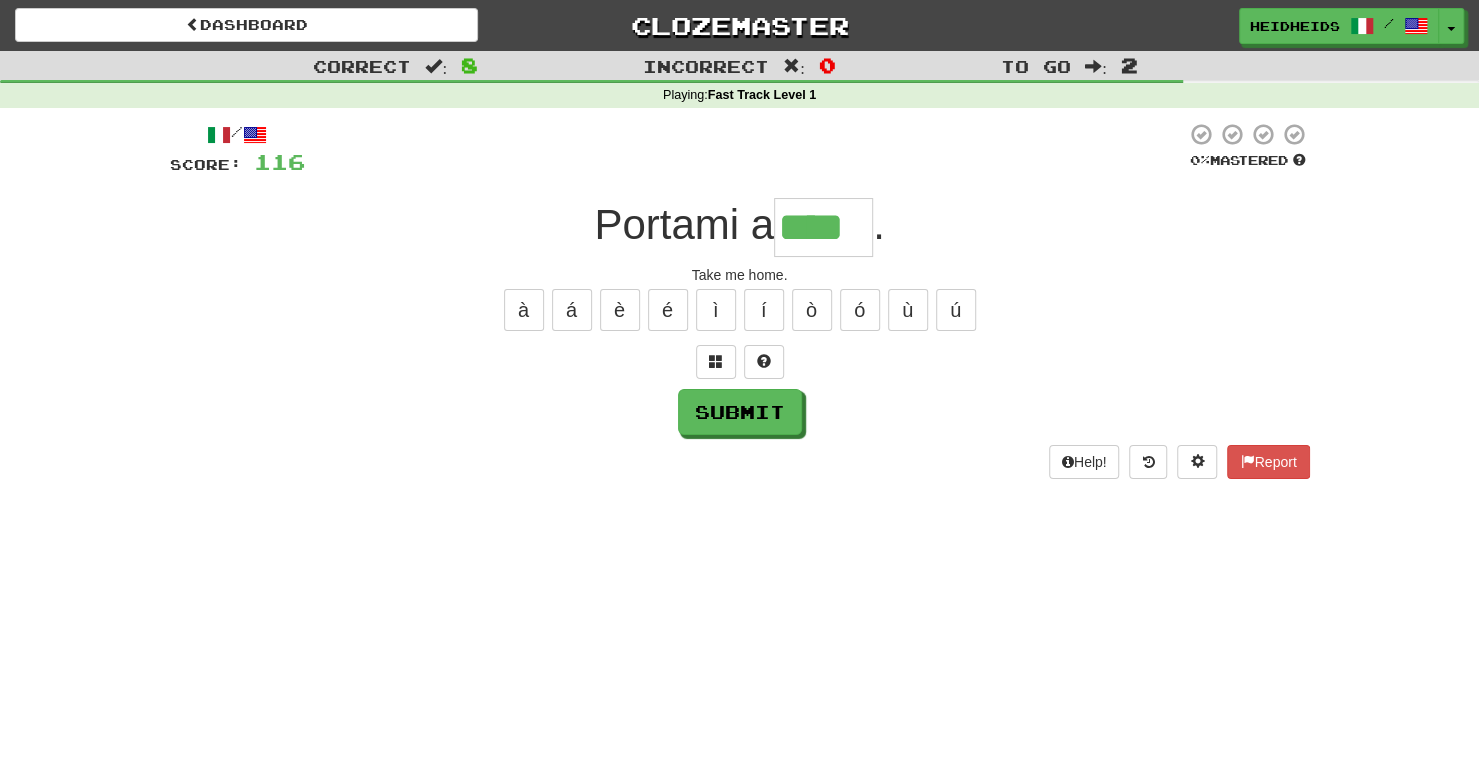 type on "****" 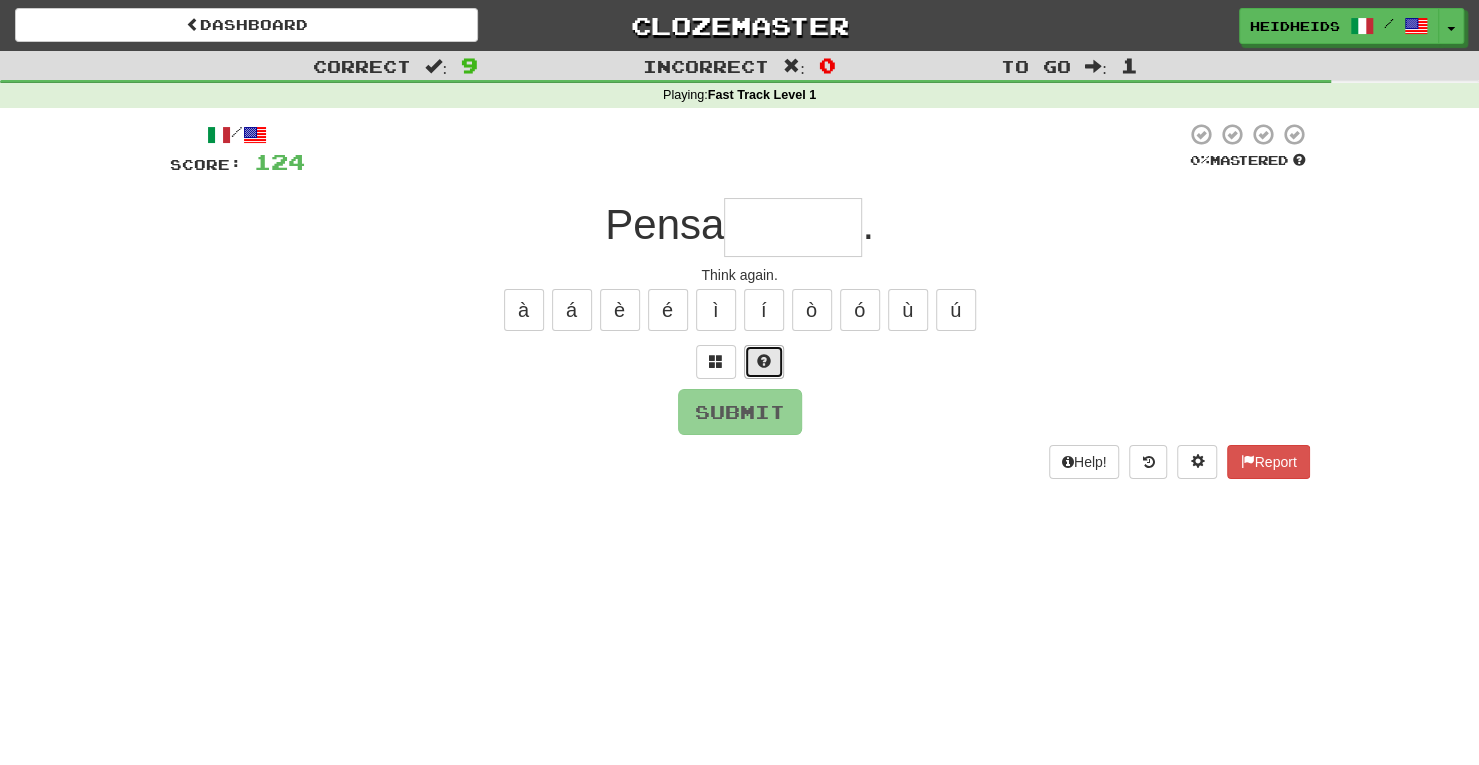 click at bounding box center [764, 361] 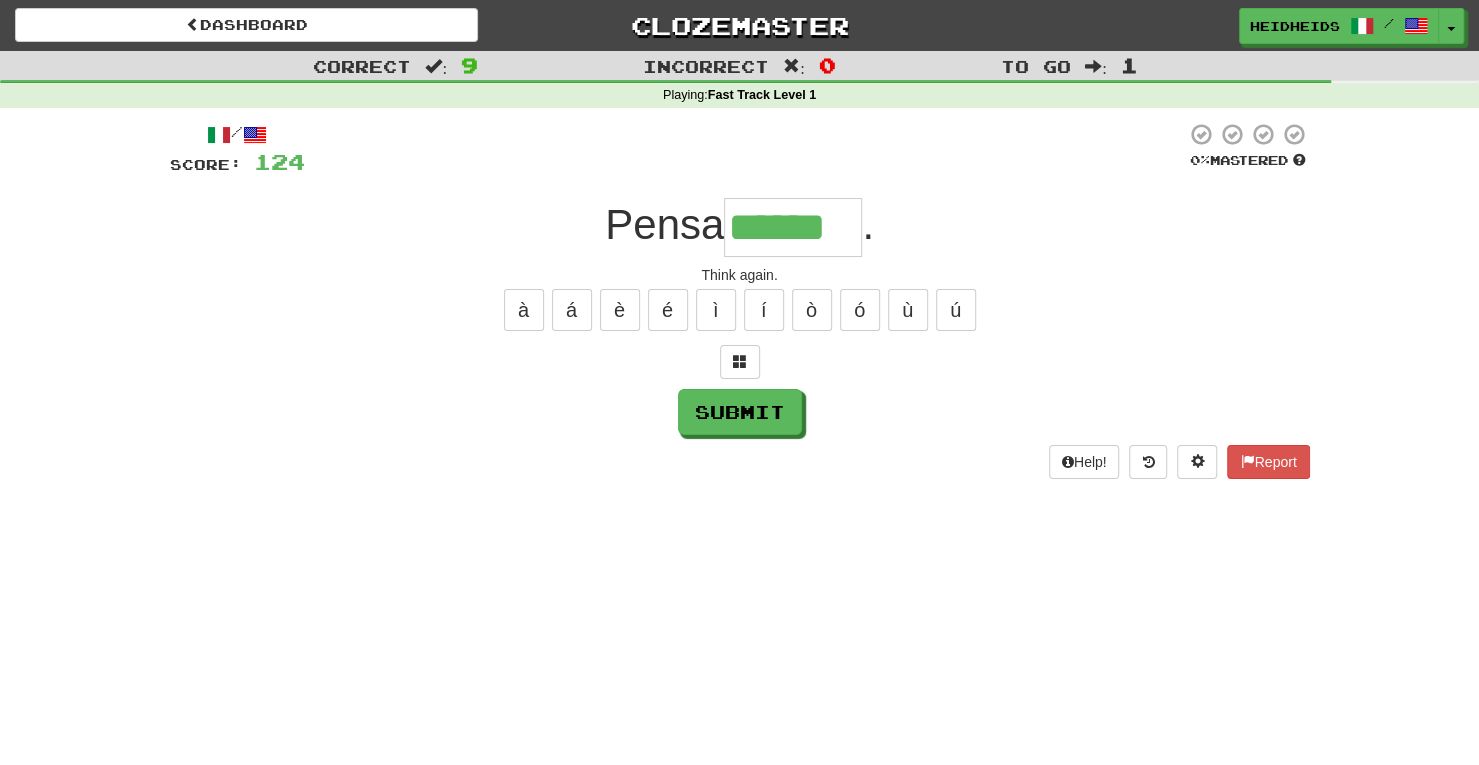 type on "******" 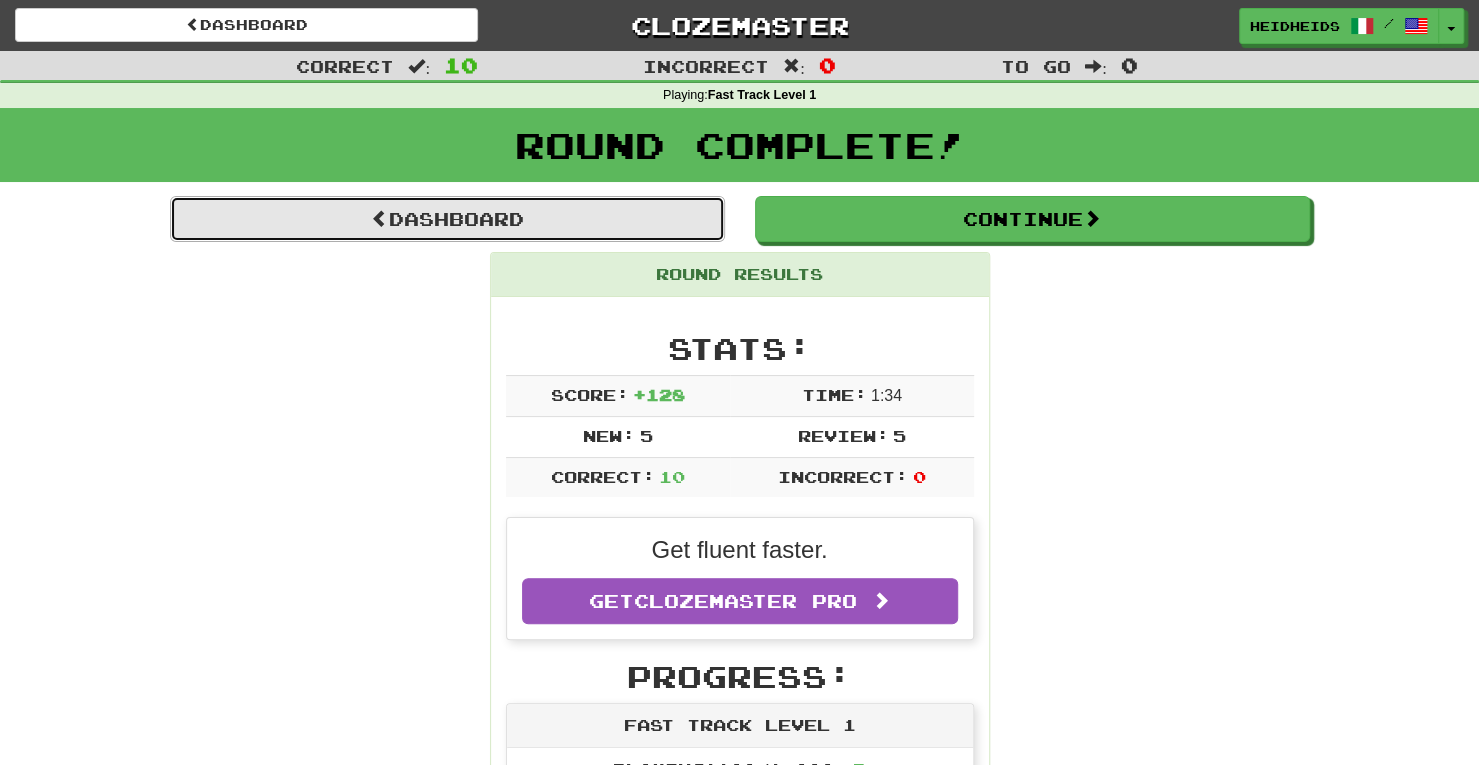 click on "Dashboard" at bounding box center [447, 219] 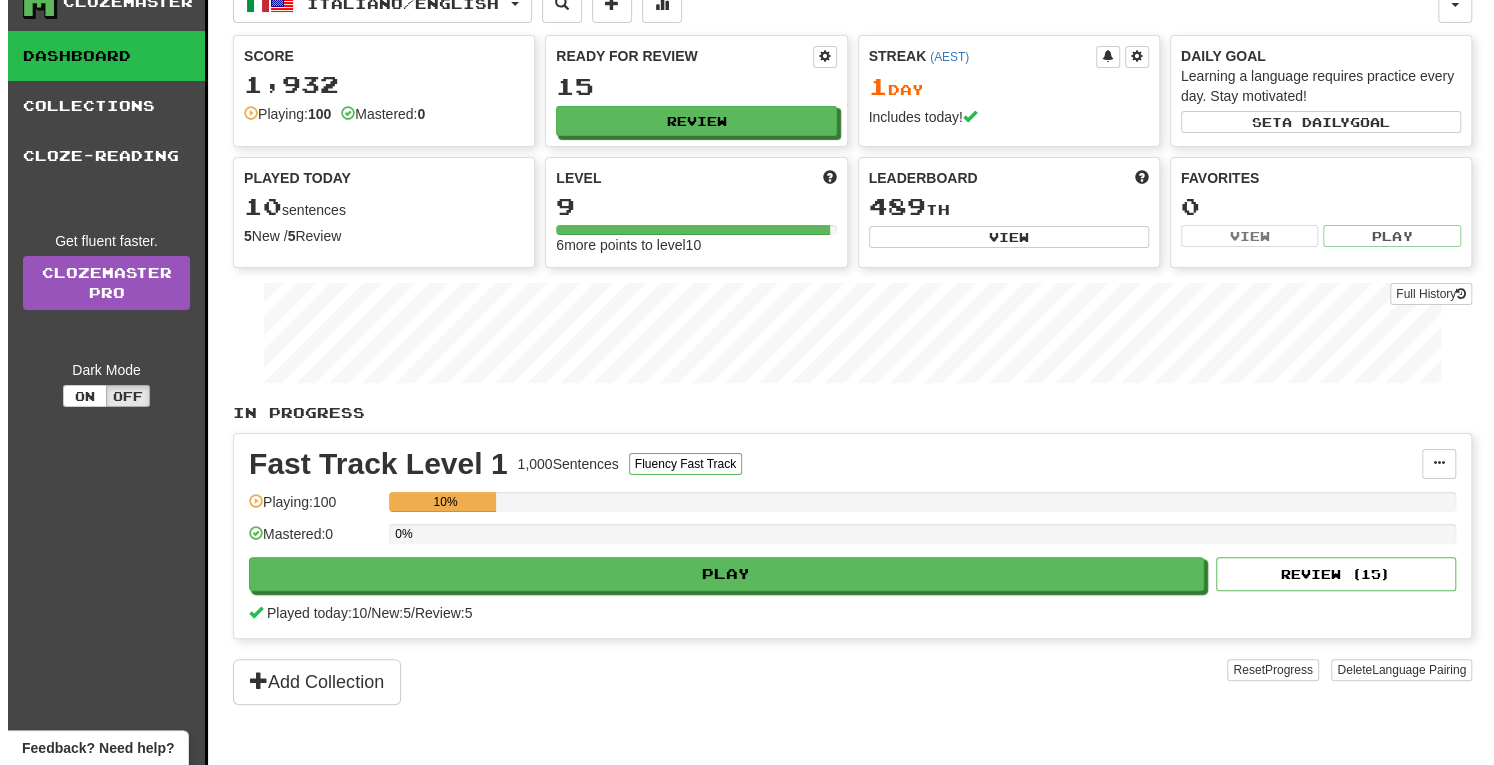 scroll, scrollTop: 0, scrollLeft: 0, axis: both 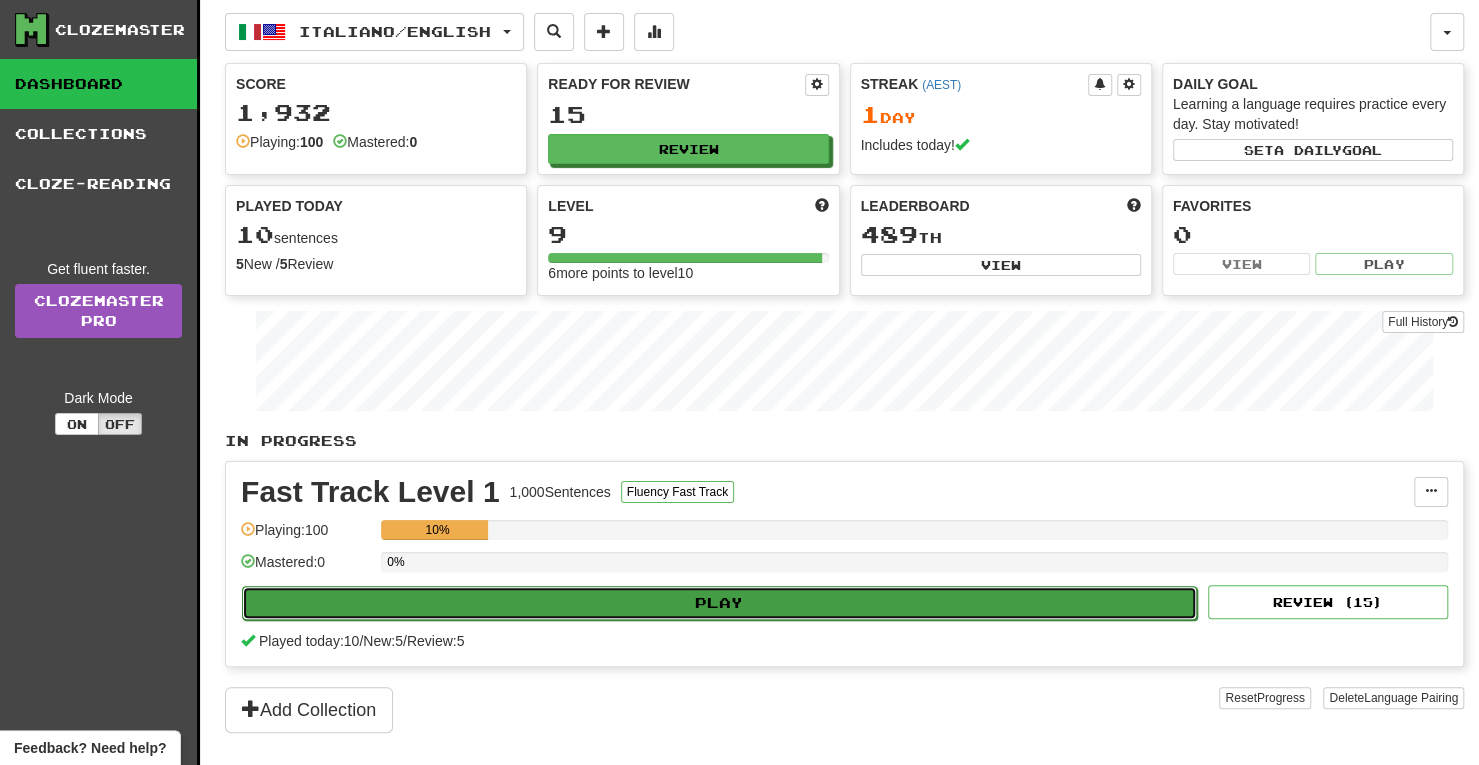 click on "Play" at bounding box center [719, 603] 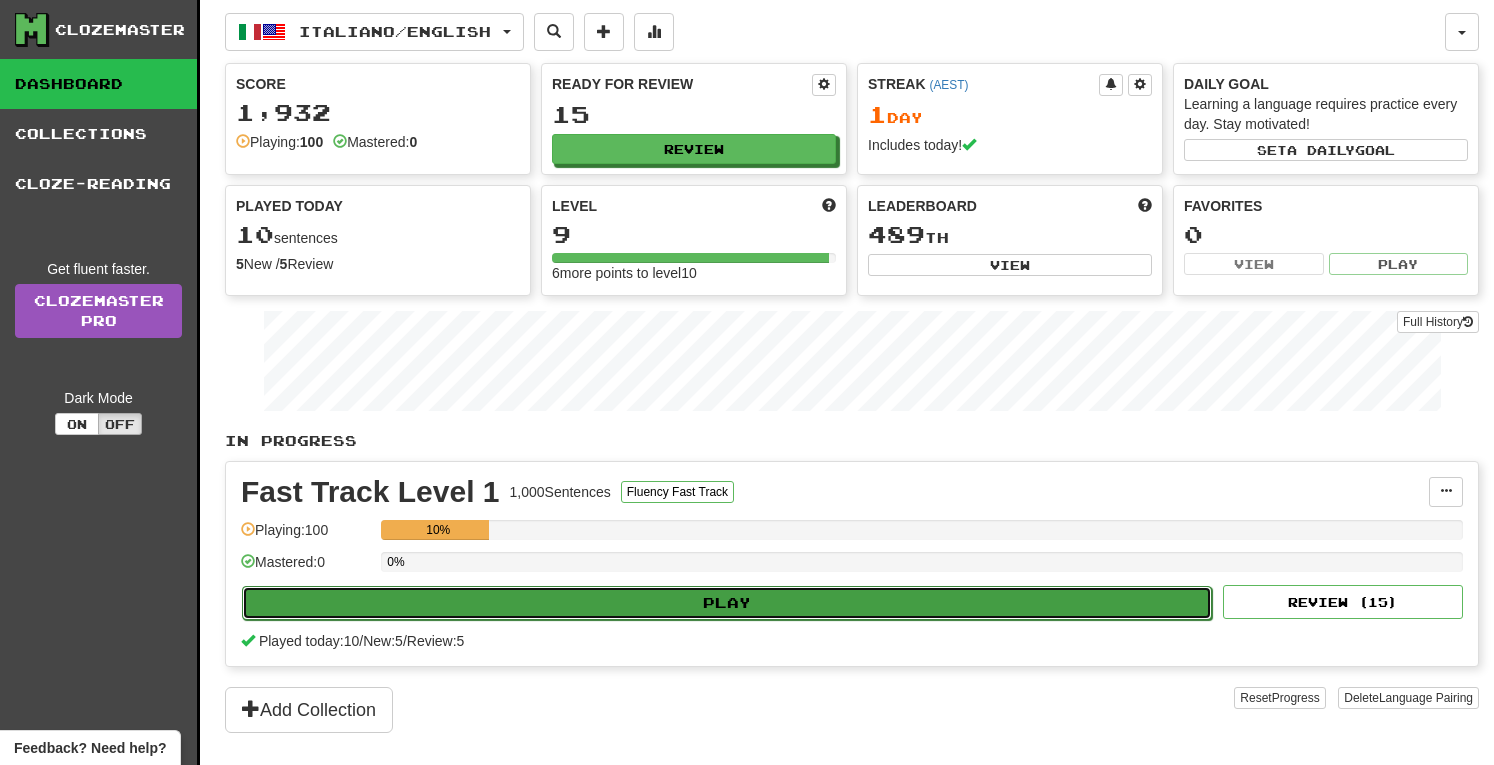select on "**" 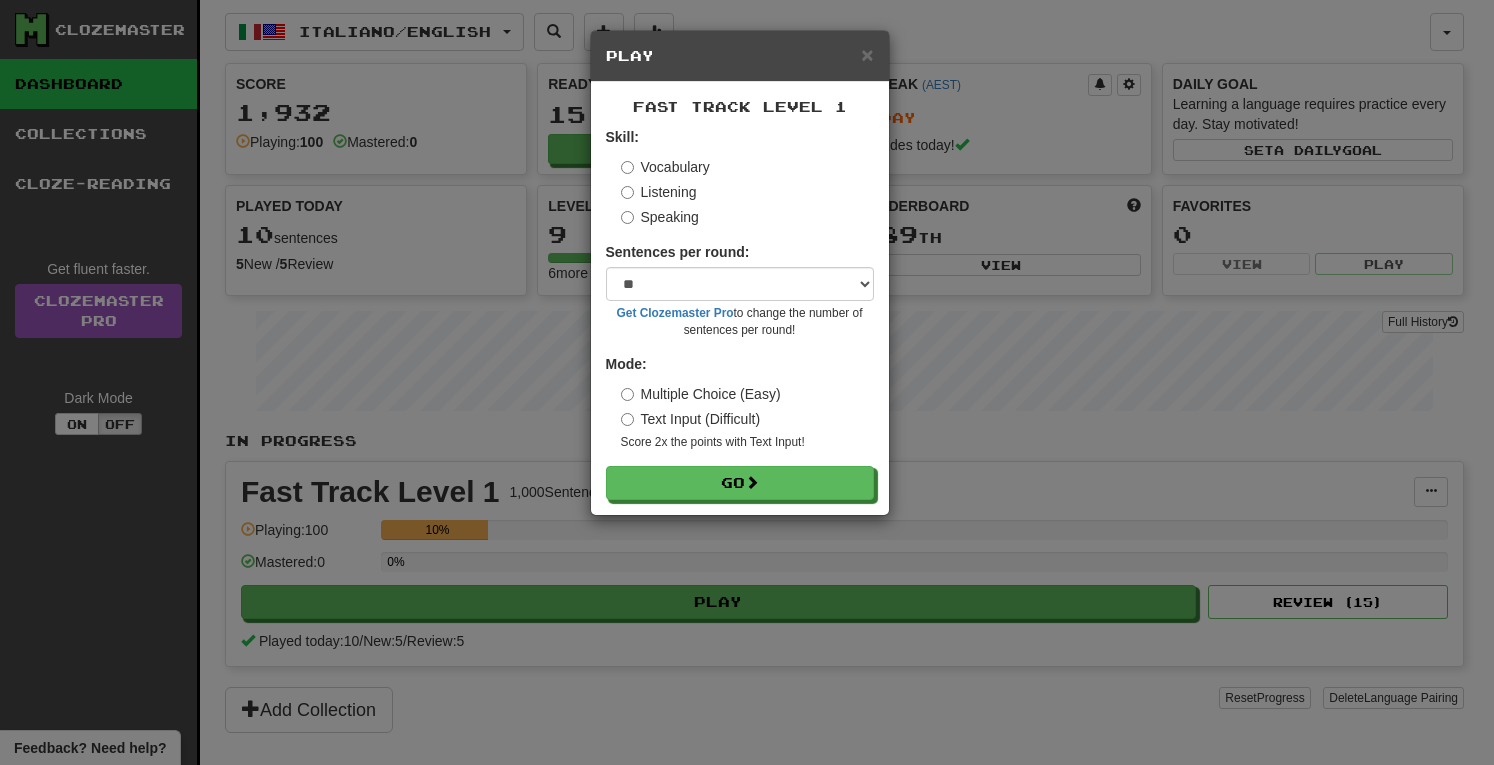 click on "Listening" at bounding box center (659, 192) 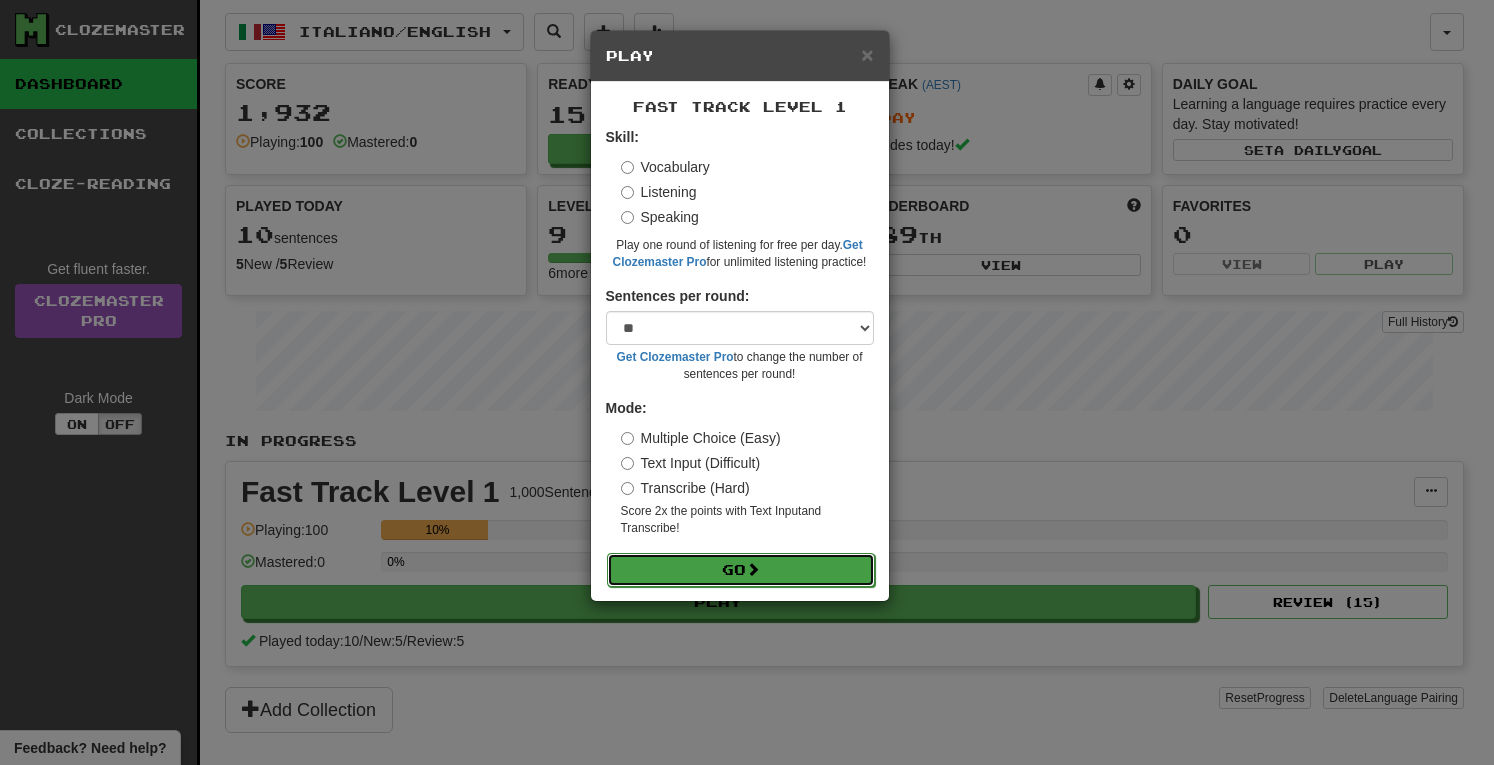 click on "Go" at bounding box center [741, 570] 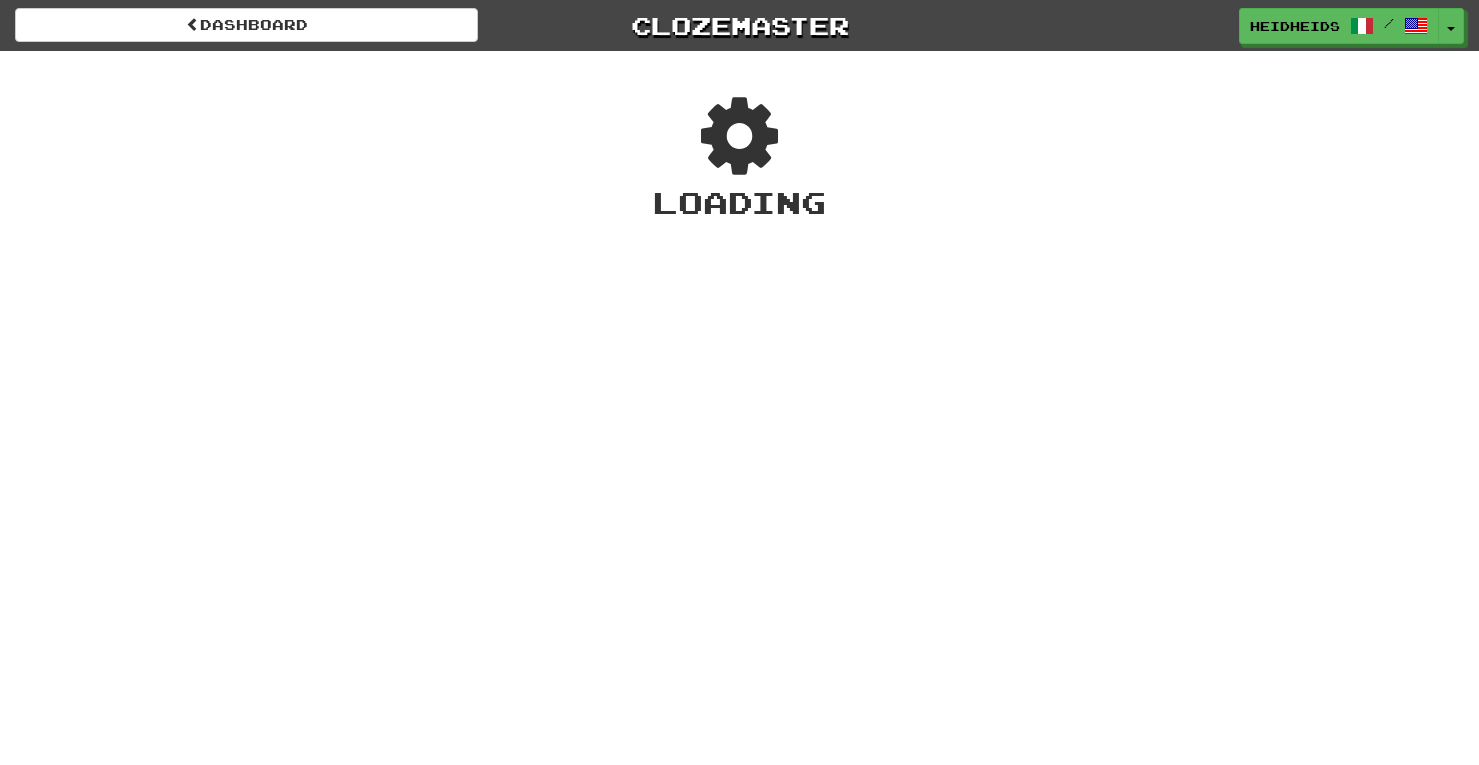 scroll, scrollTop: 0, scrollLeft: 0, axis: both 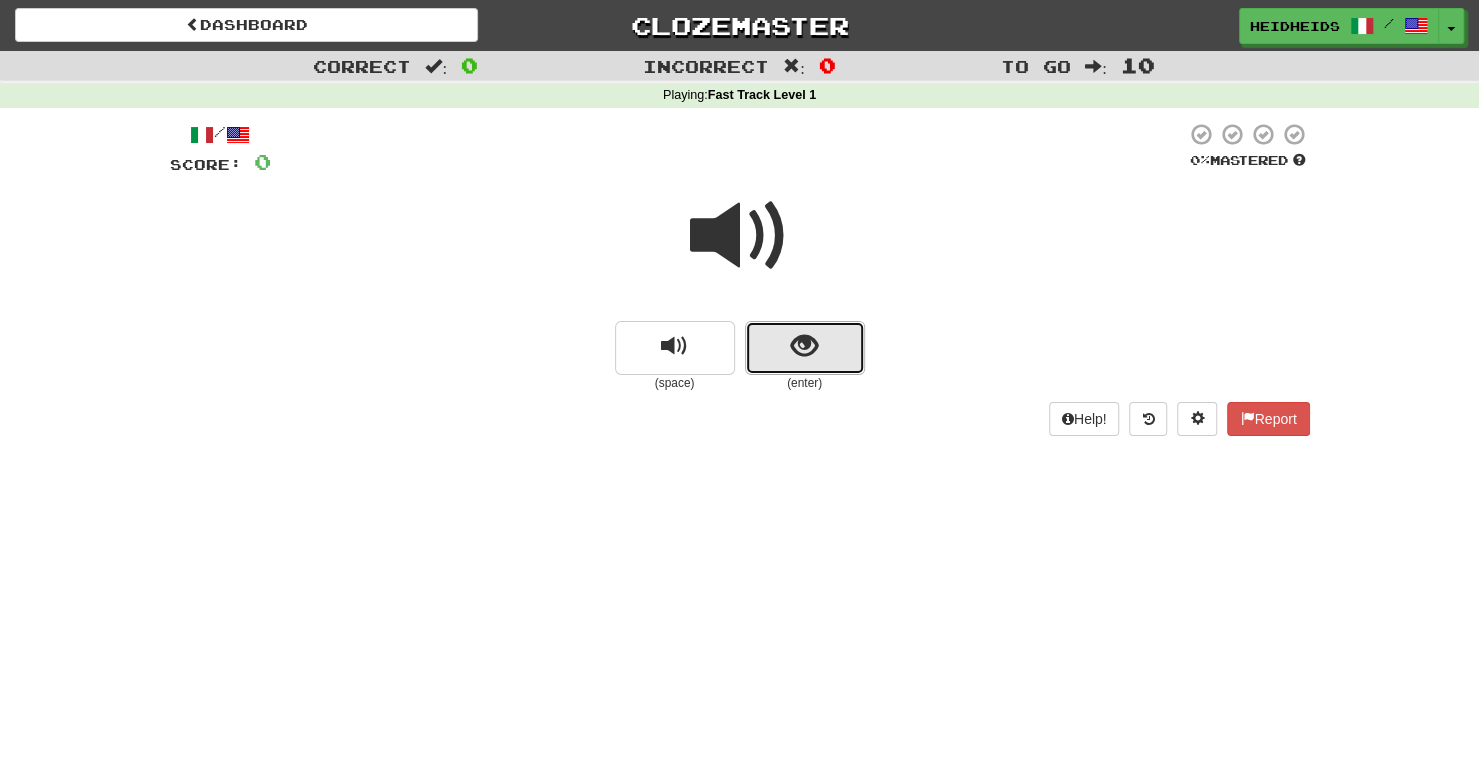 click at bounding box center [805, 348] 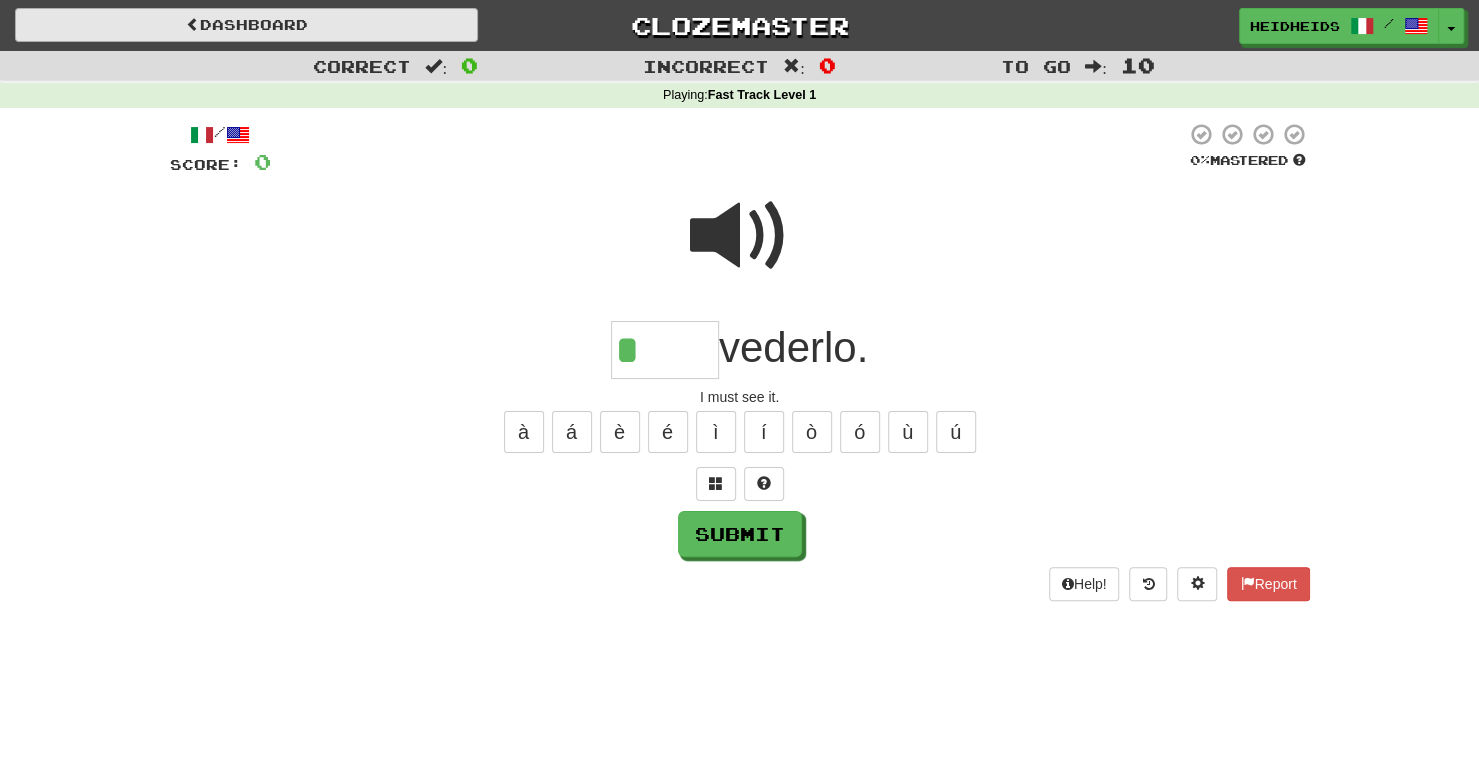 type on "*" 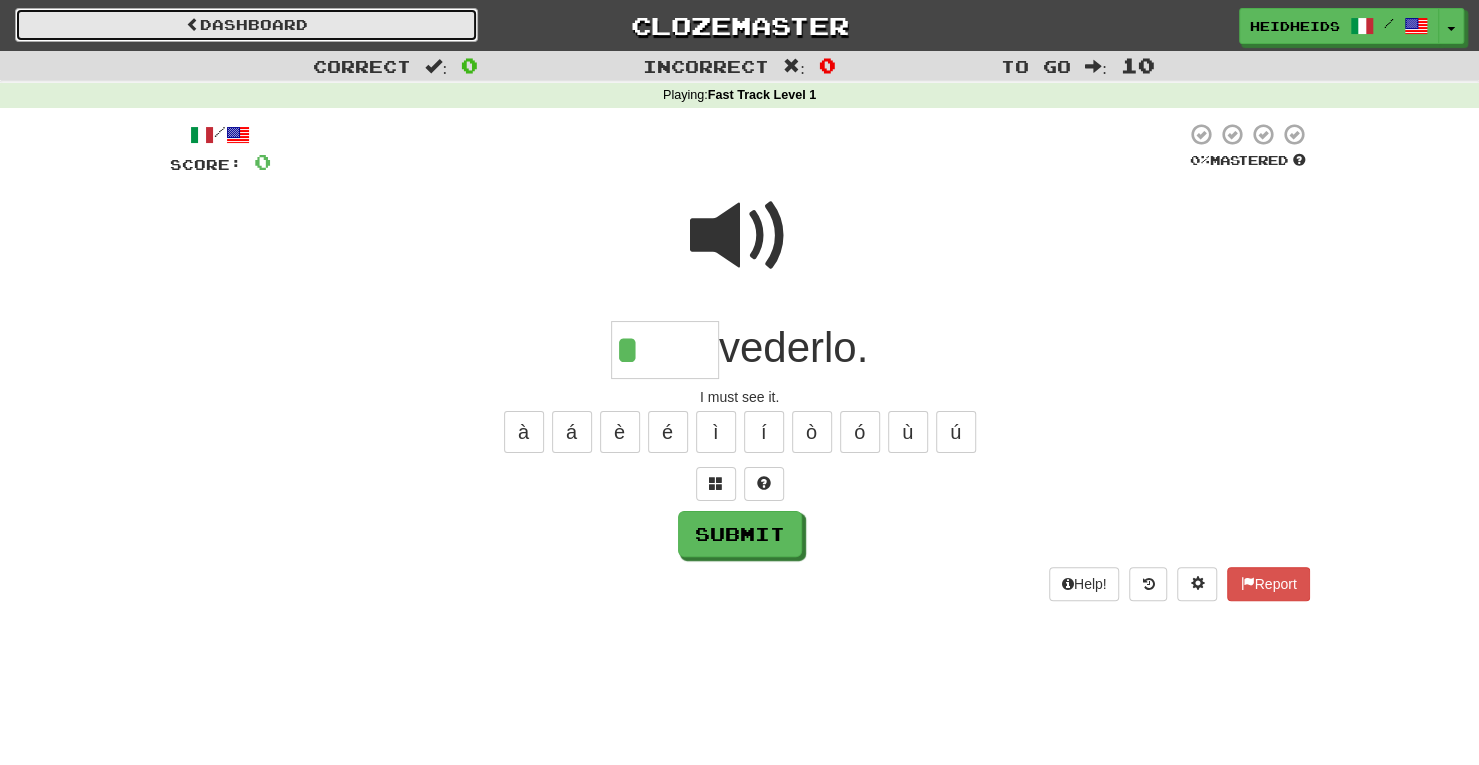 click on "Dashboard" at bounding box center [246, 25] 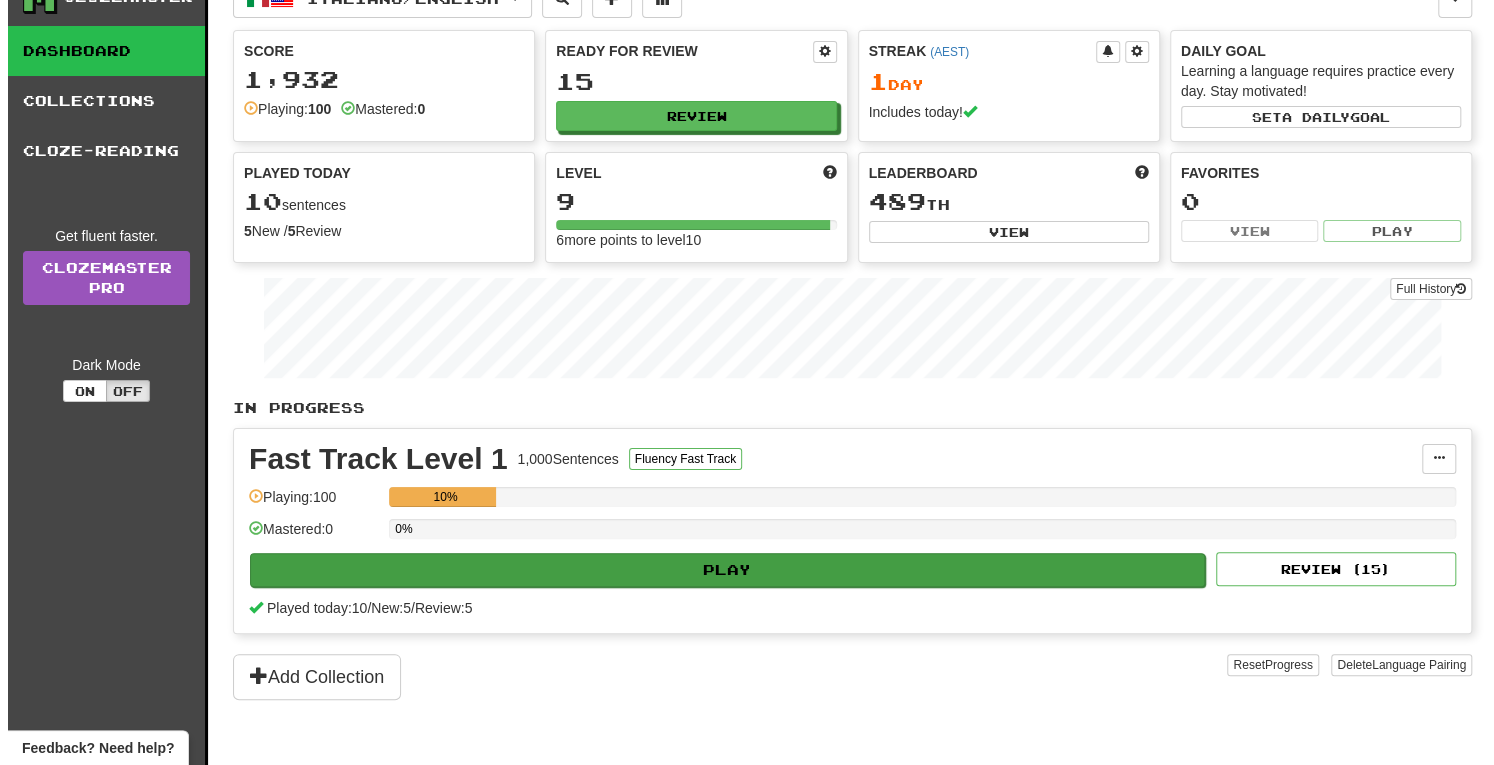scroll, scrollTop: 34, scrollLeft: 0, axis: vertical 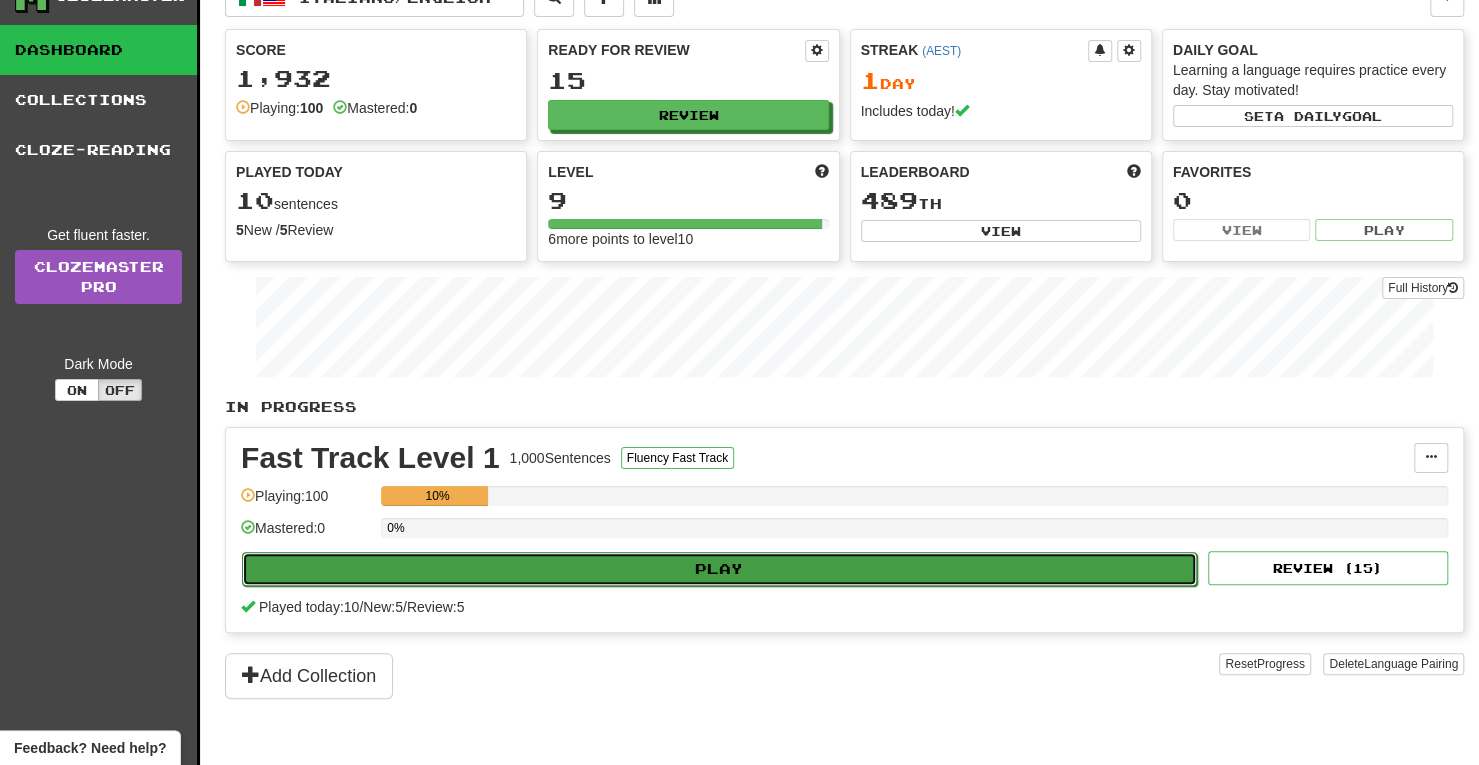 click on "Play" at bounding box center (719, 569) 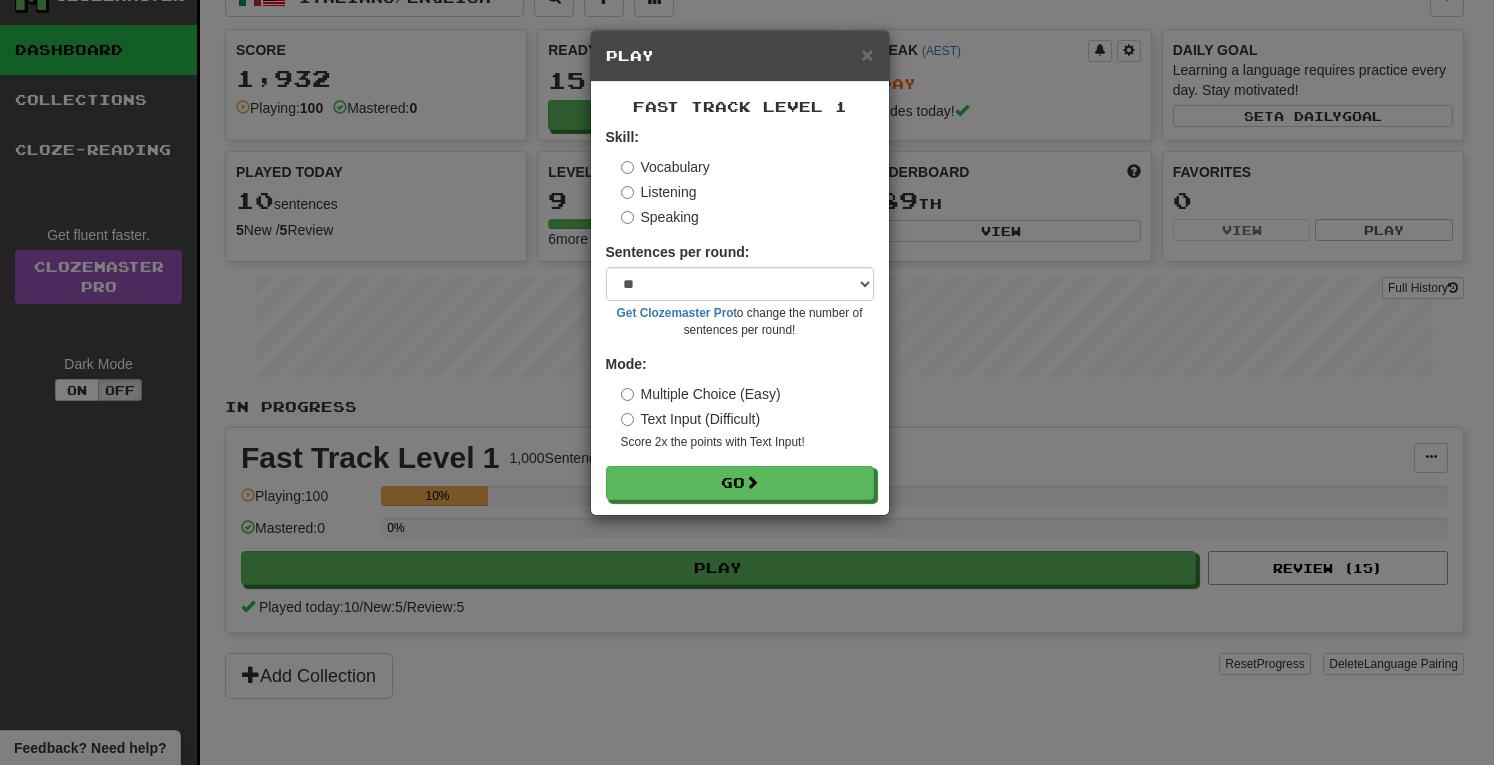 click on "Multiple Choice (Easy)" at bounding box center [701, 394] 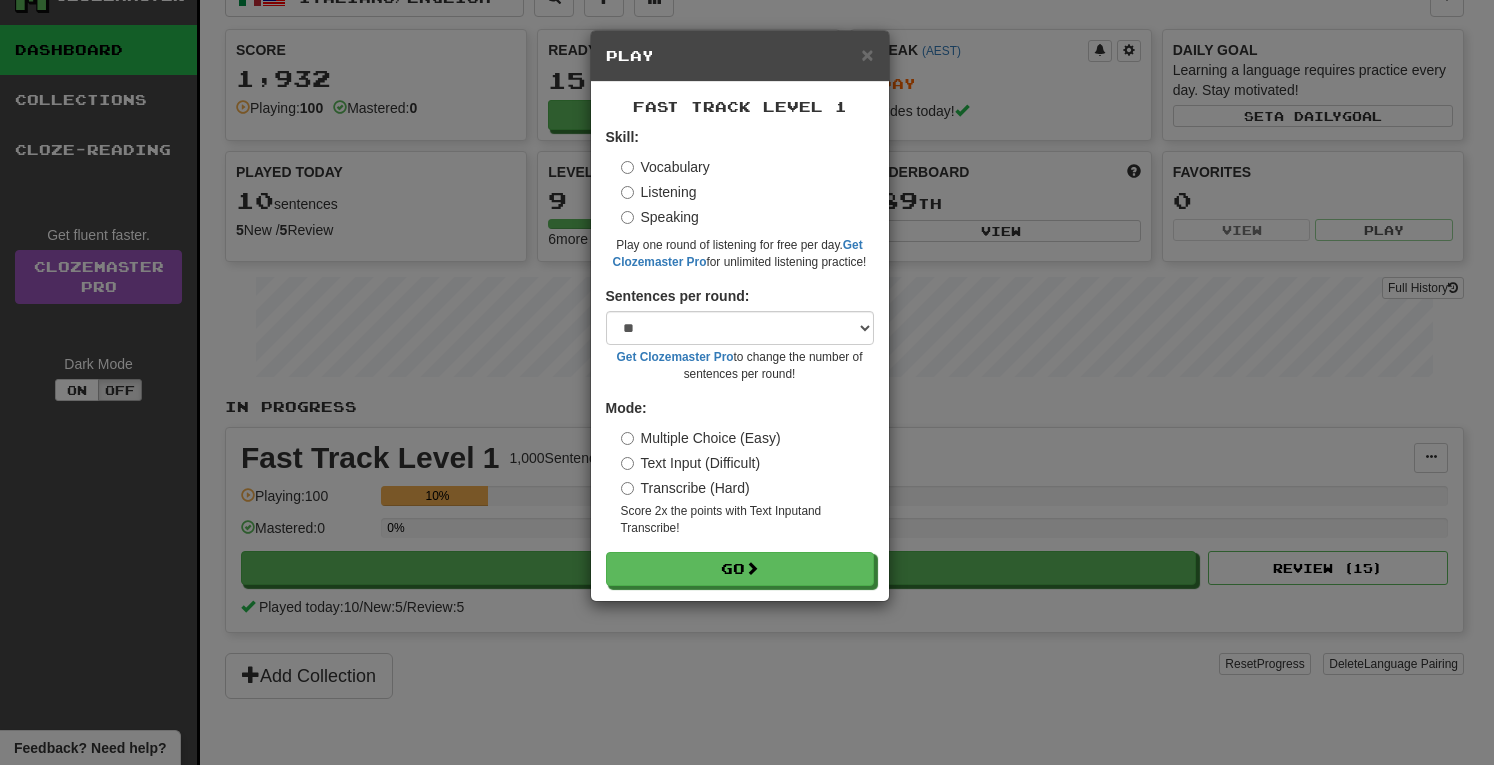 click on "Transcribe (Hard)" at bounding box center [685, 488] 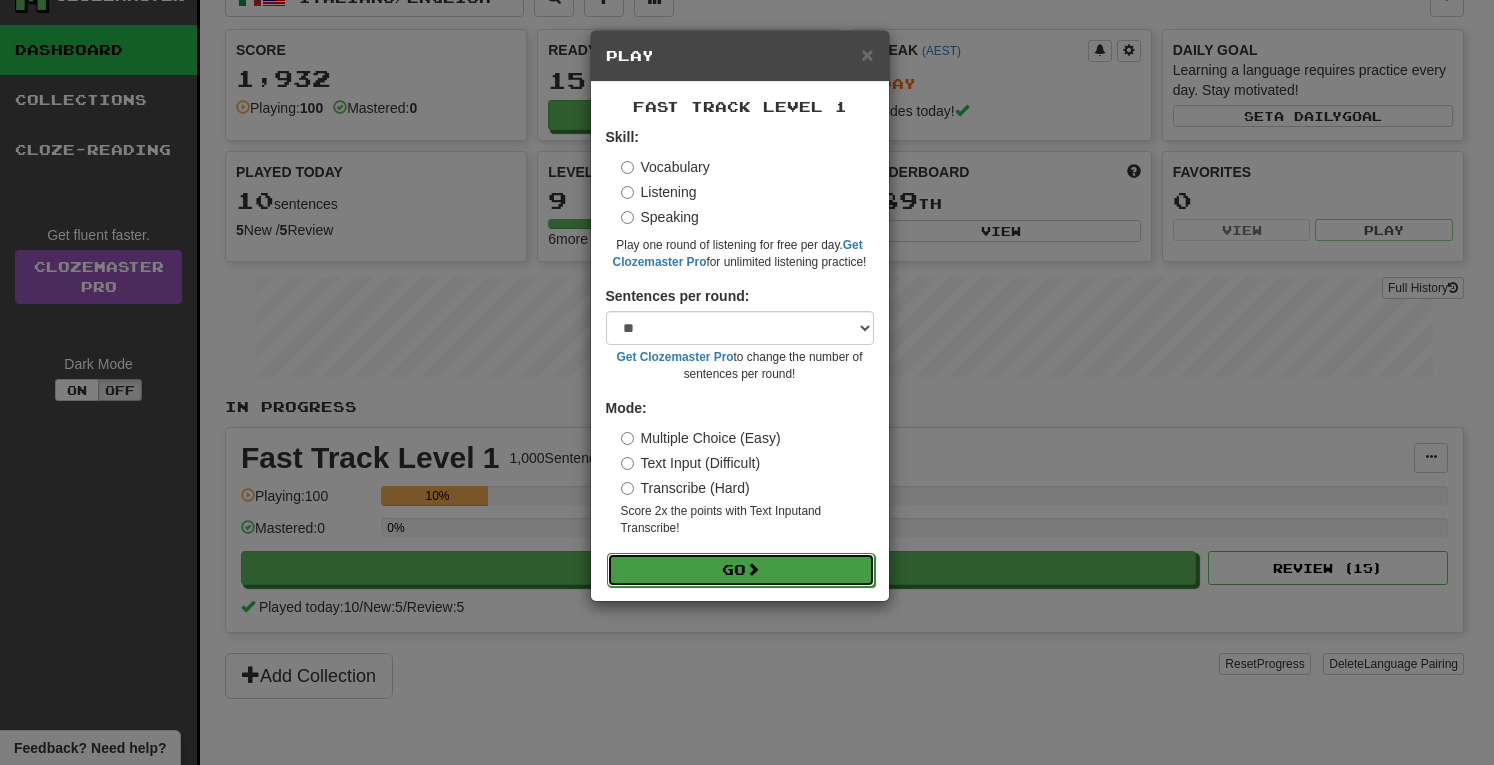 click on "Go" at bounding box center (741, 570) 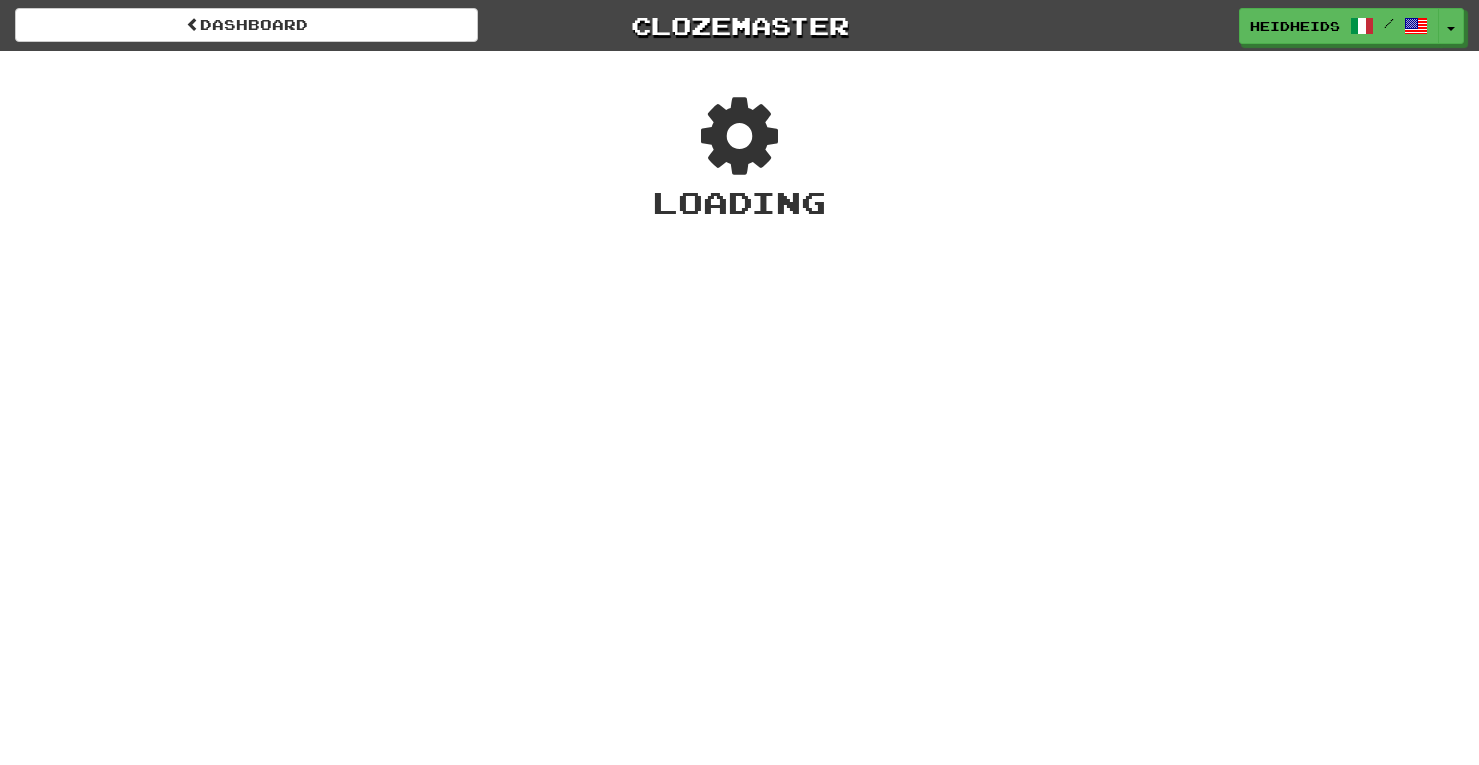 scroll, scrollTop: 0, scrollLeft: 0, axis: both 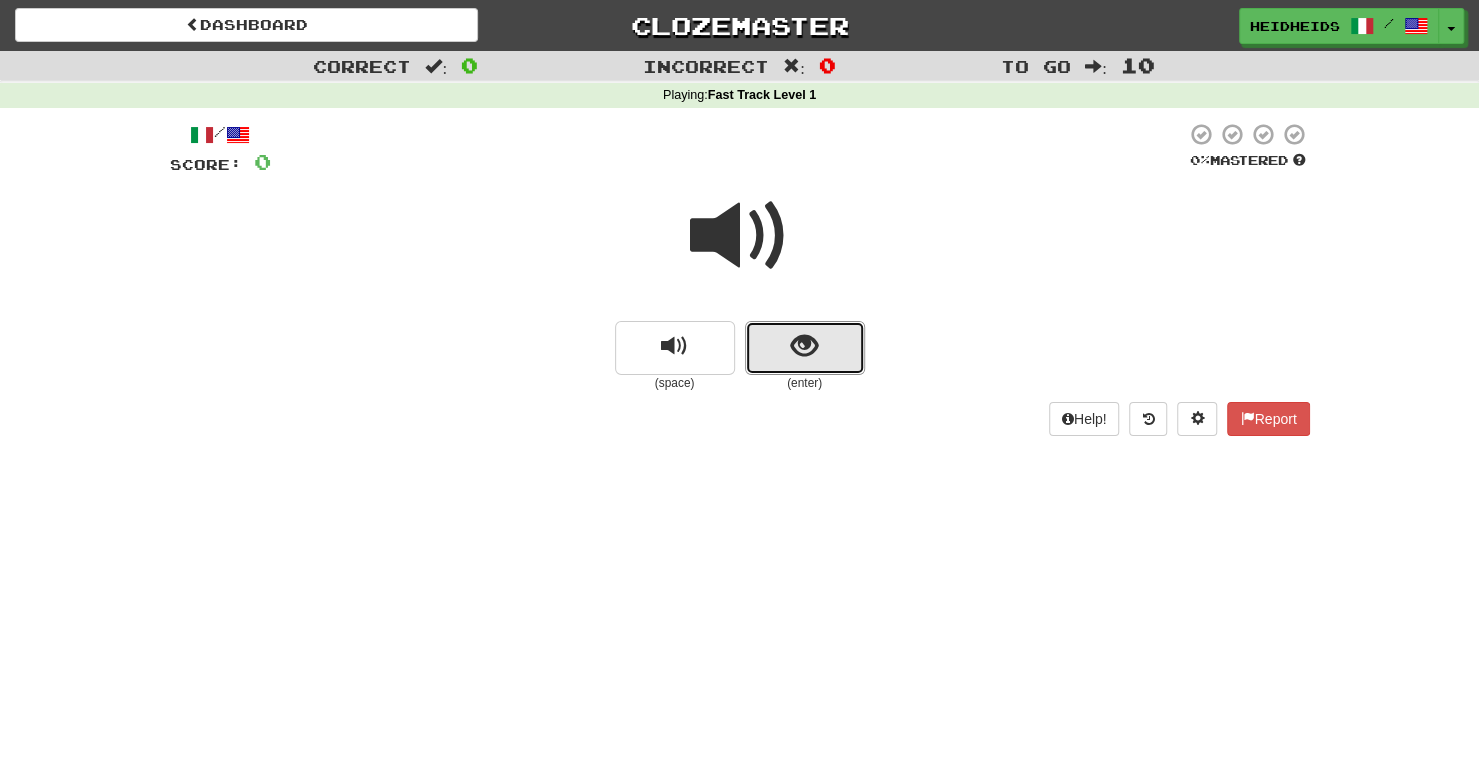 click at bounding box center [804, 346] 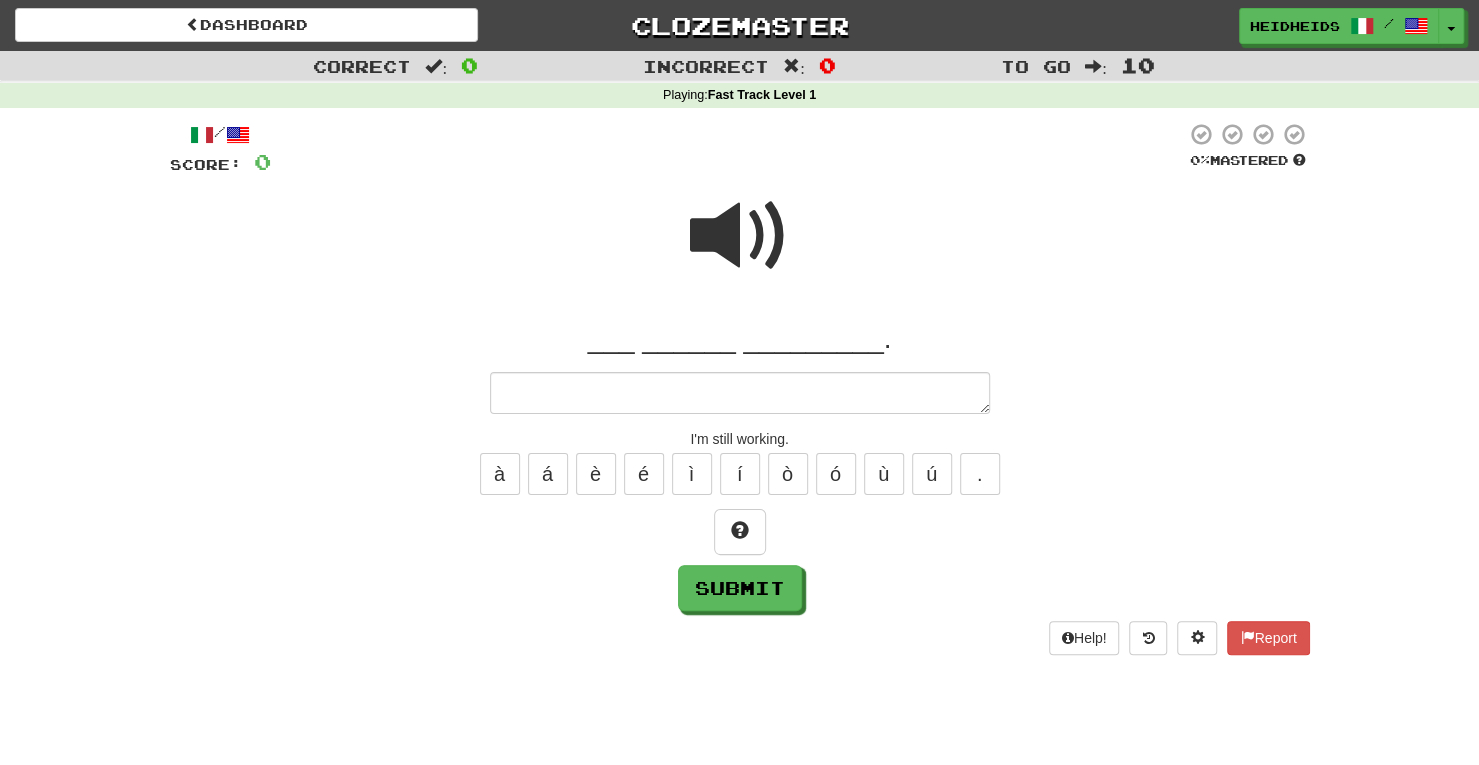 type on "*" 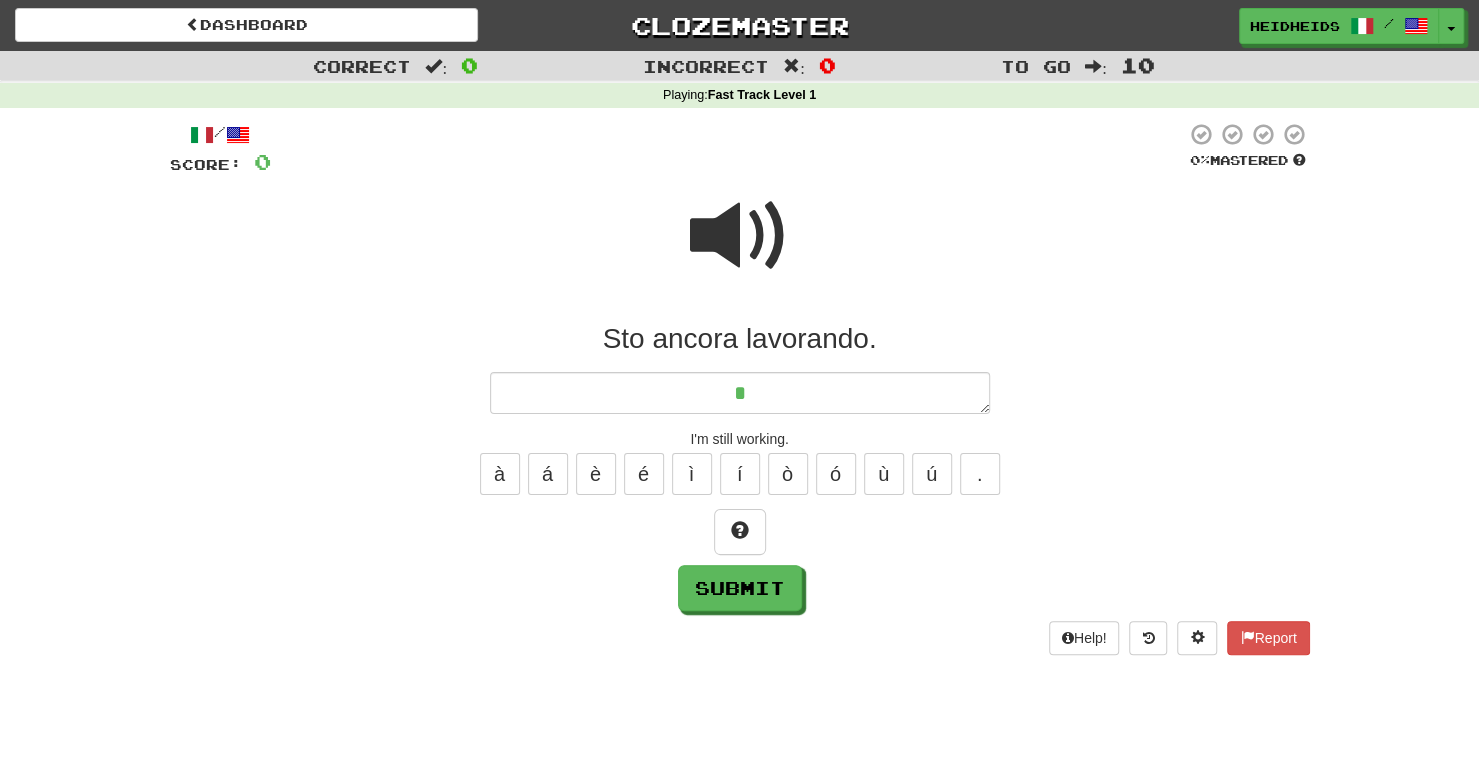 type on "*" 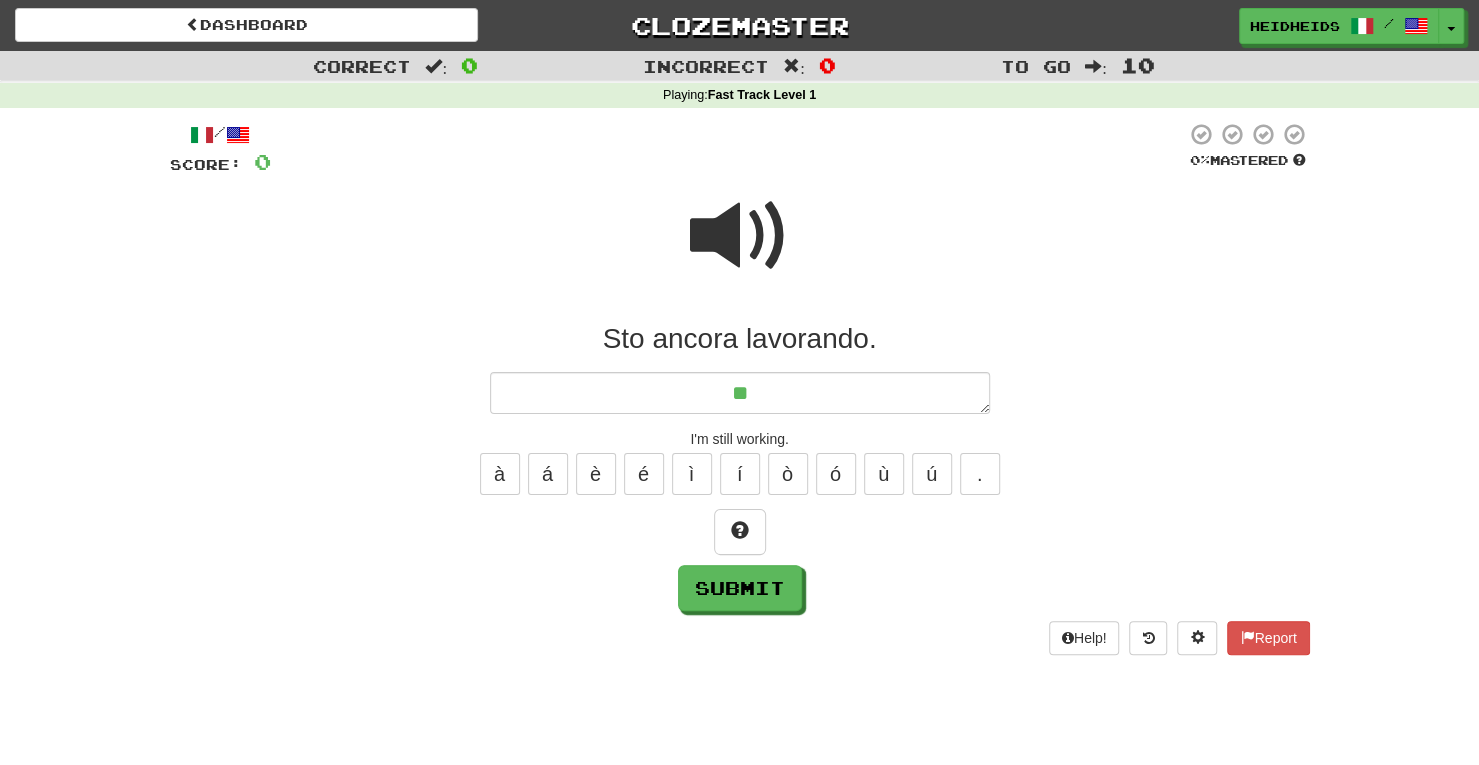 type on "*" 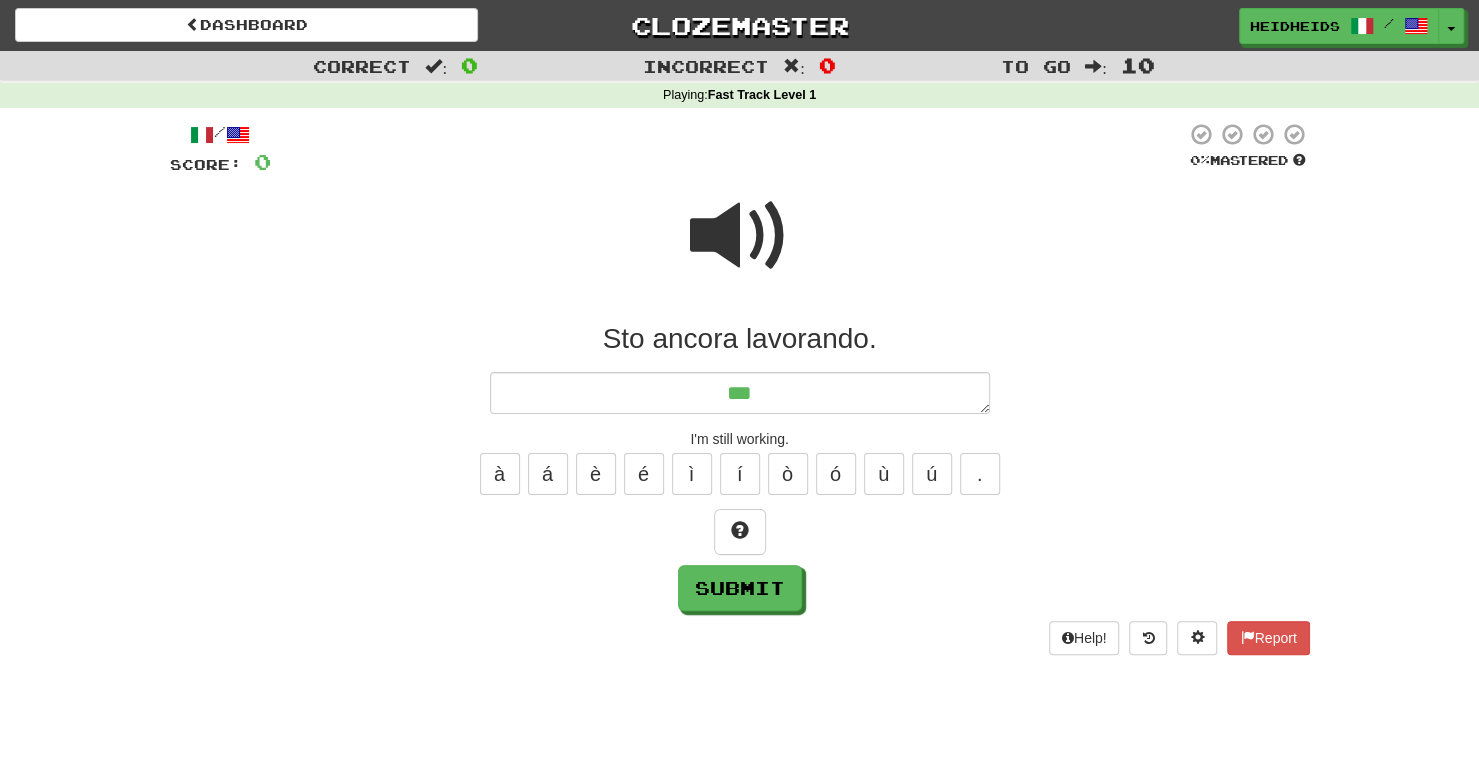type on "*" 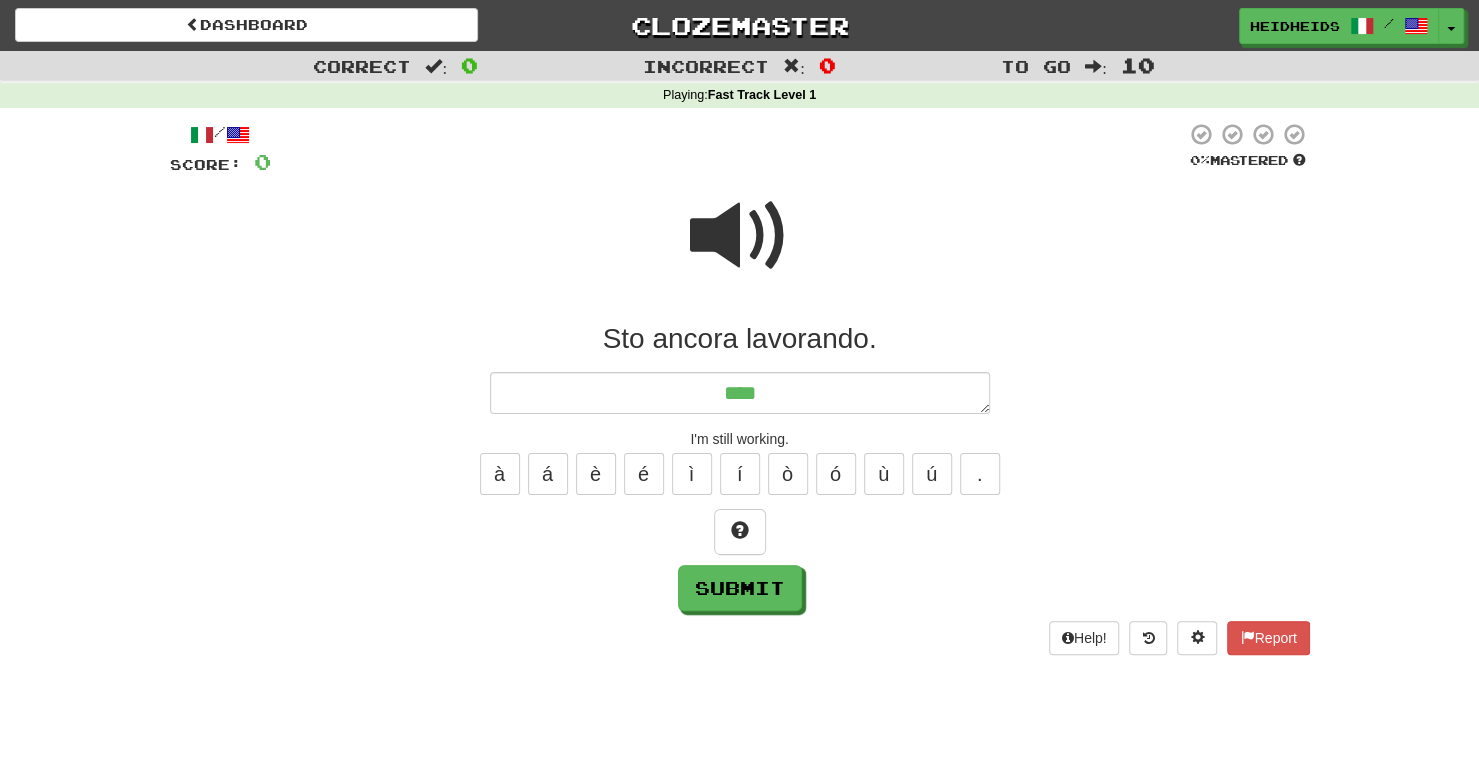 type on "*" 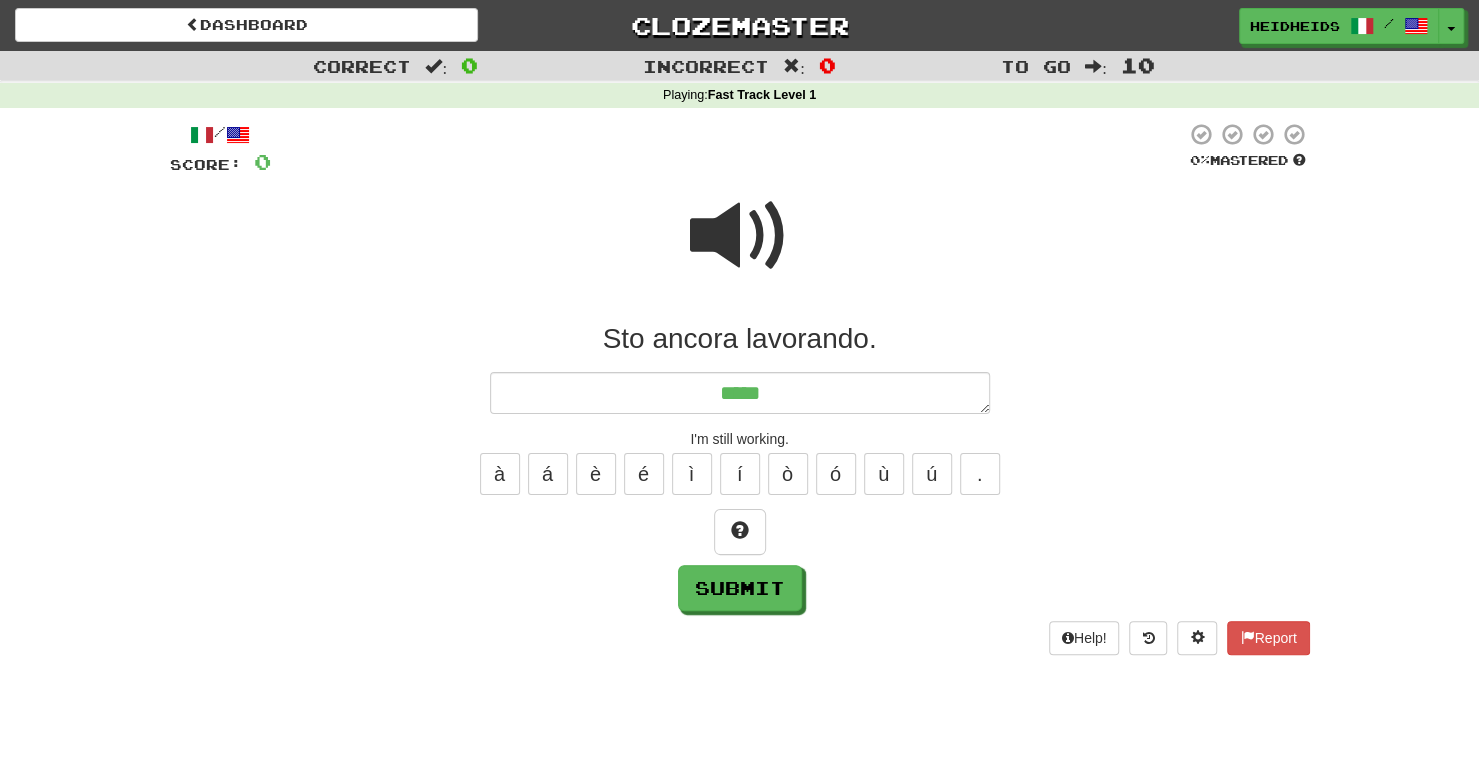 type on "*" 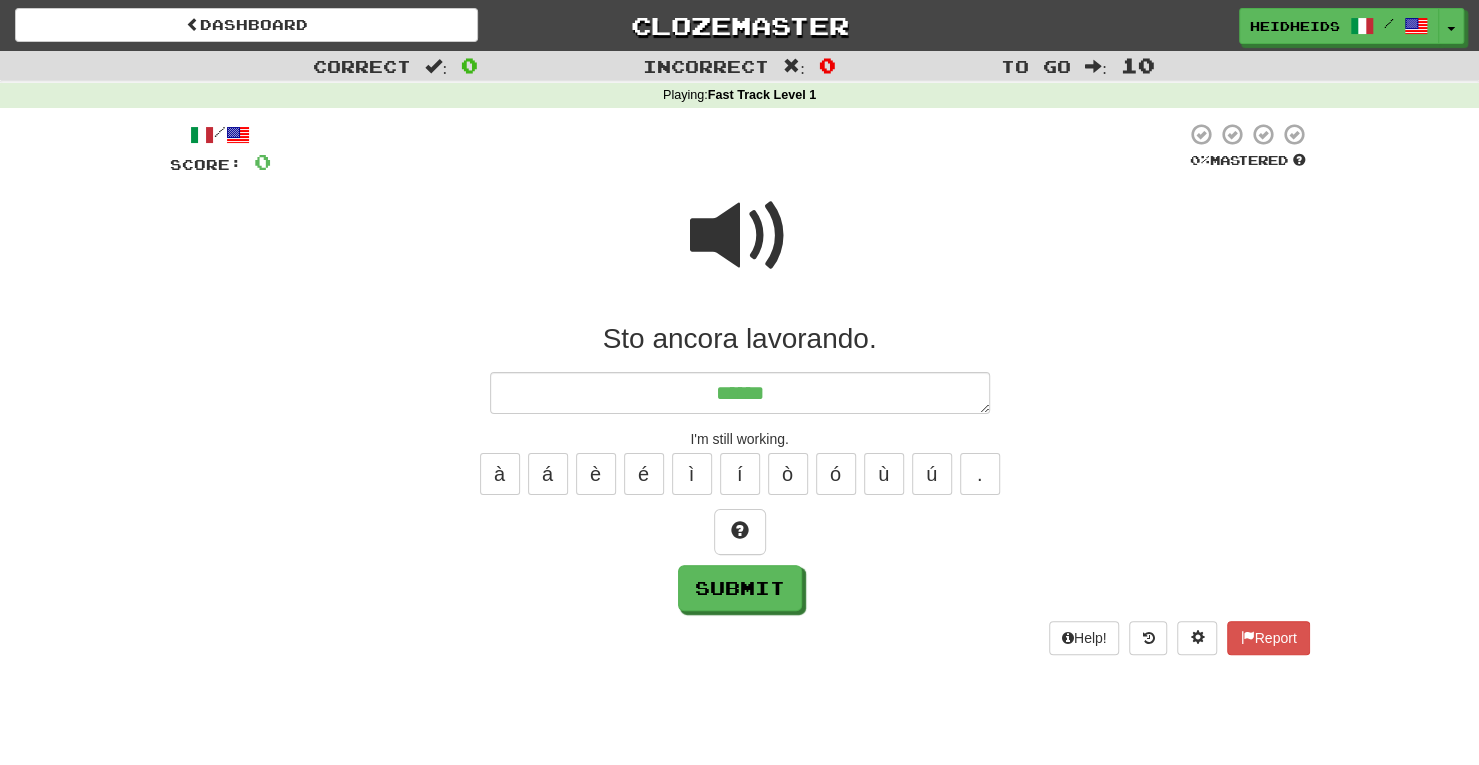 type on "*" 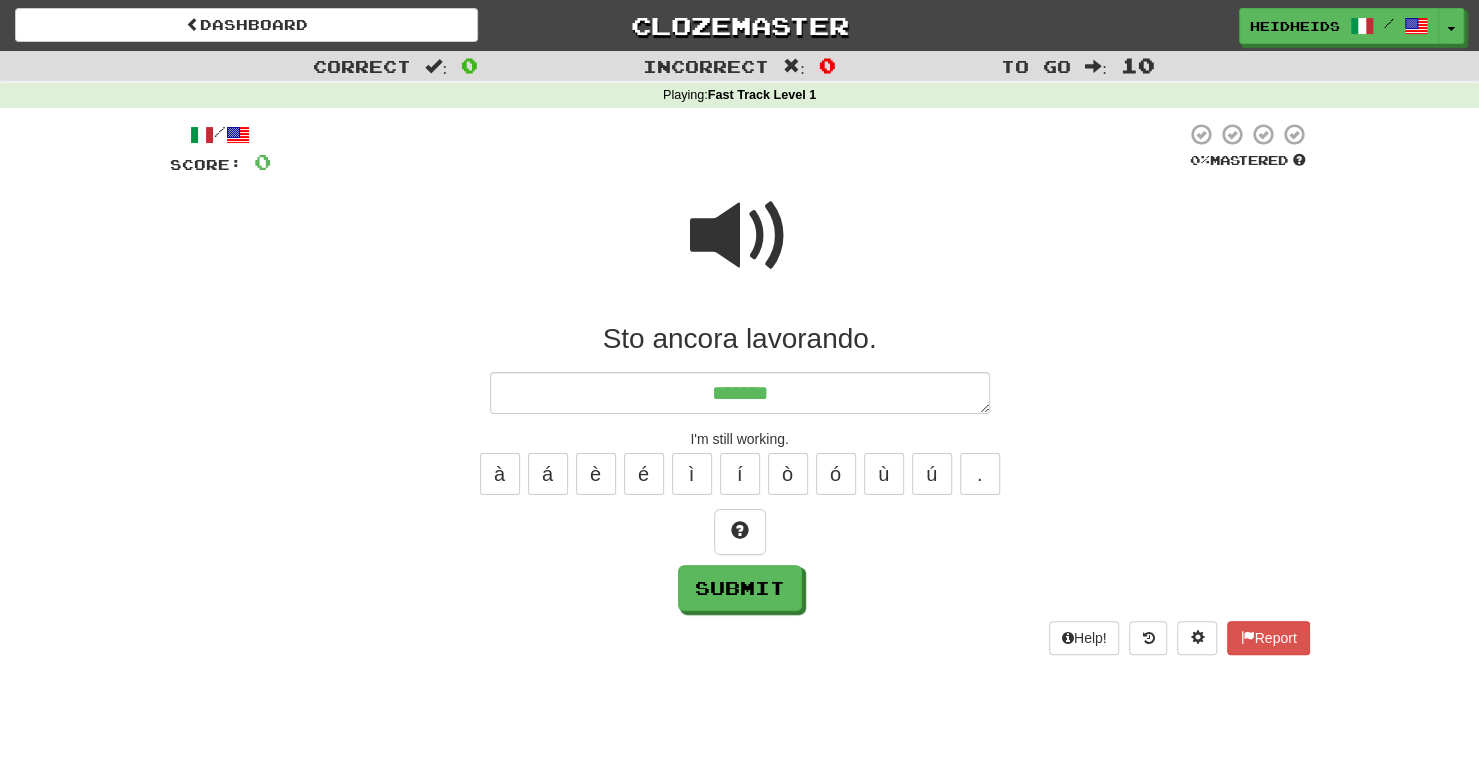 type on "*" 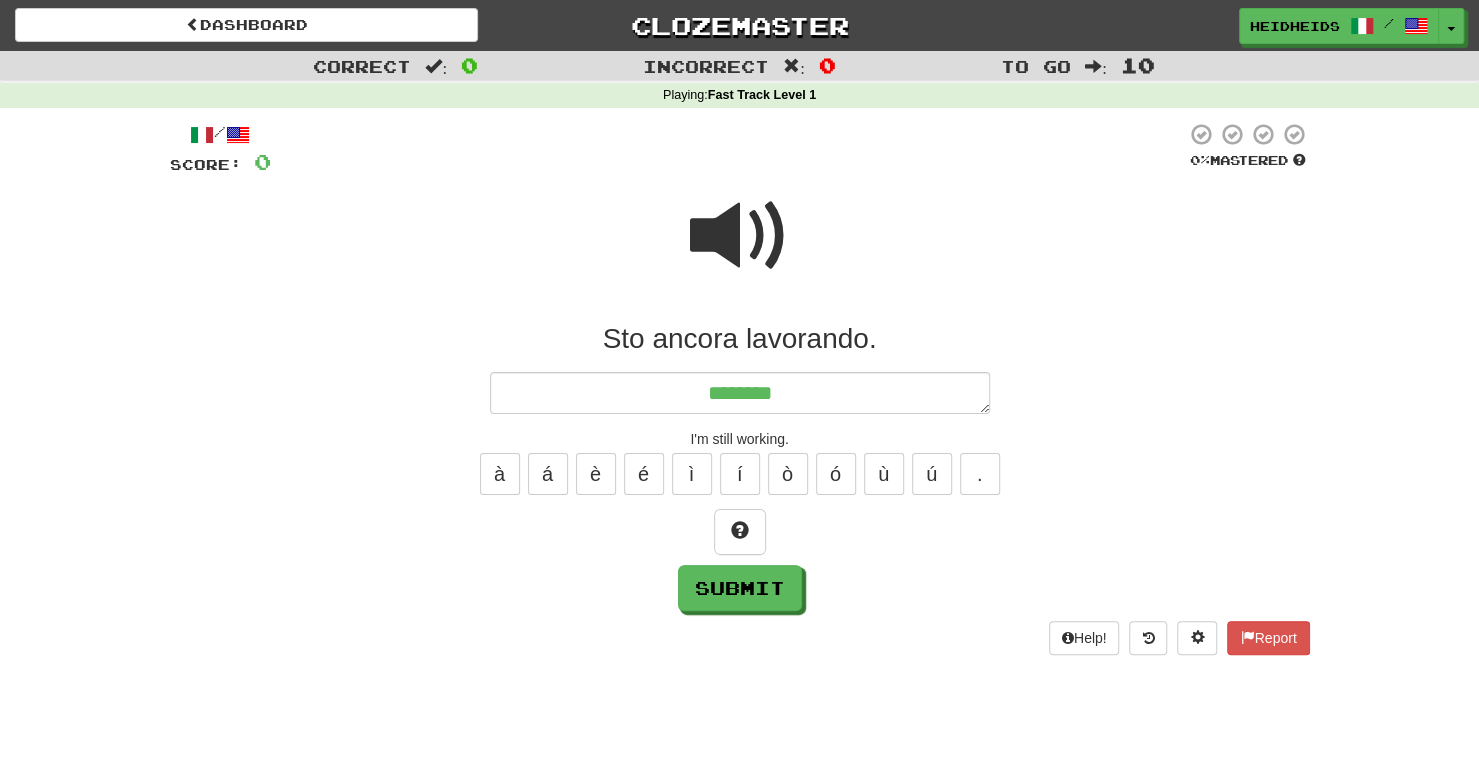 type on "*" 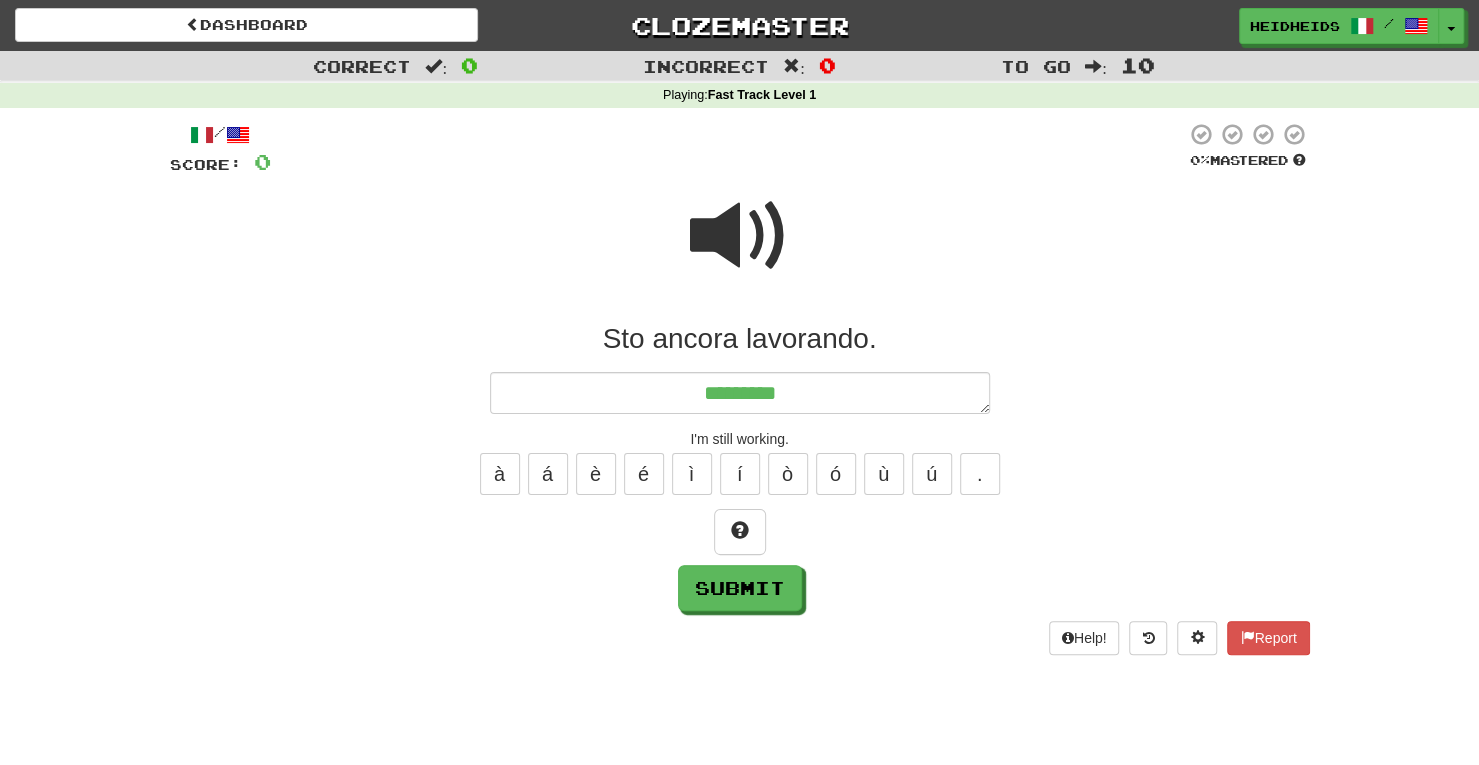 type on "*" 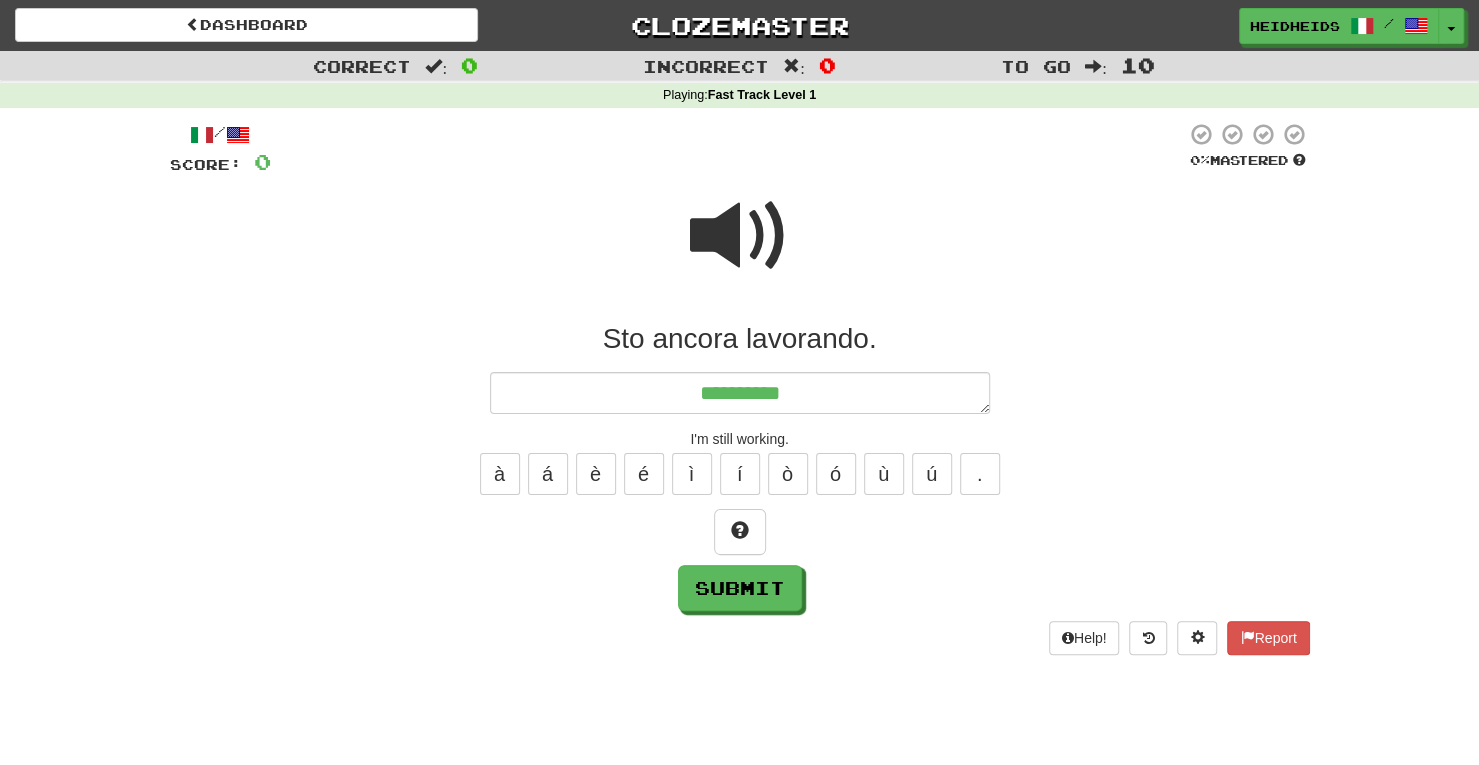 type on "**********" 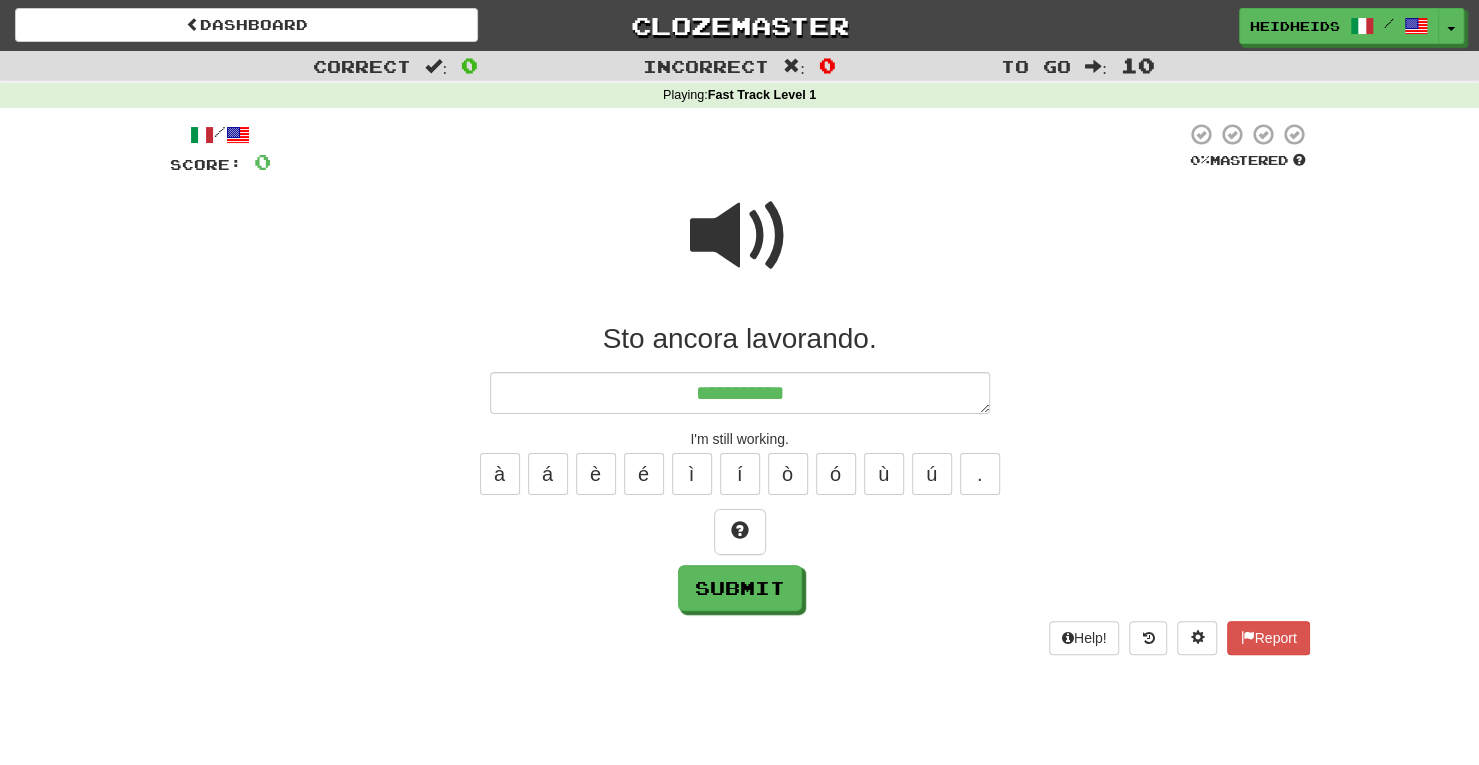 type on "*" 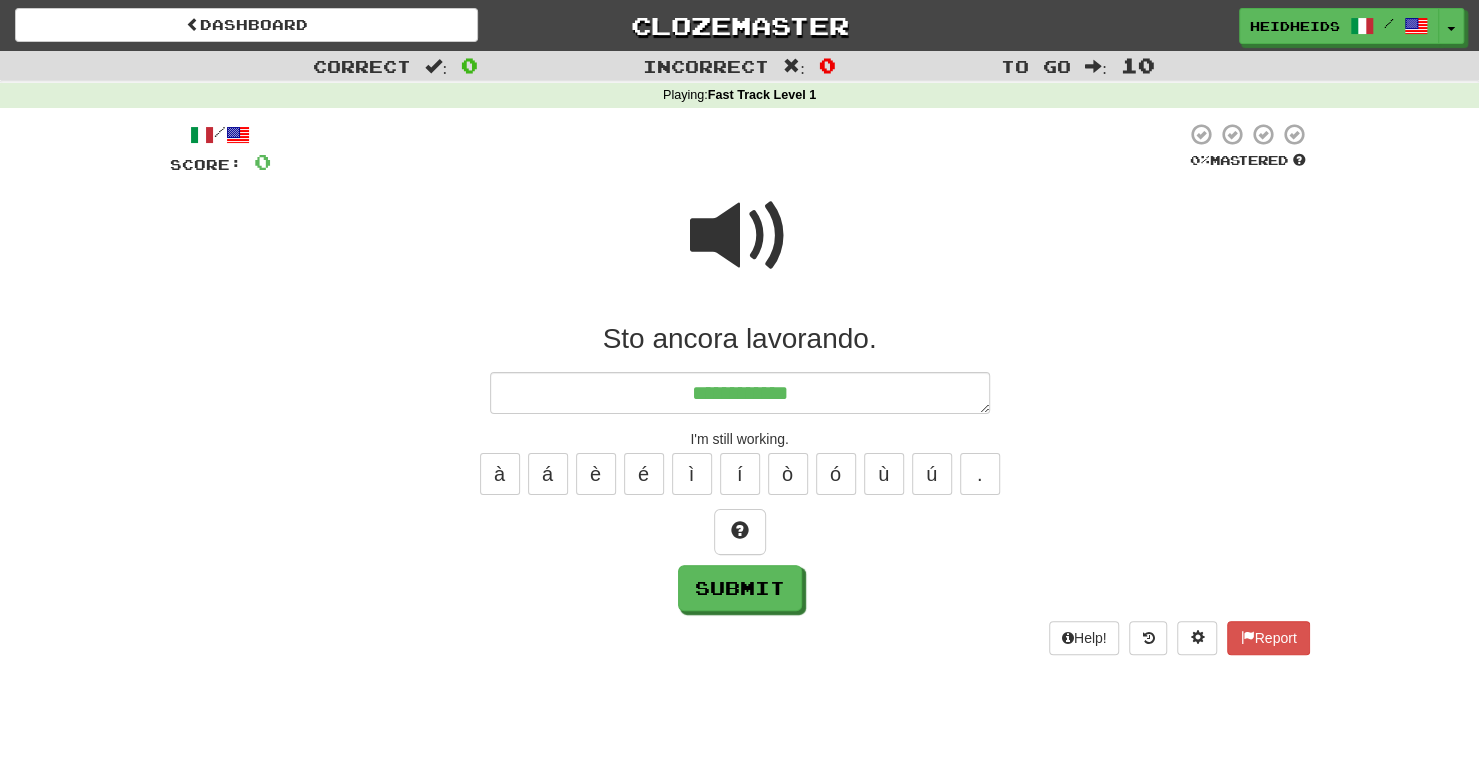 type on "*" 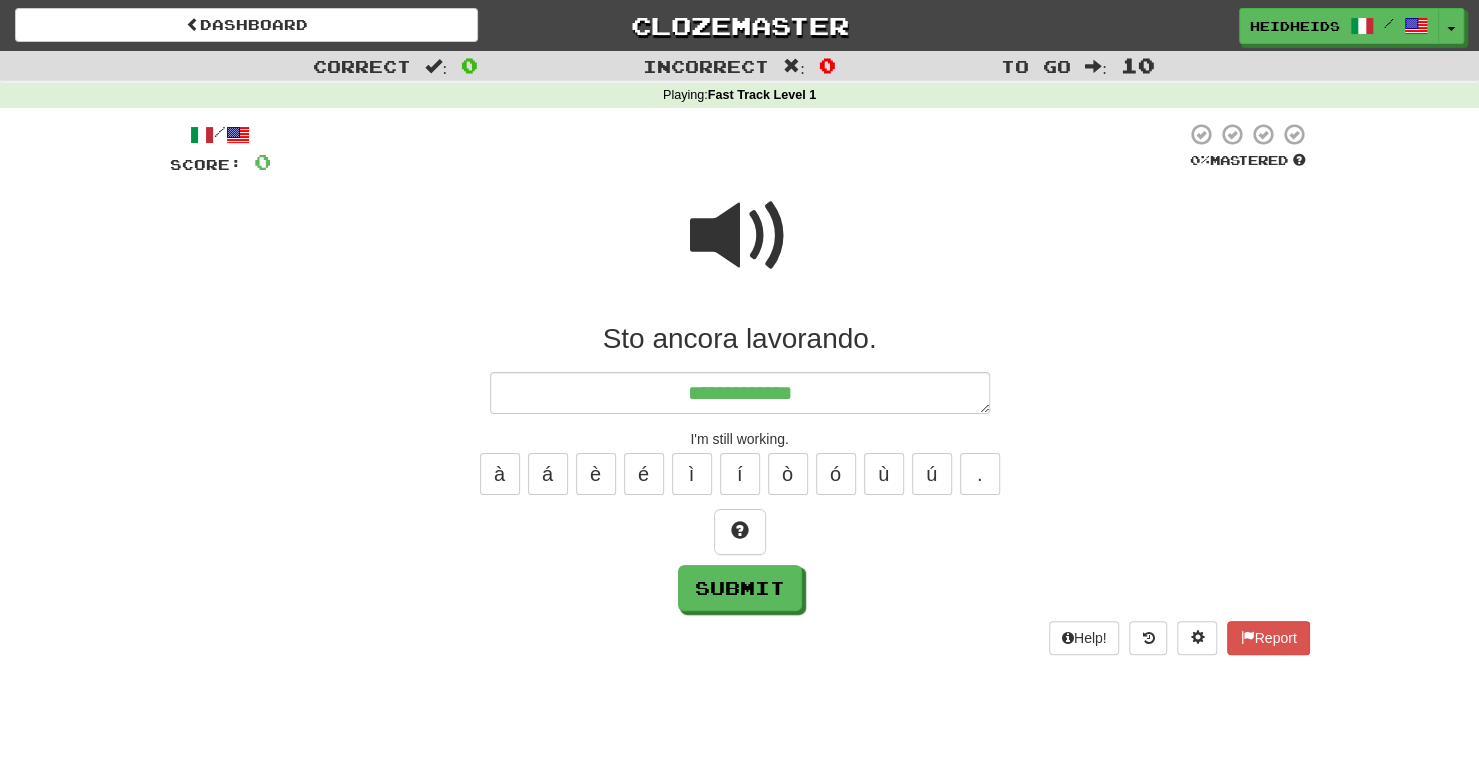 type on "*" 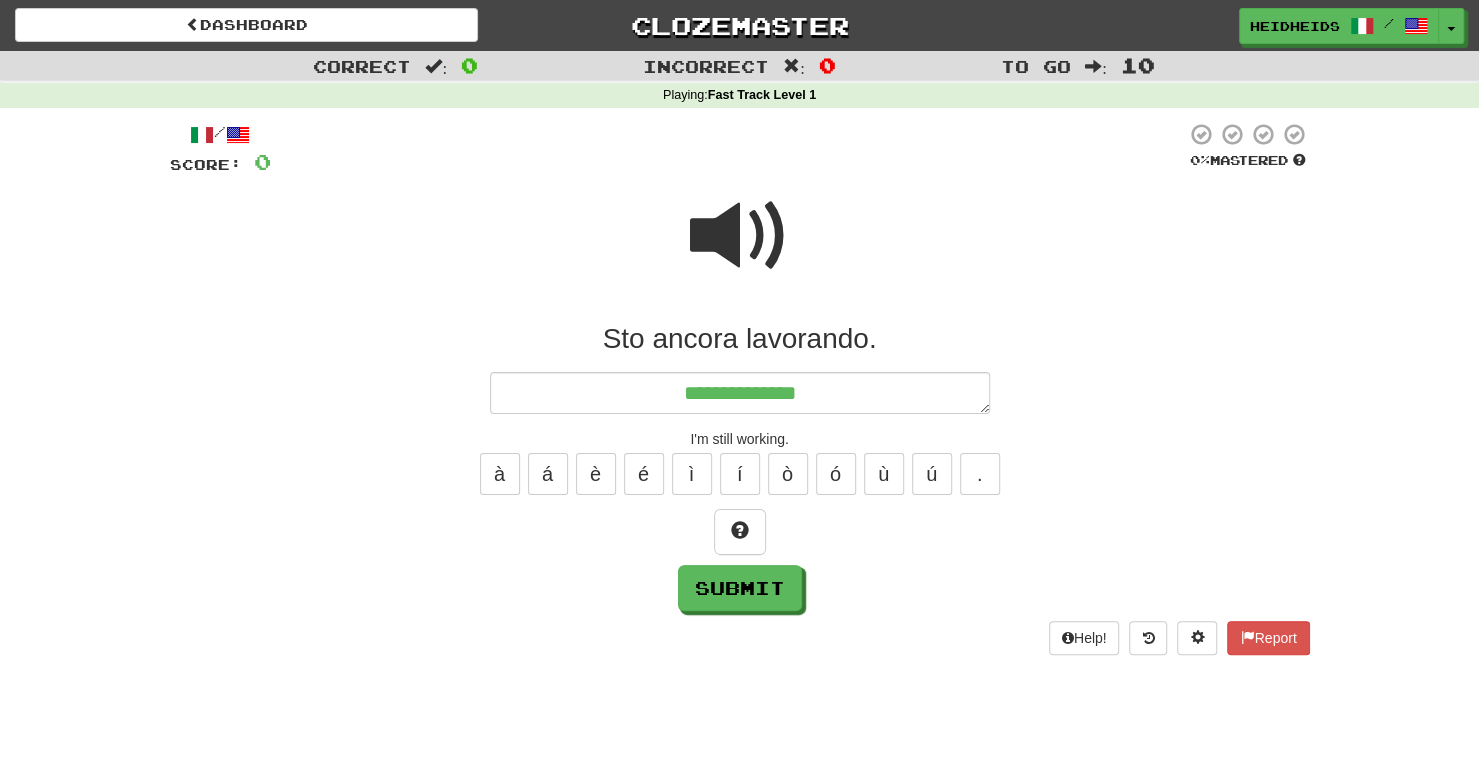 type on "*" 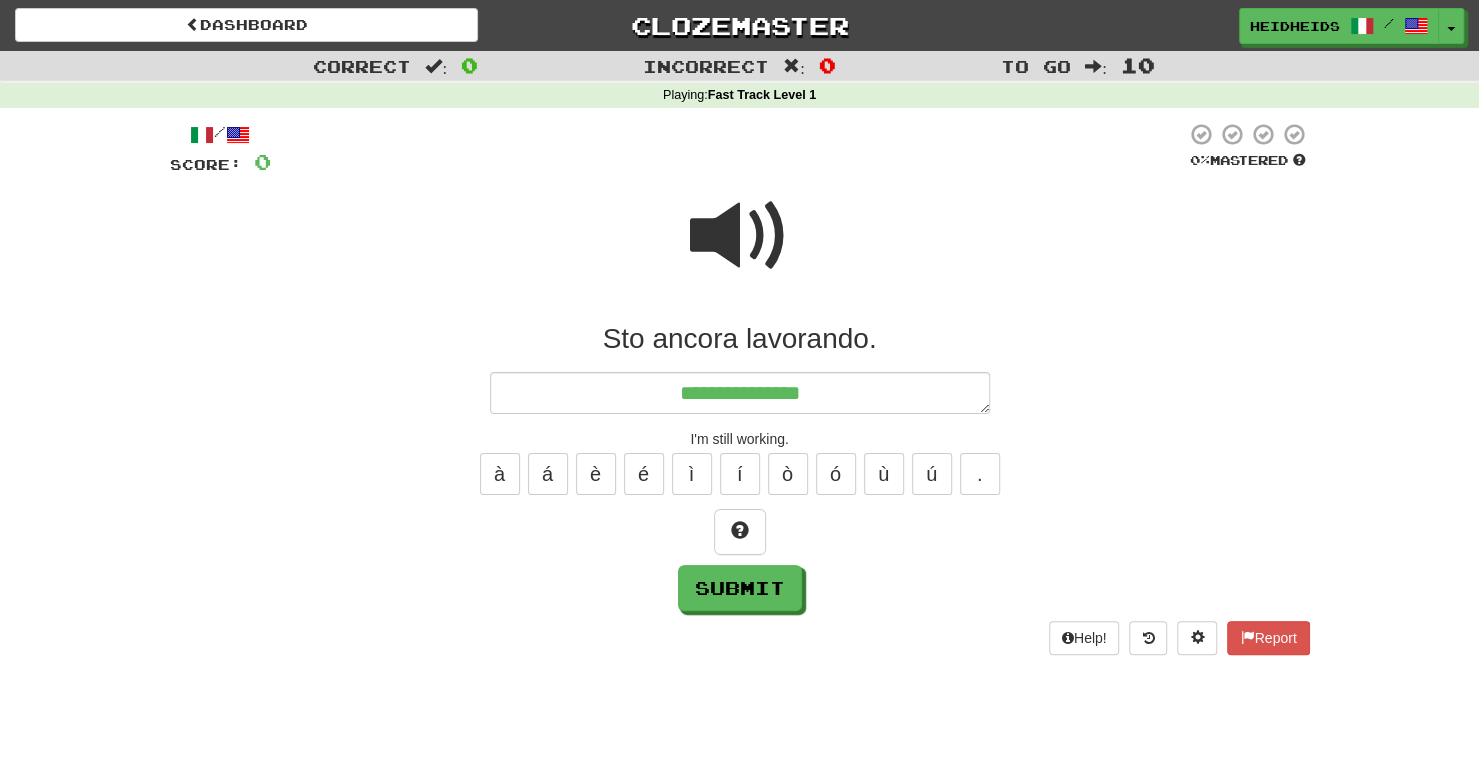 type on "*" 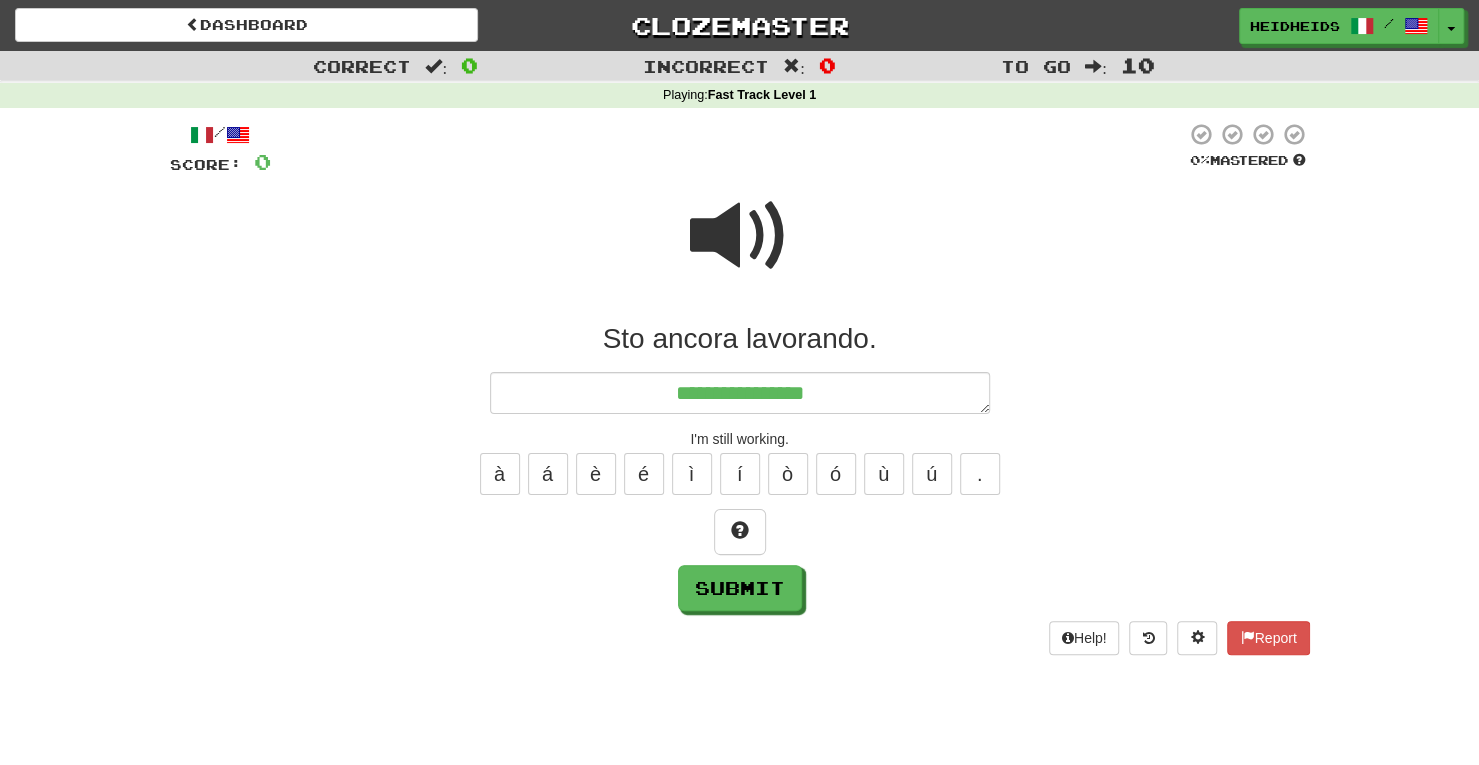 type on "*" 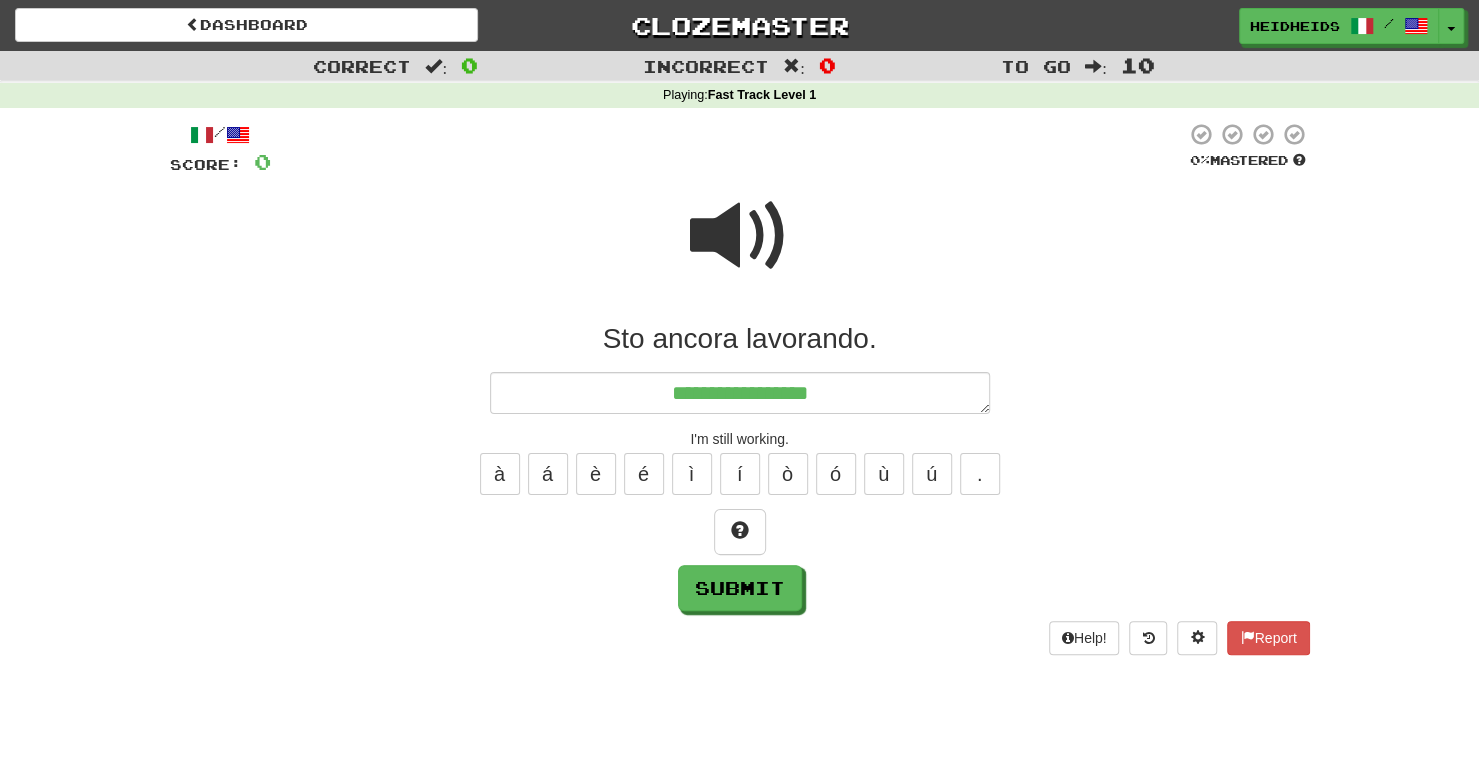 type on "*" 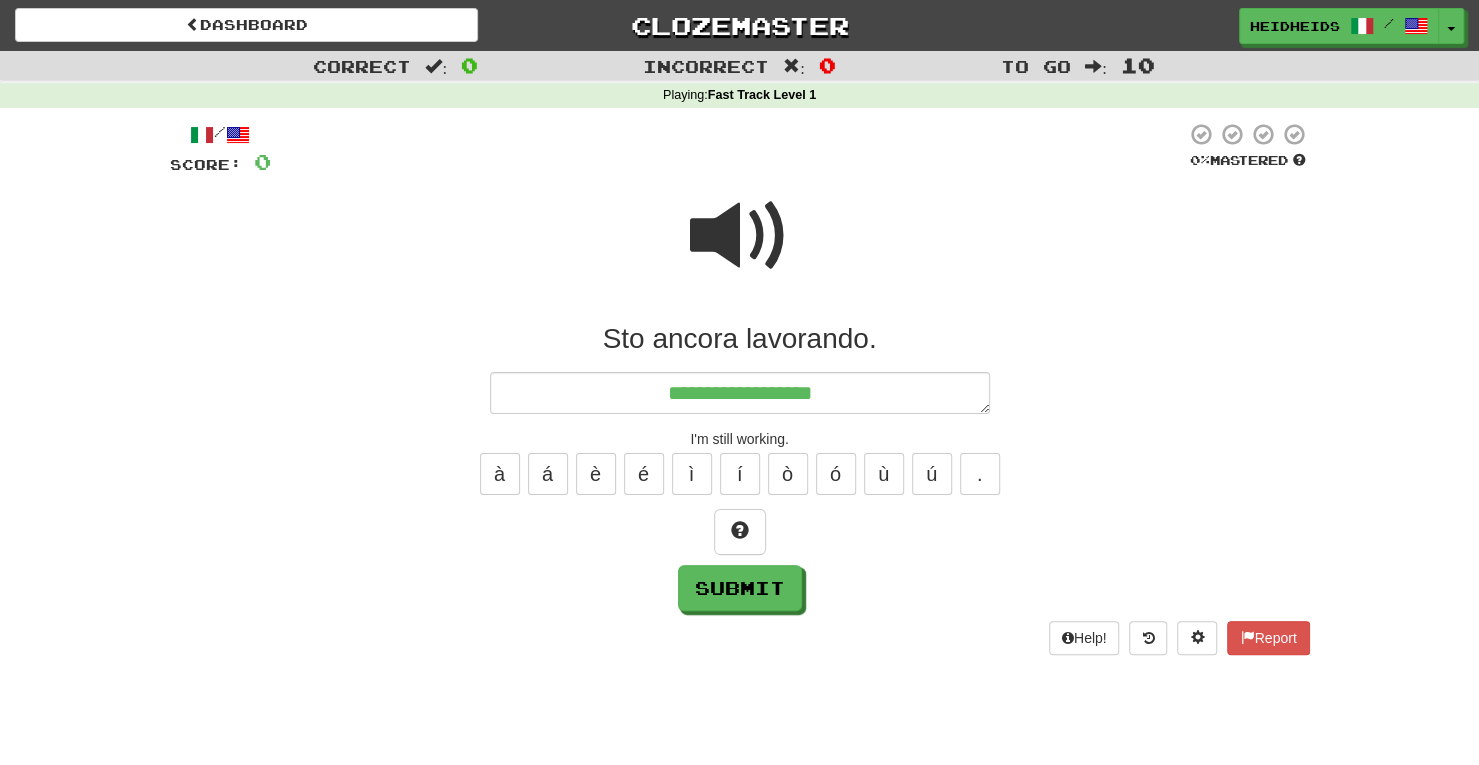 type on "*" 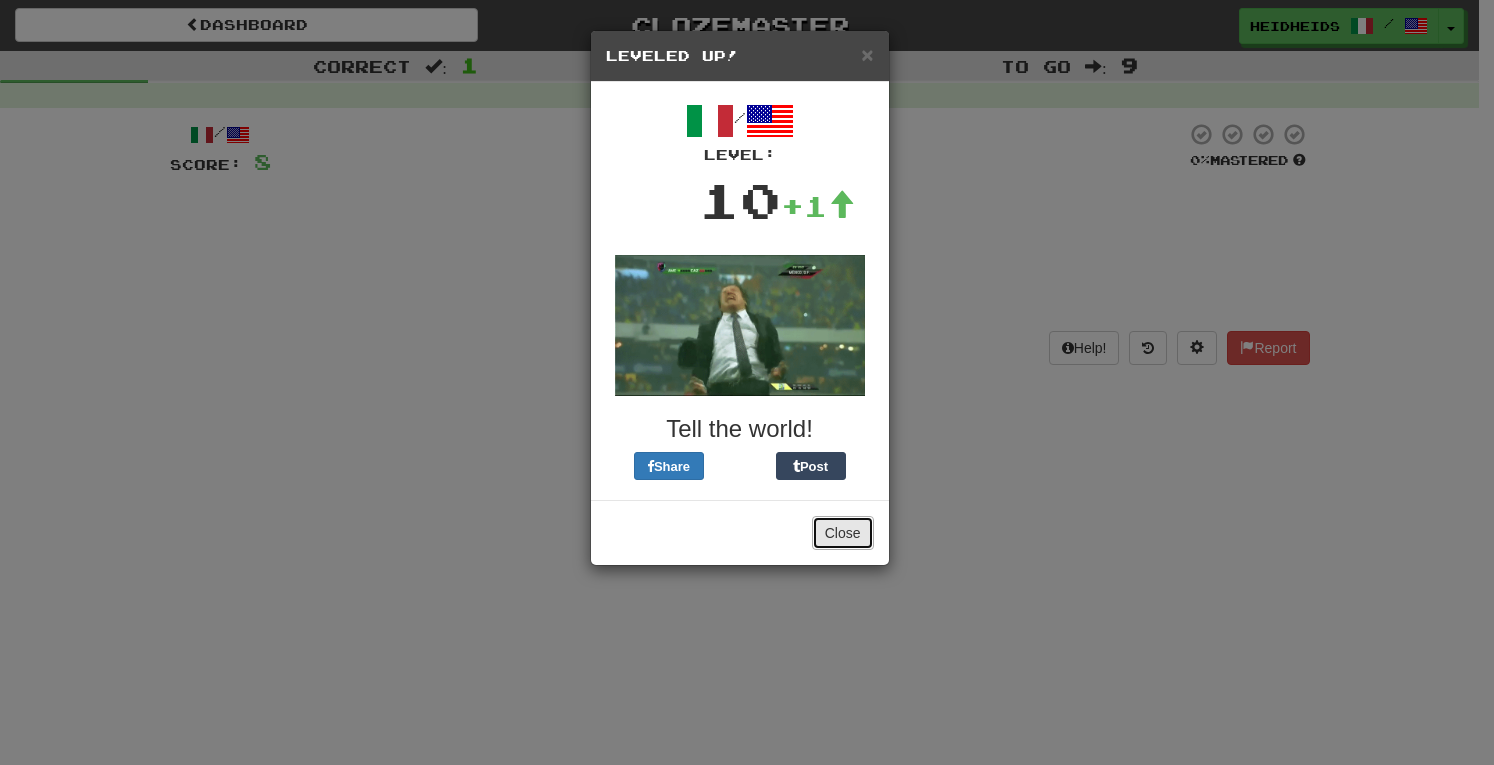 click on "Close" at bounding box center (843, 533) 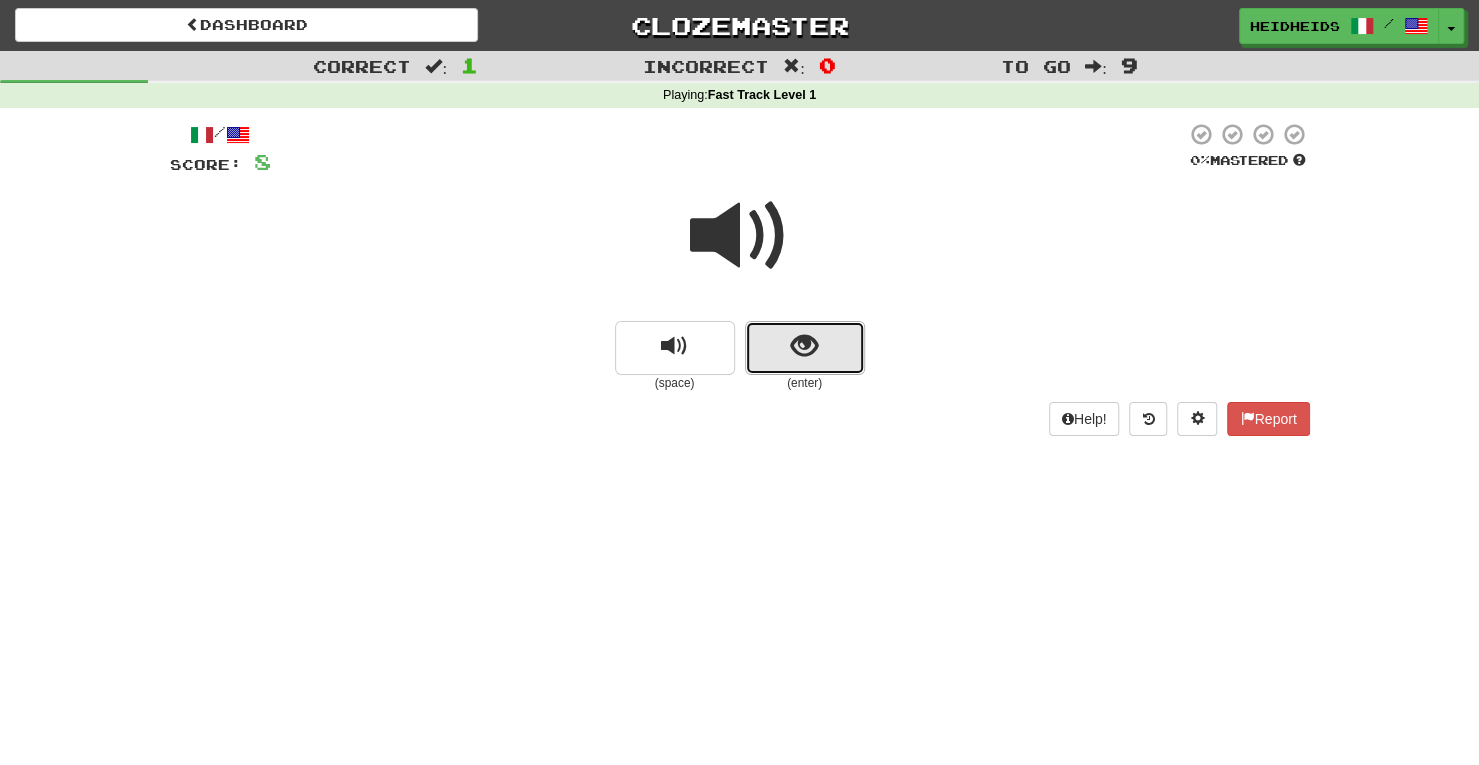 click at bounding box center [805, 348] 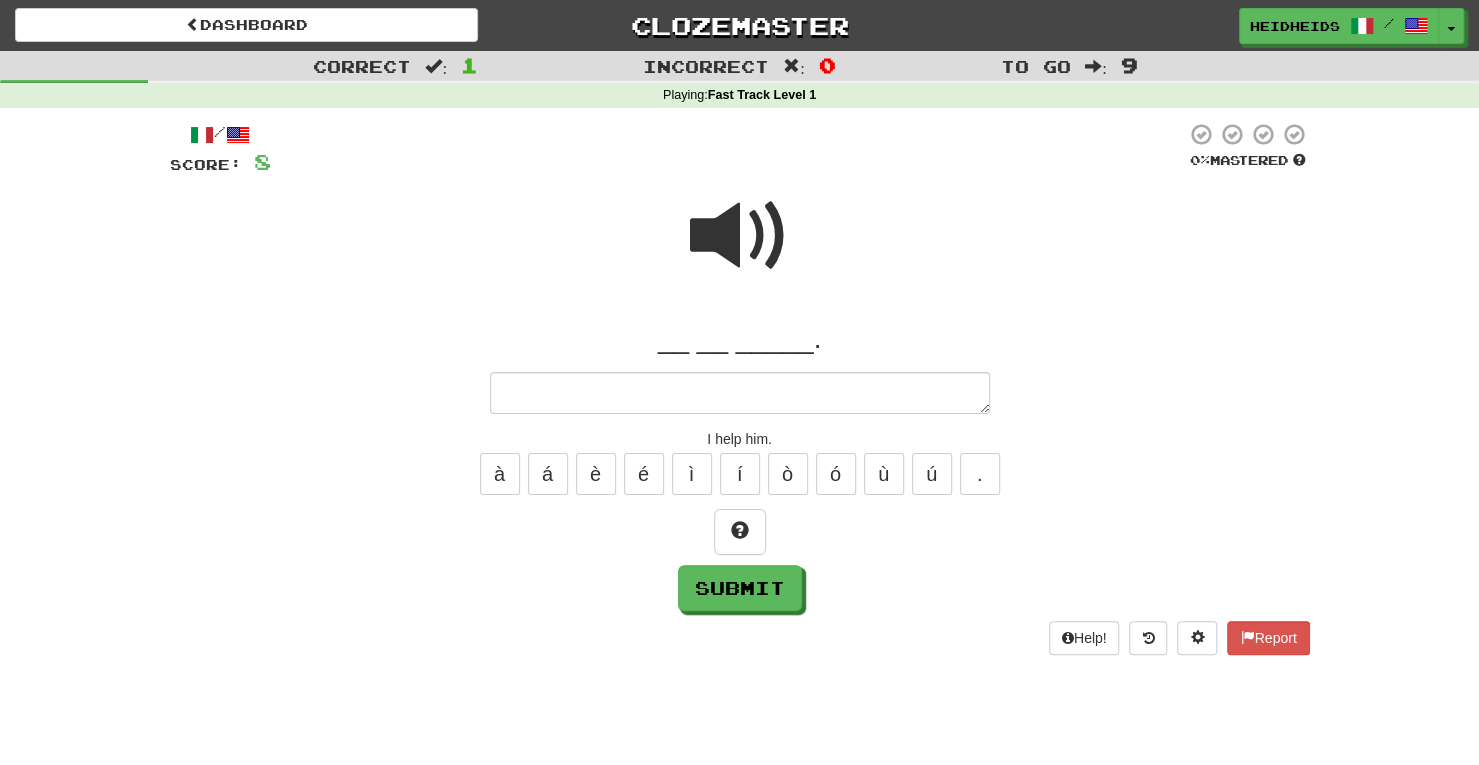 type on "*" 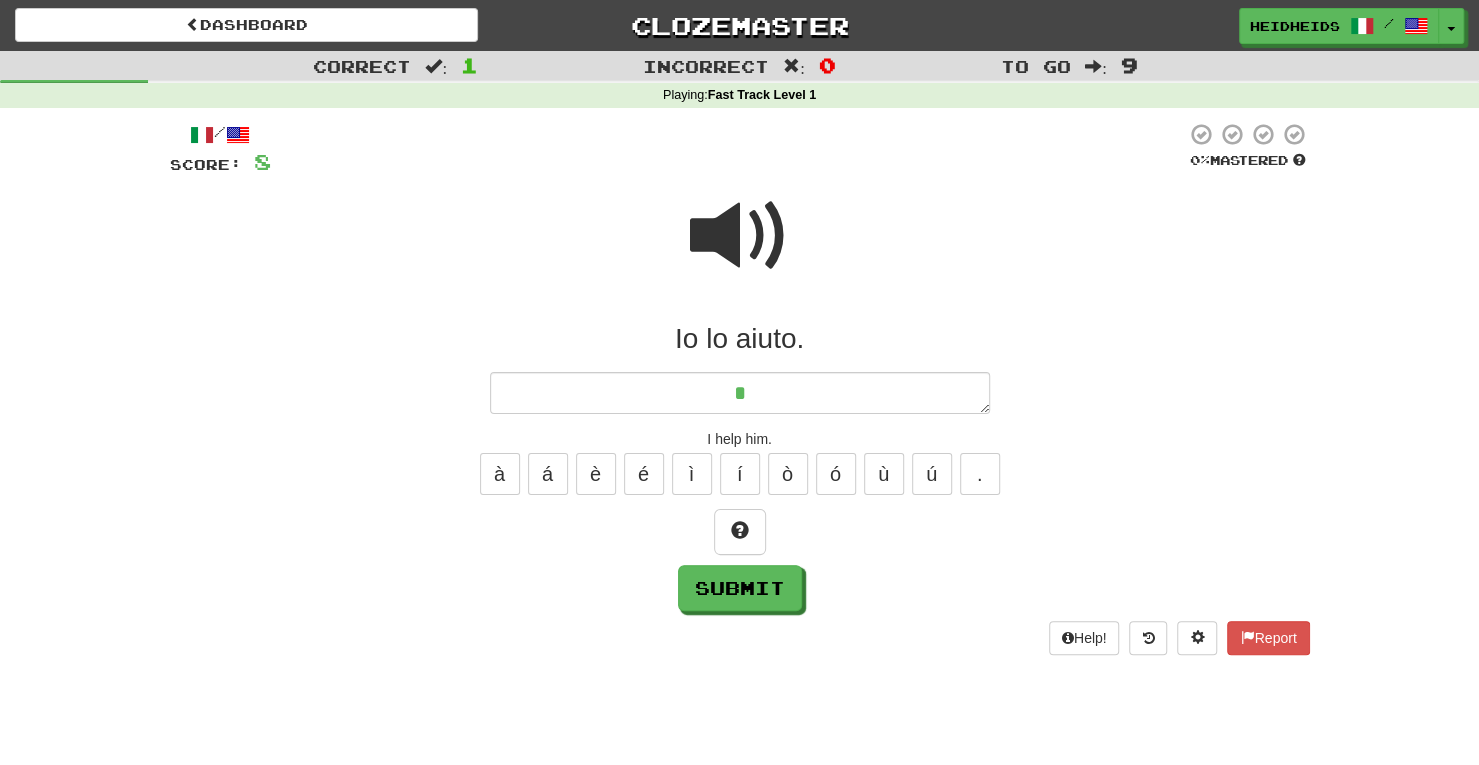 type on "*" 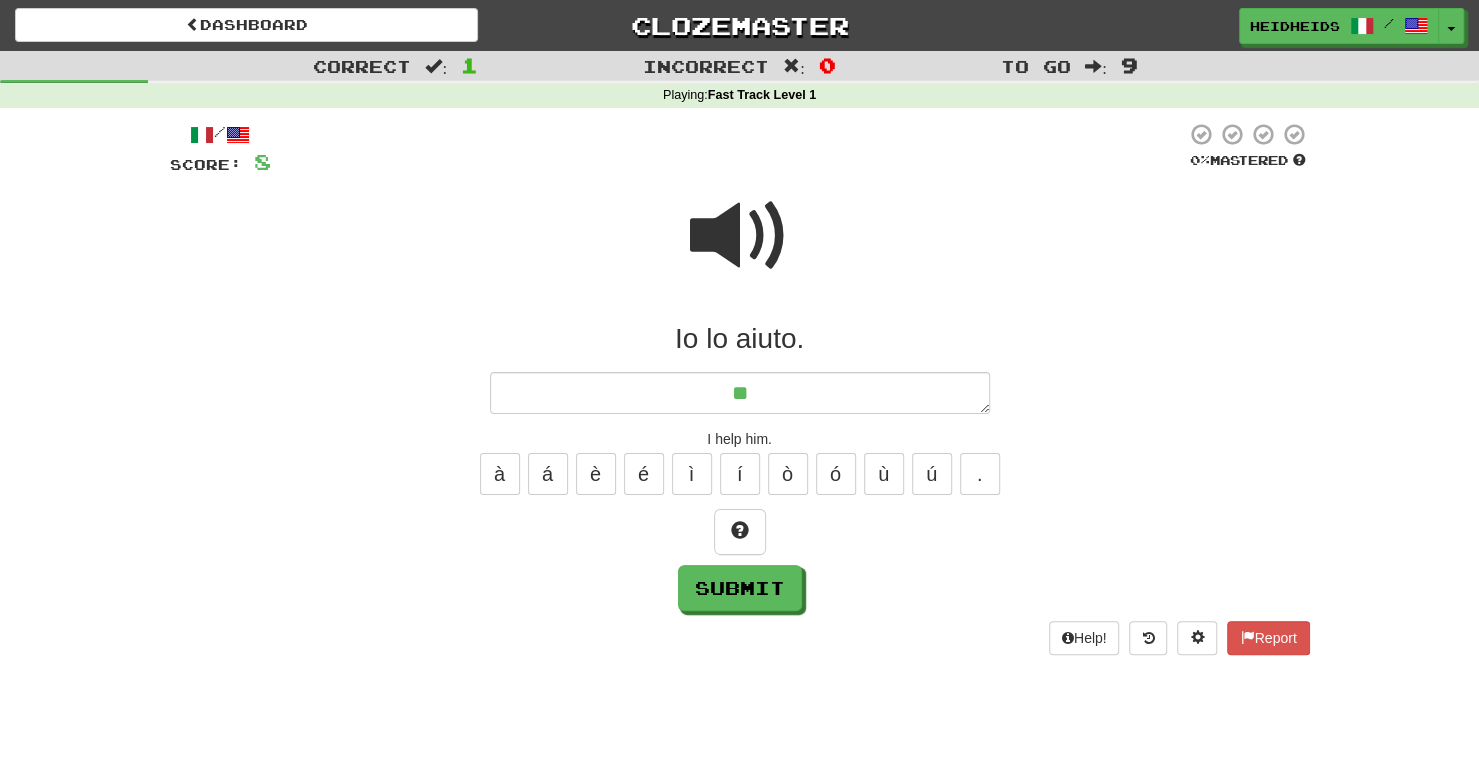 type on "*" 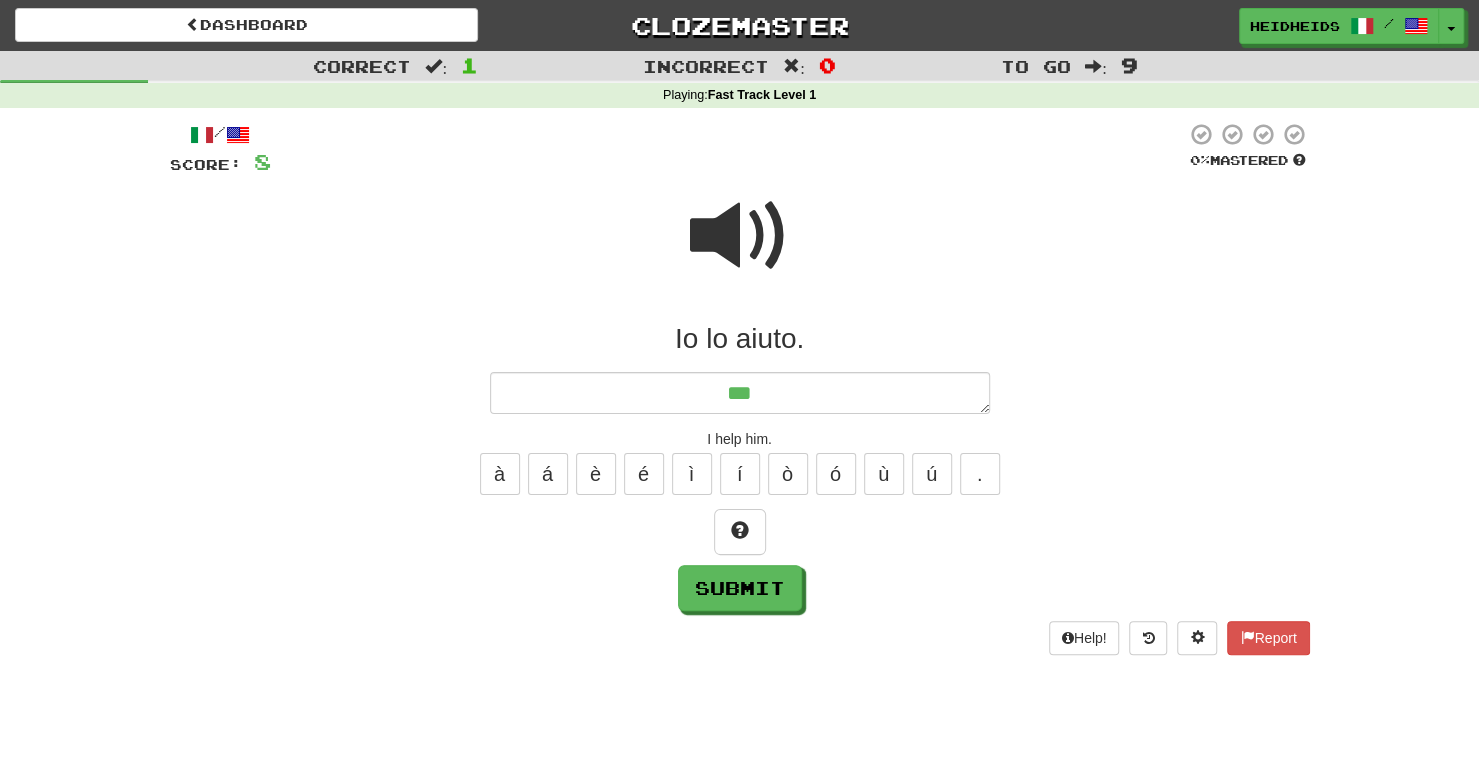 type on "*" 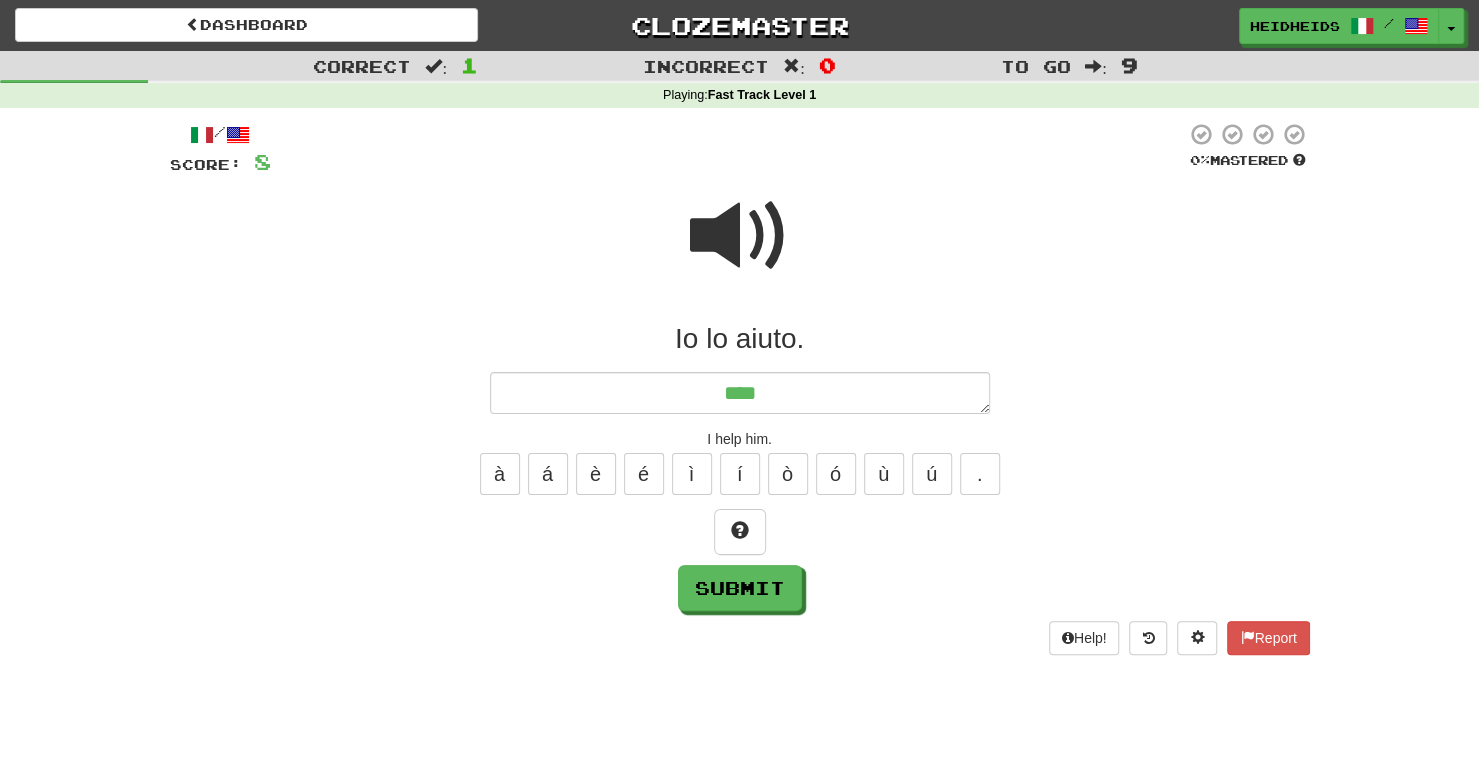 type on "*" 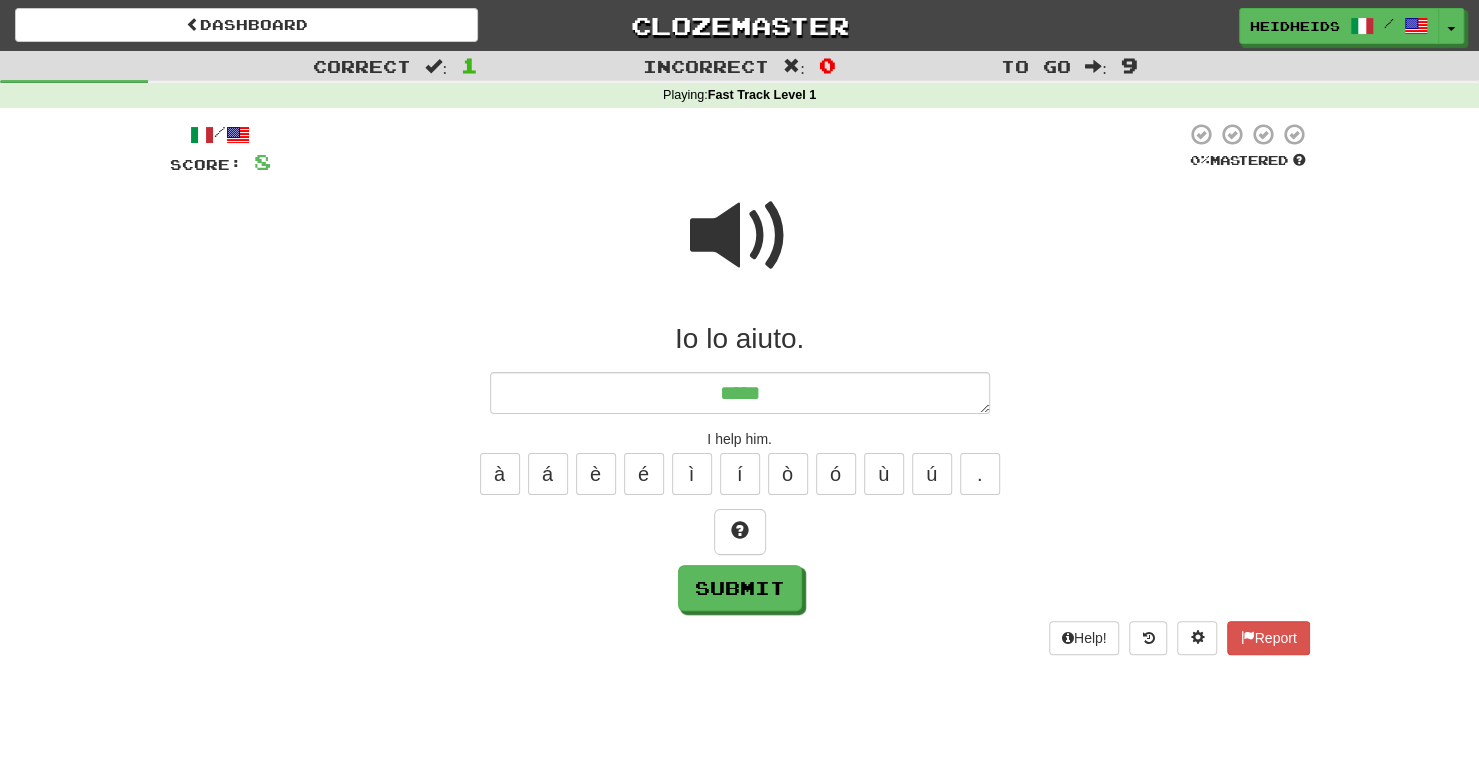 type on "*" 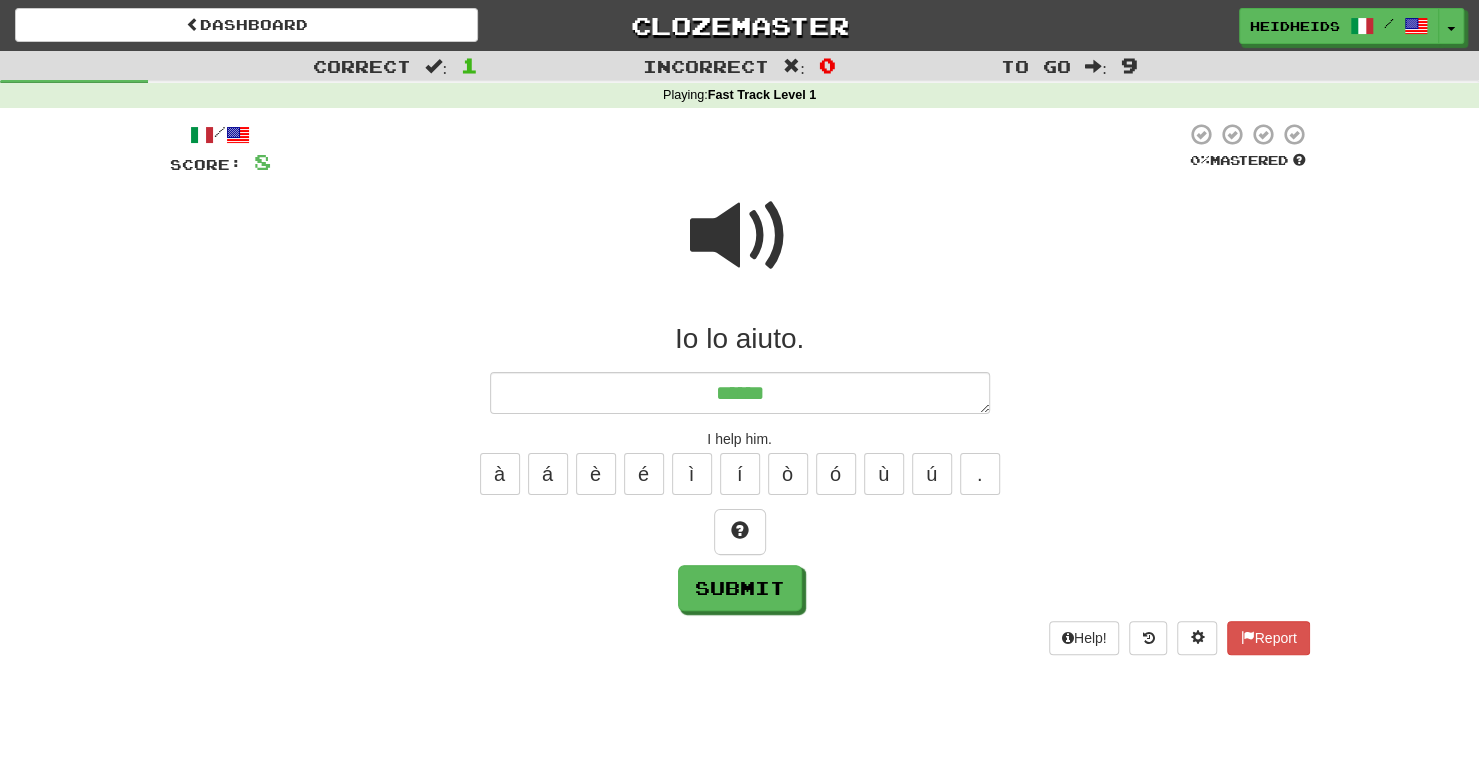 type on "*" 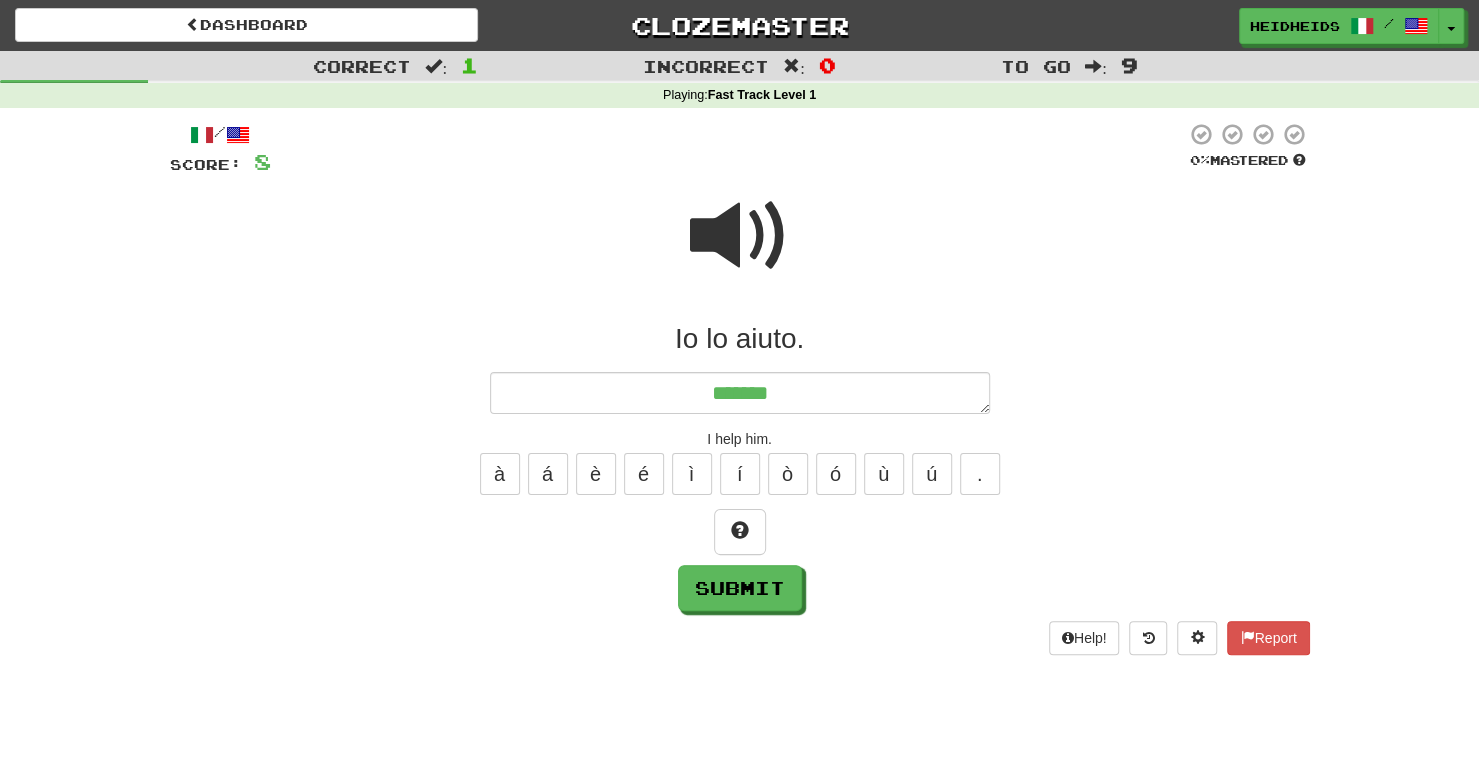 type on "********" 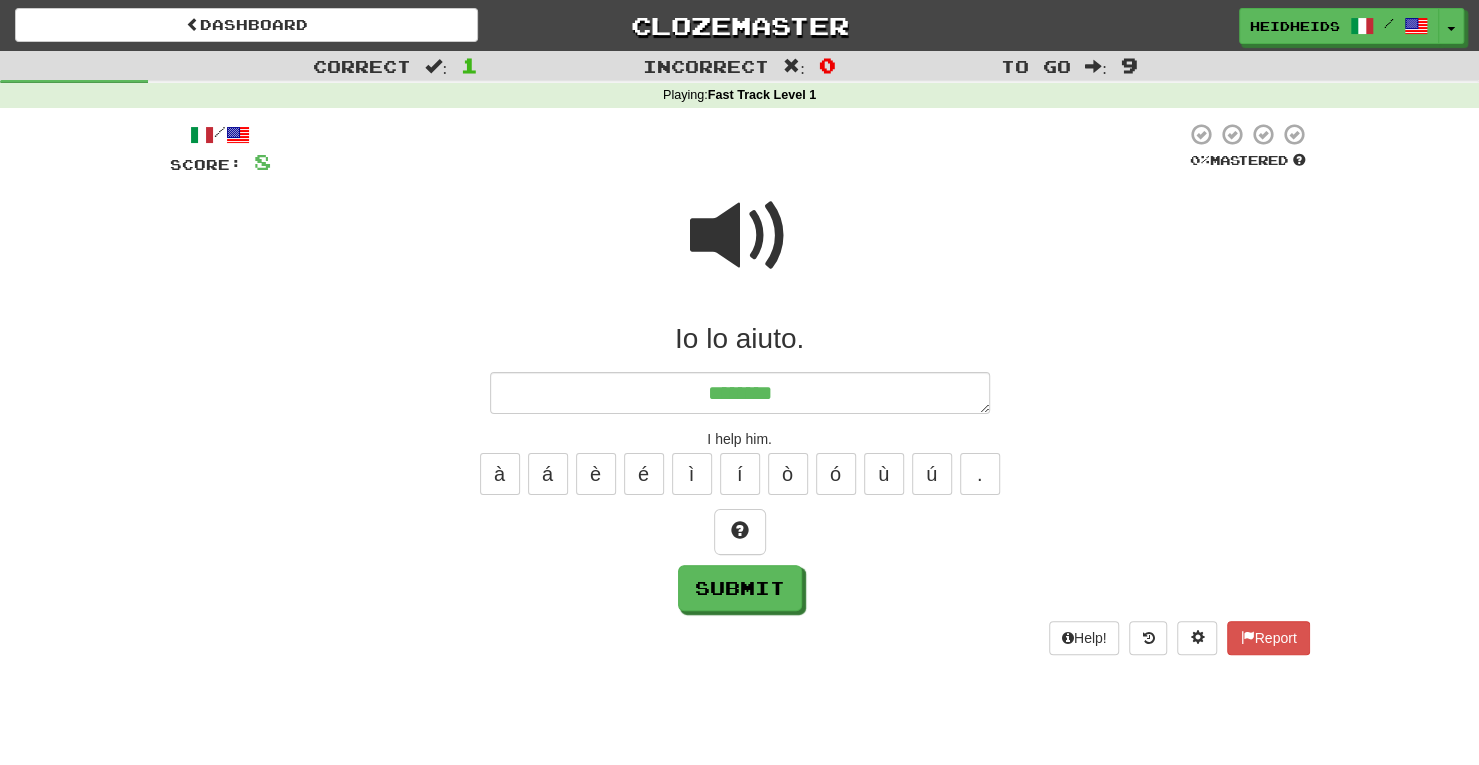type on "*" 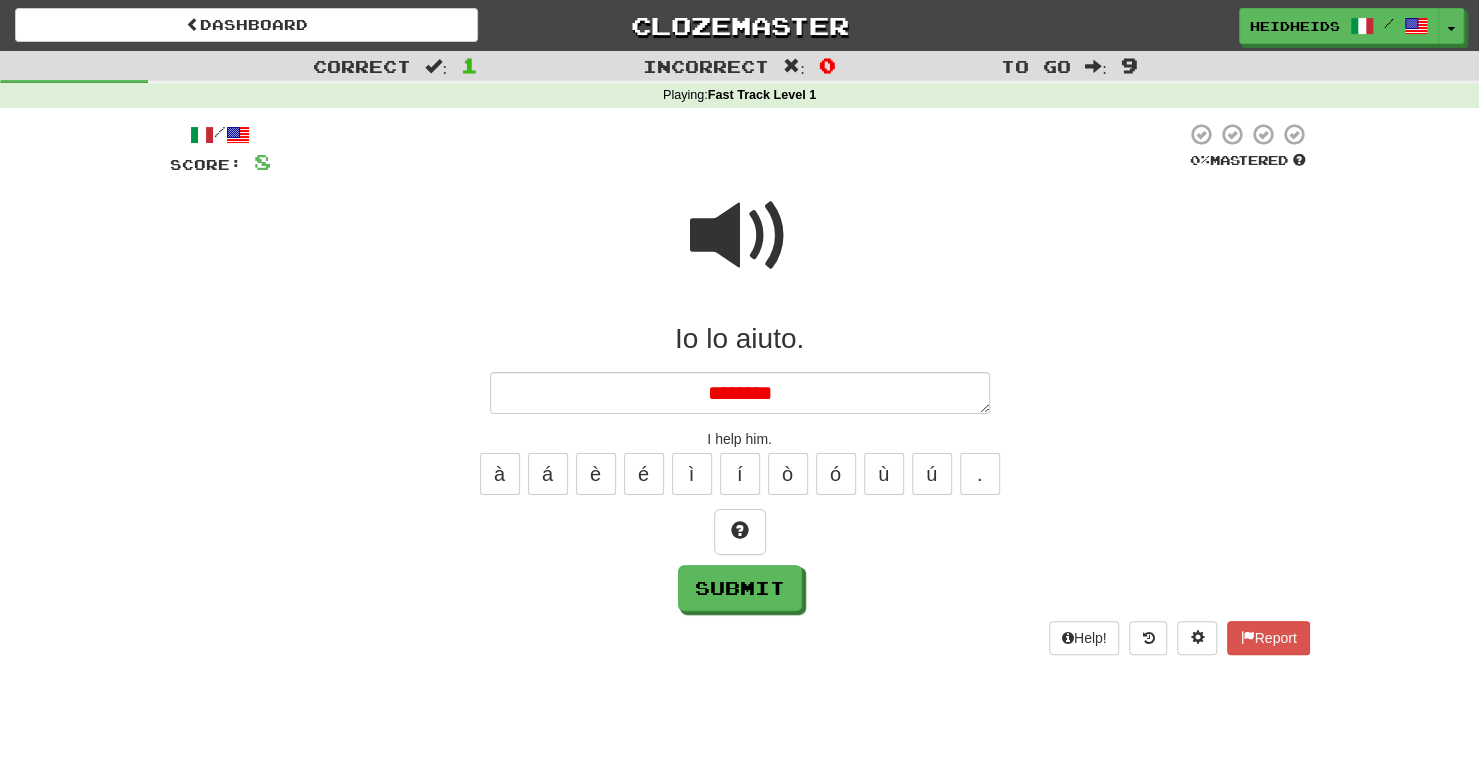 type on "*********" 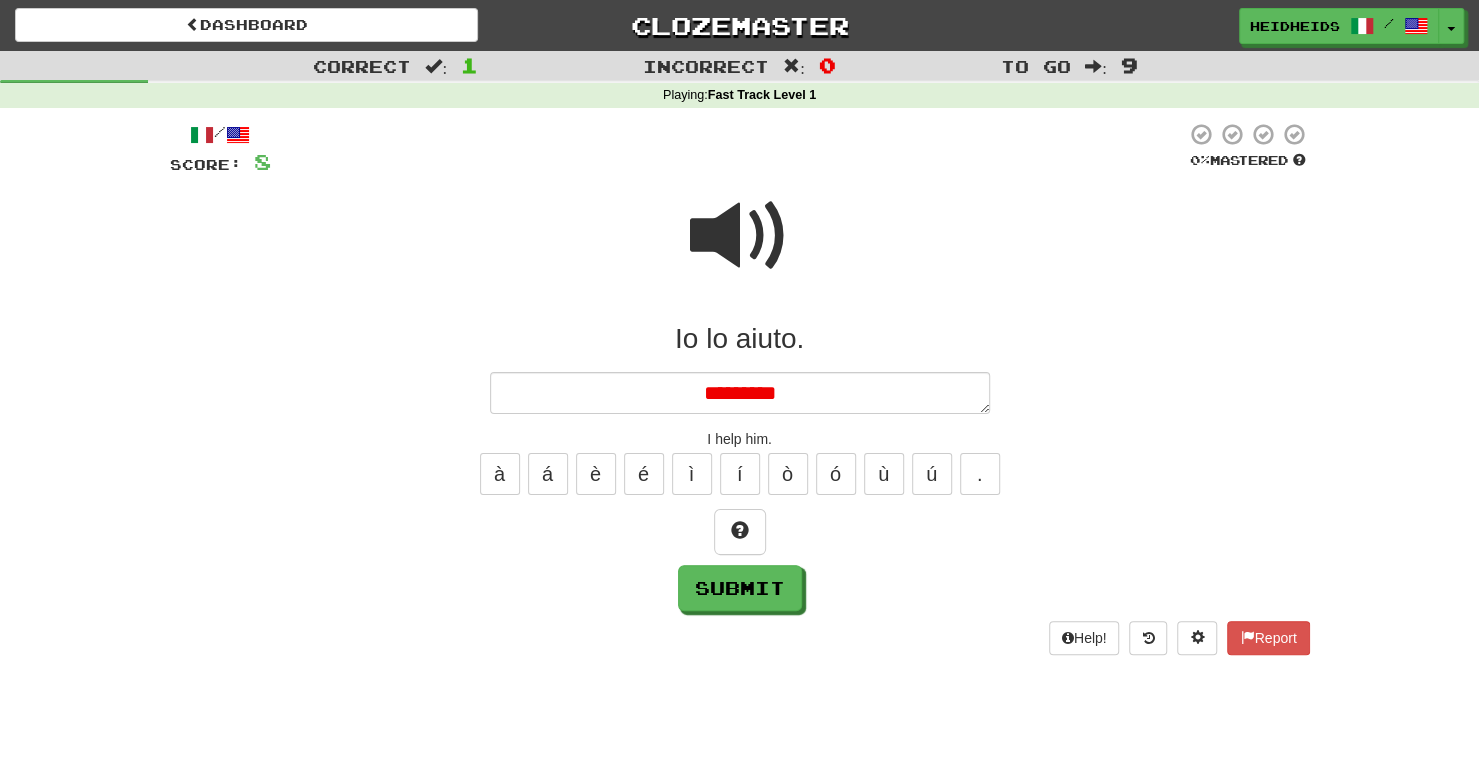 type on "*" 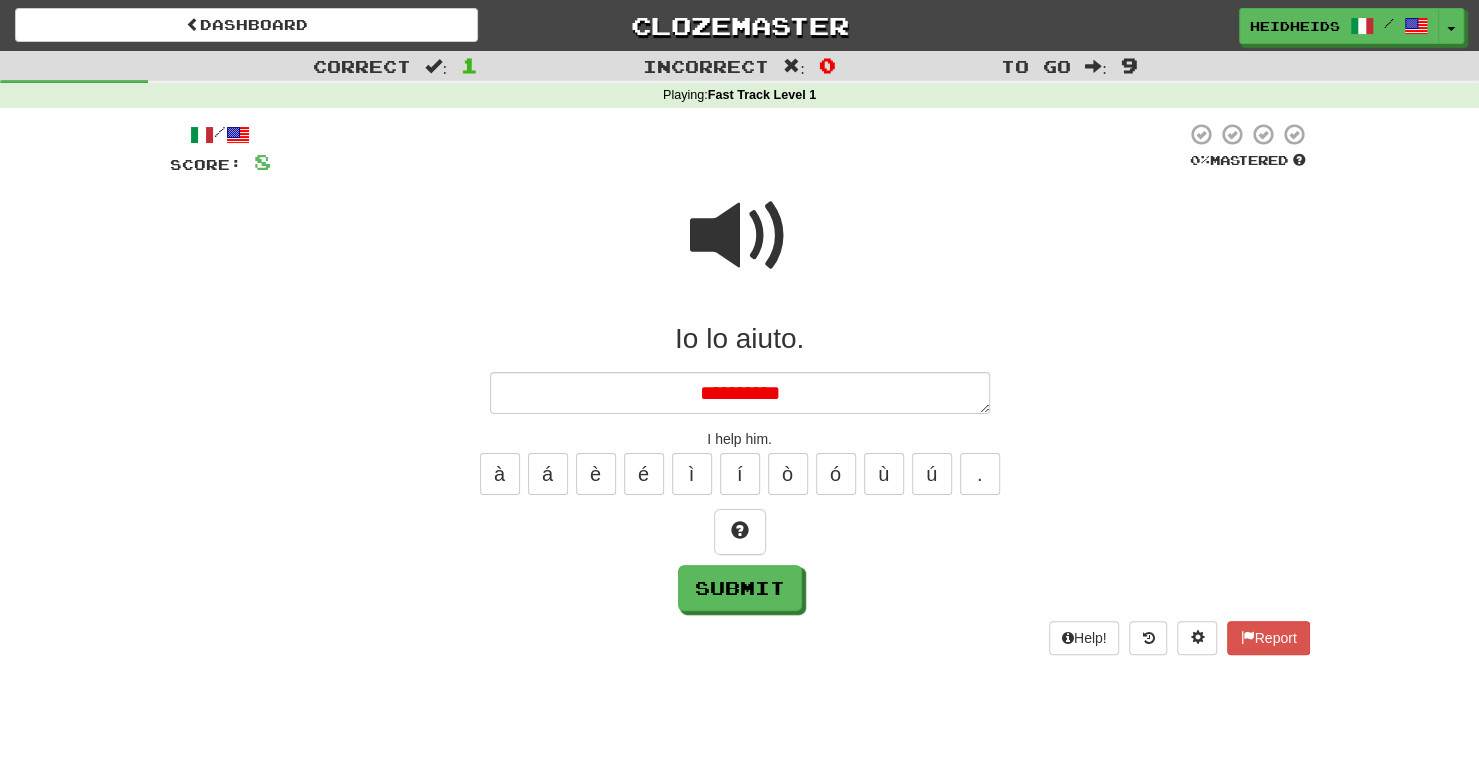 type on "*" 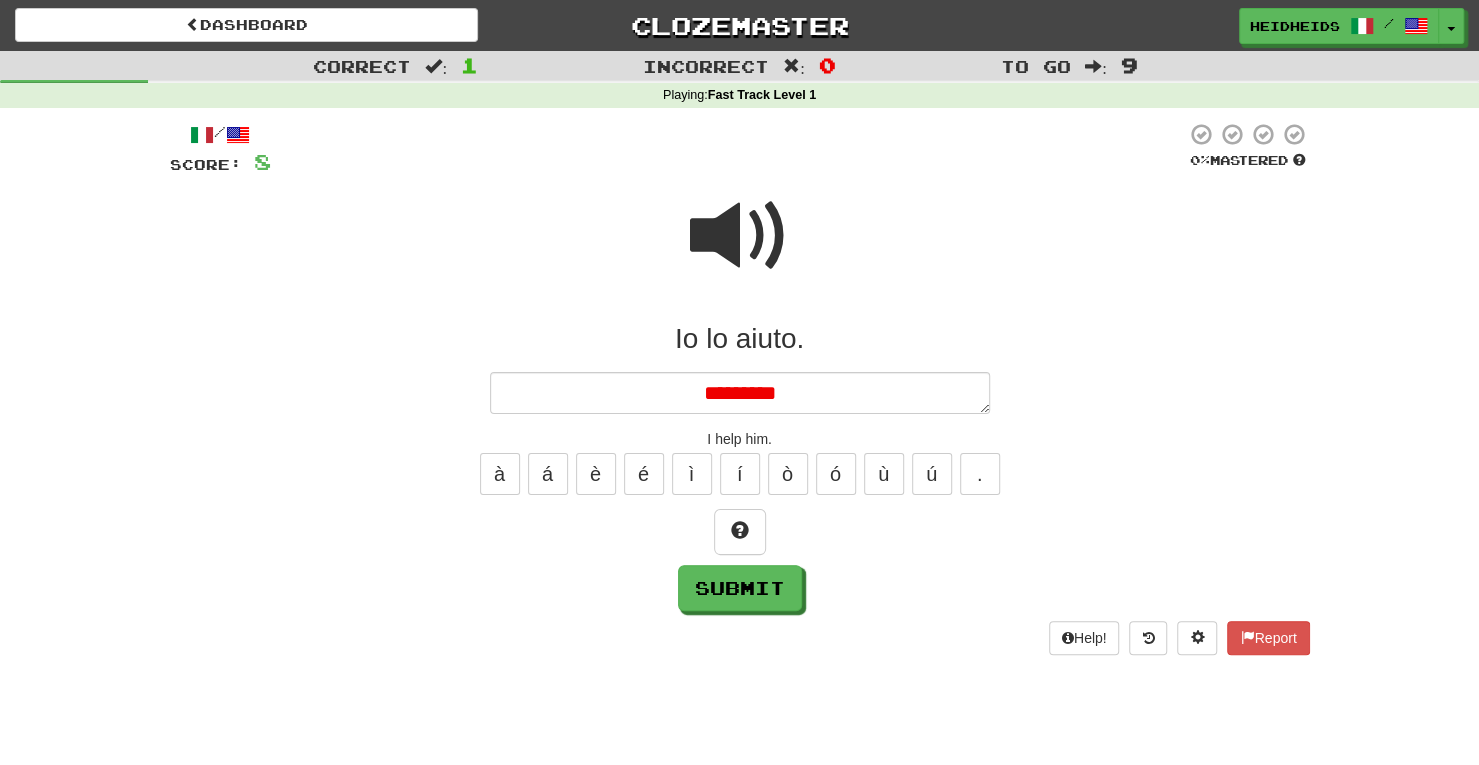 type on "*" 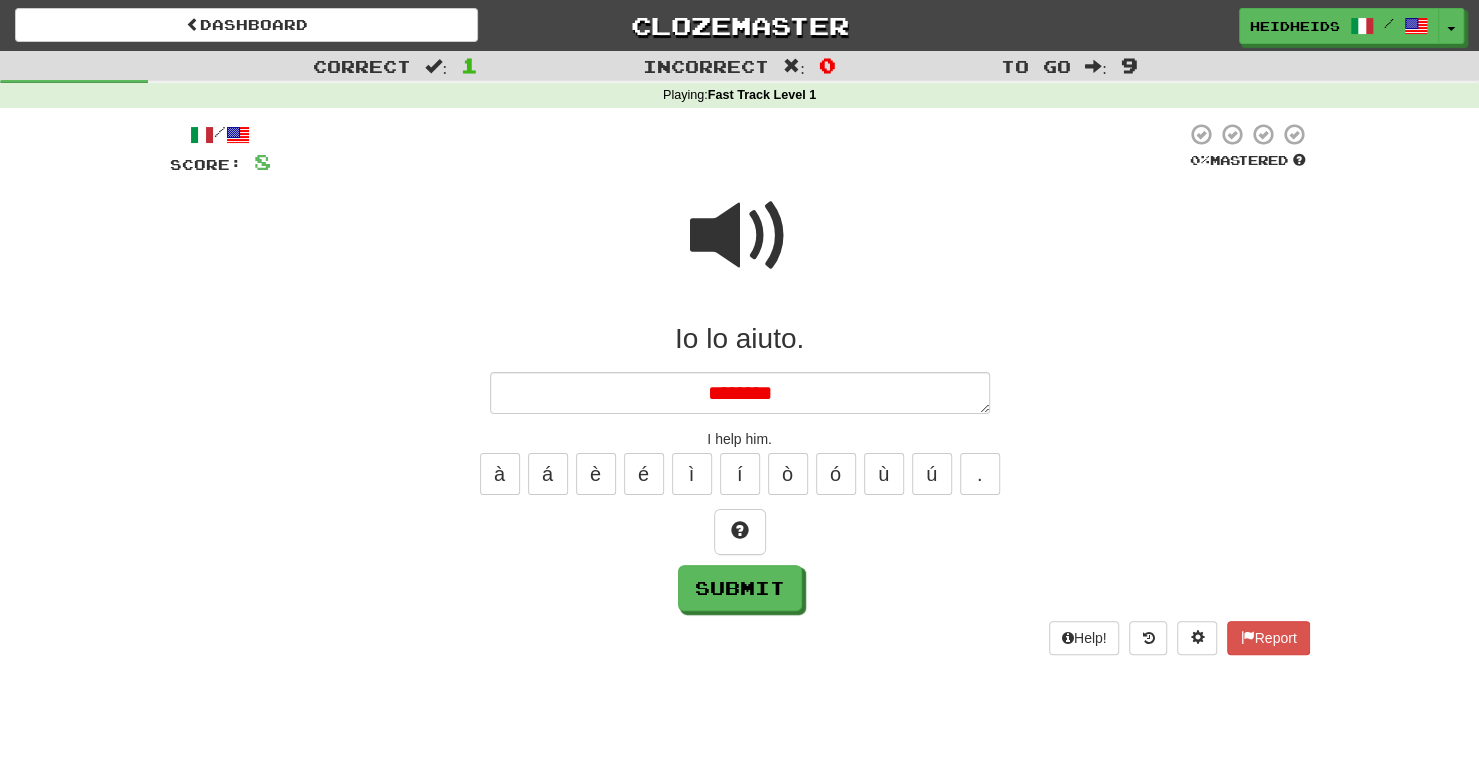 type on "*" 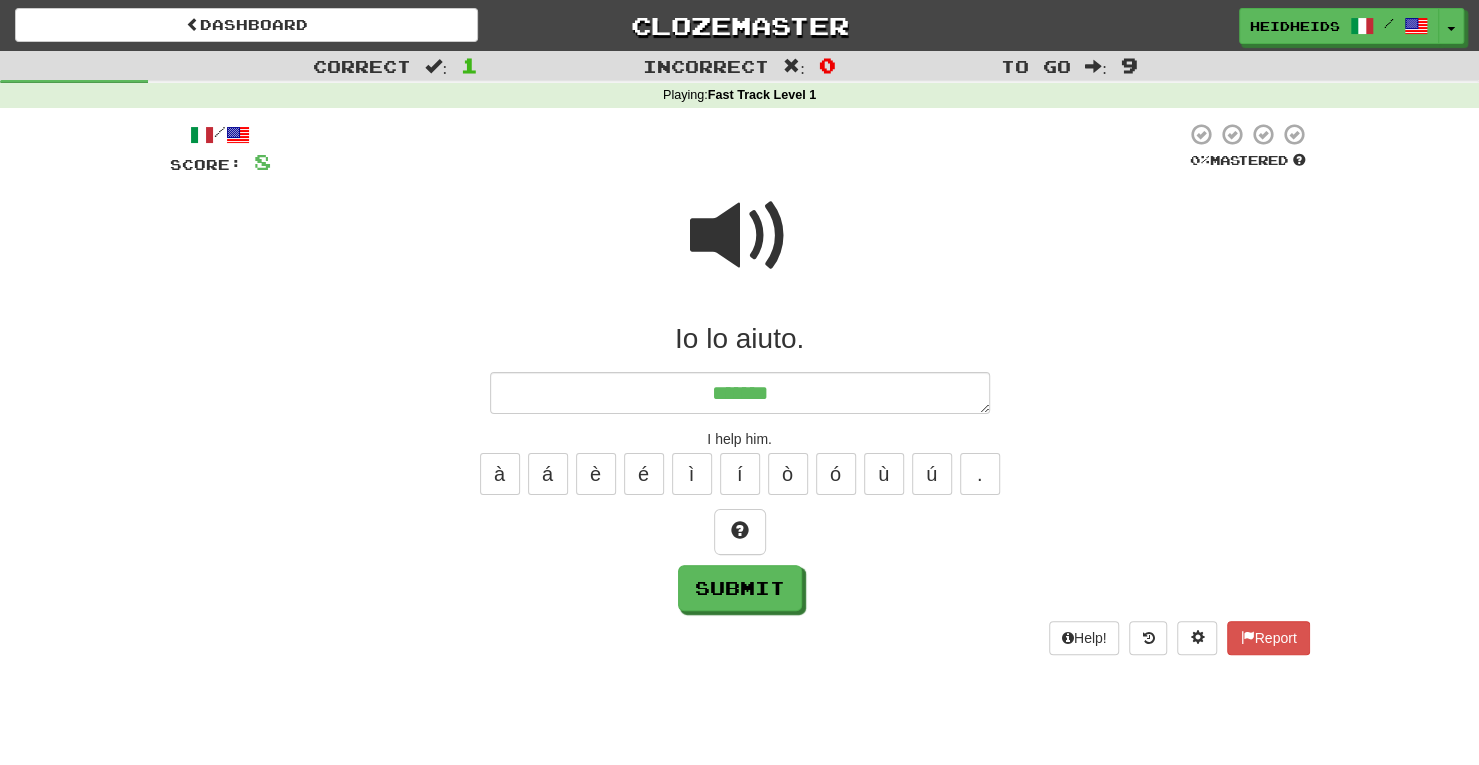 type on "*" 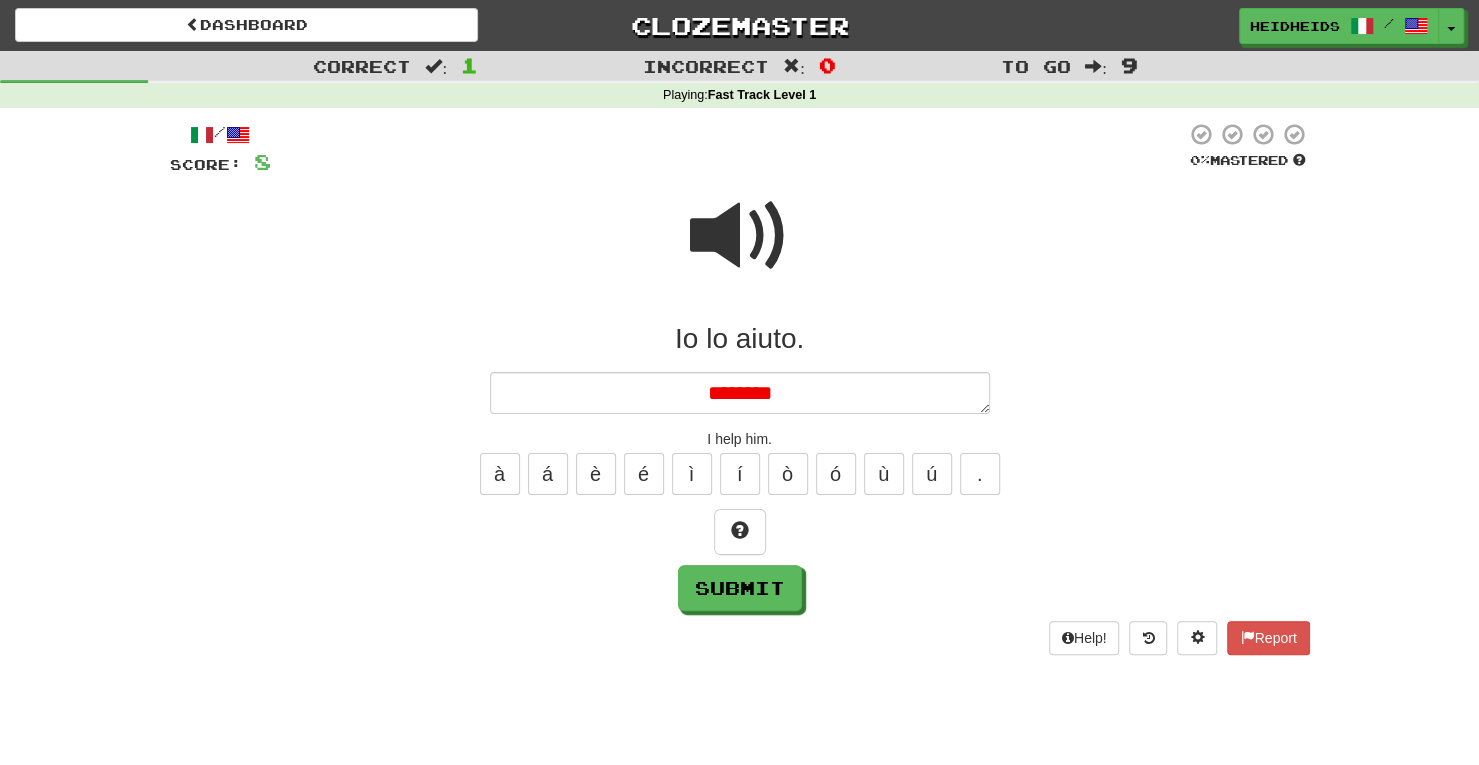 type on "*" 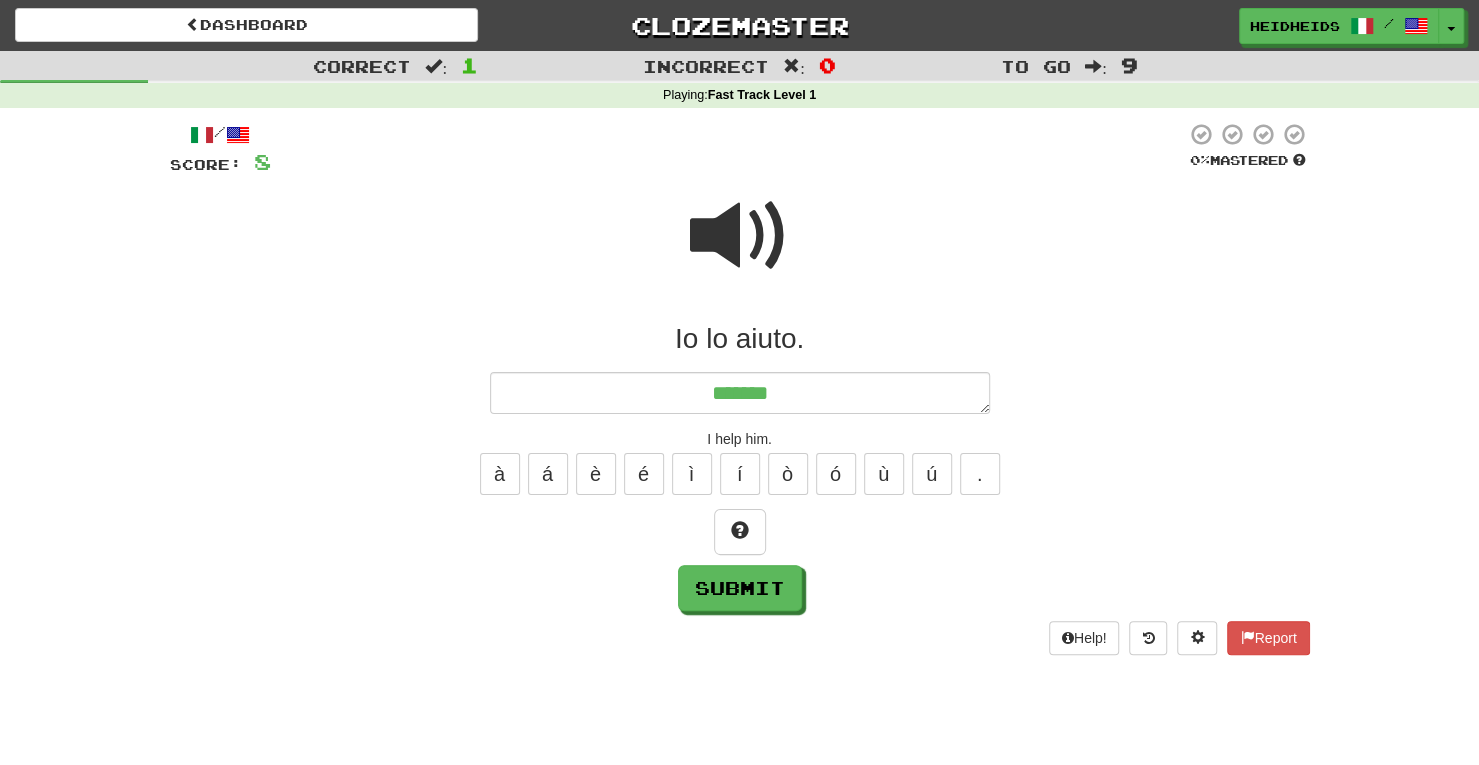 type on "*" 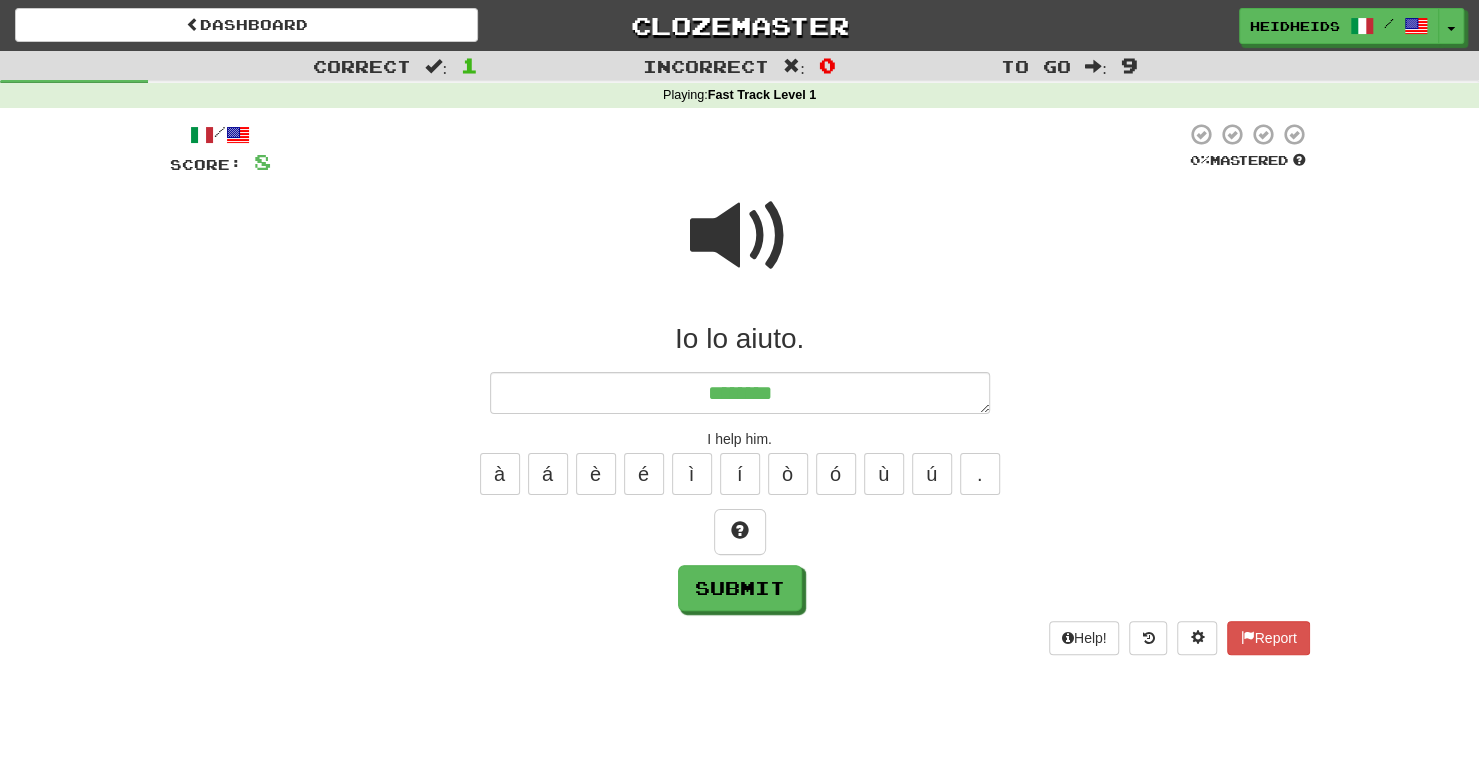 type on "*" 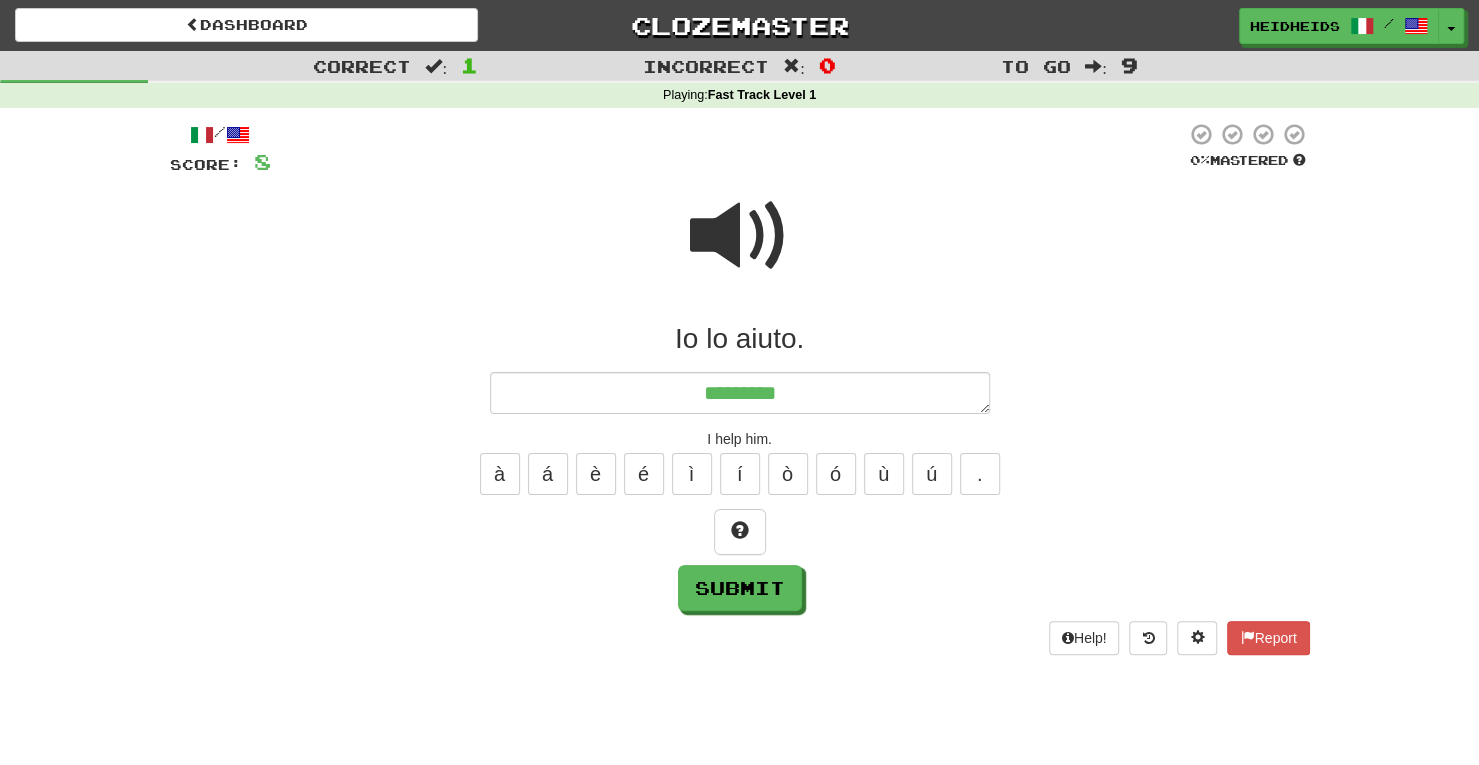 type on "*" 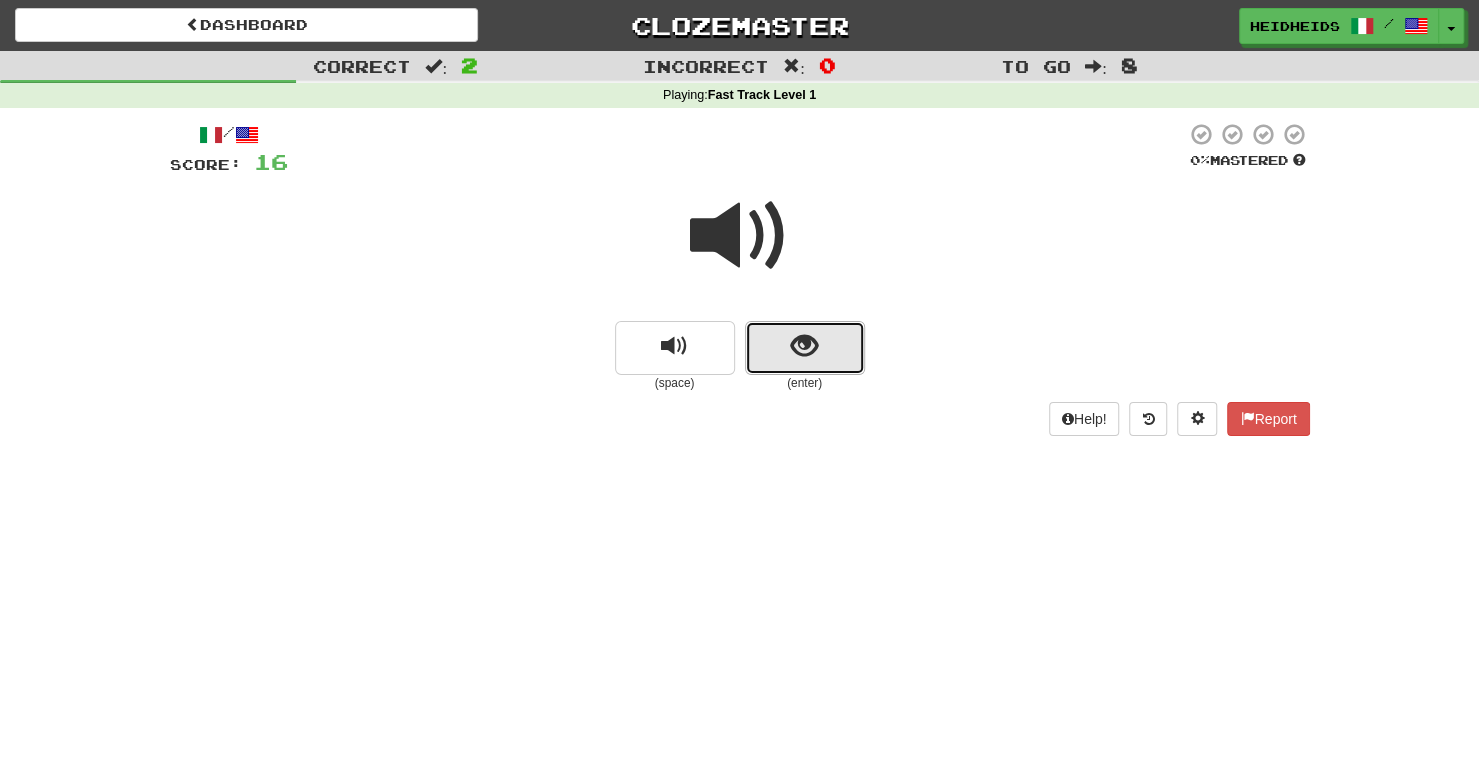 click at bounding box center [805, 348] 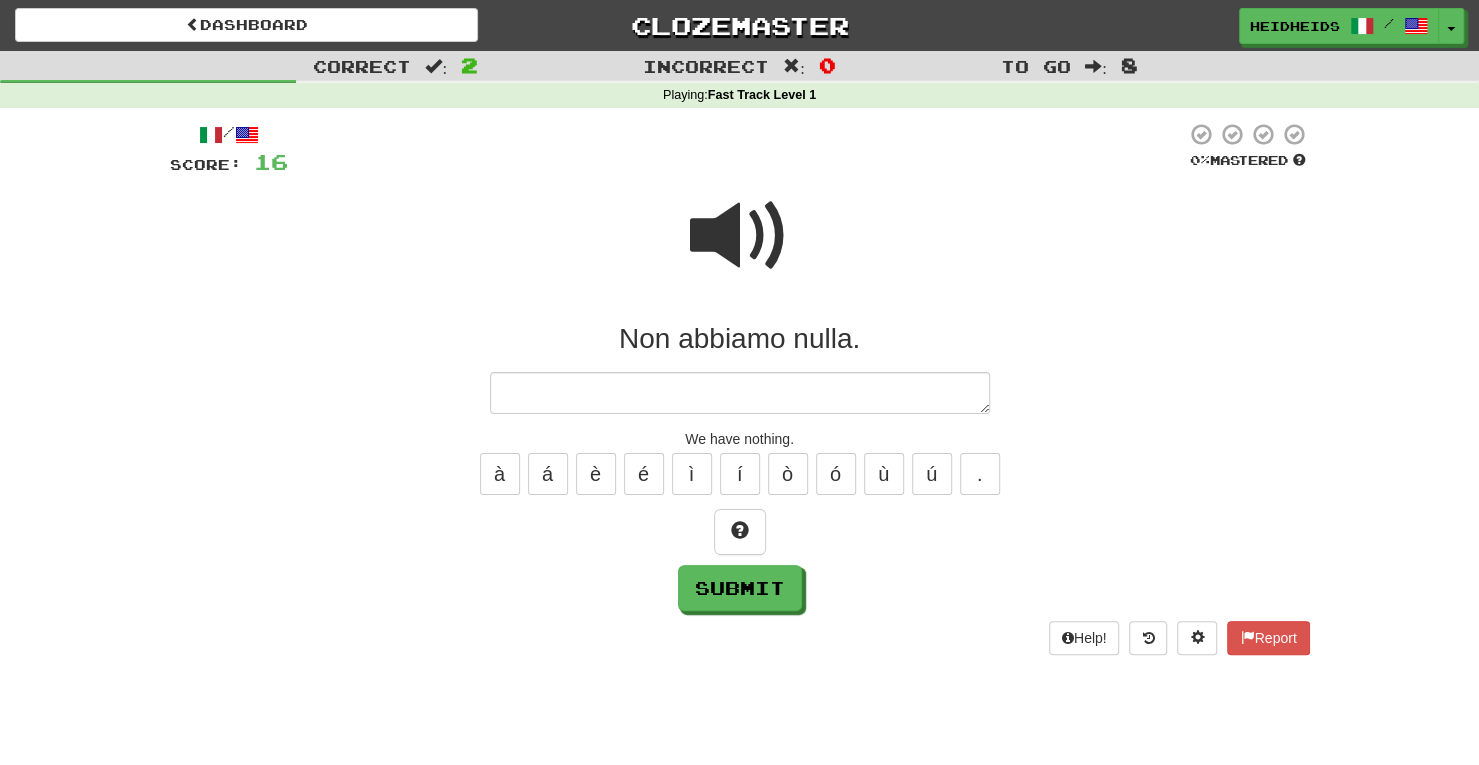 type on "*" 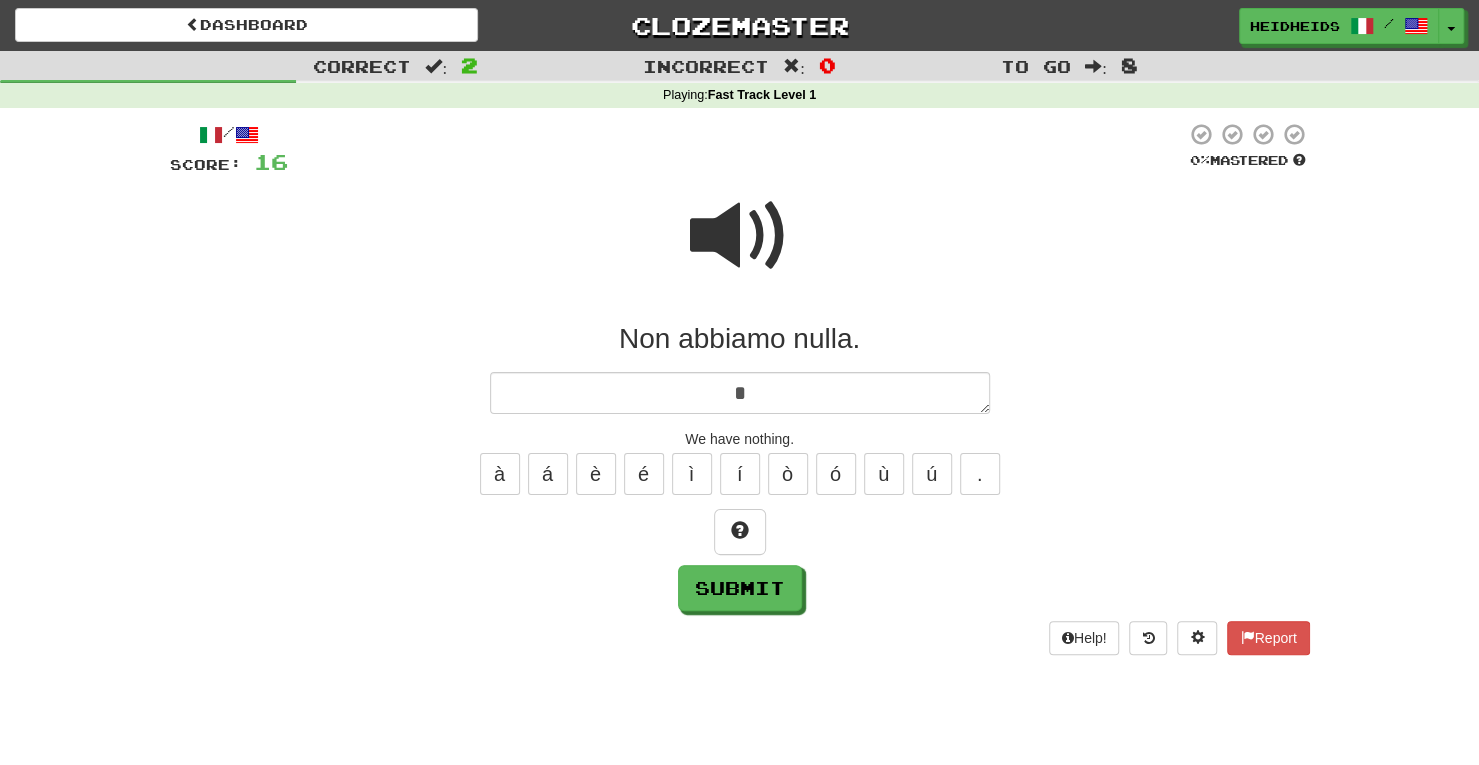type on "*" 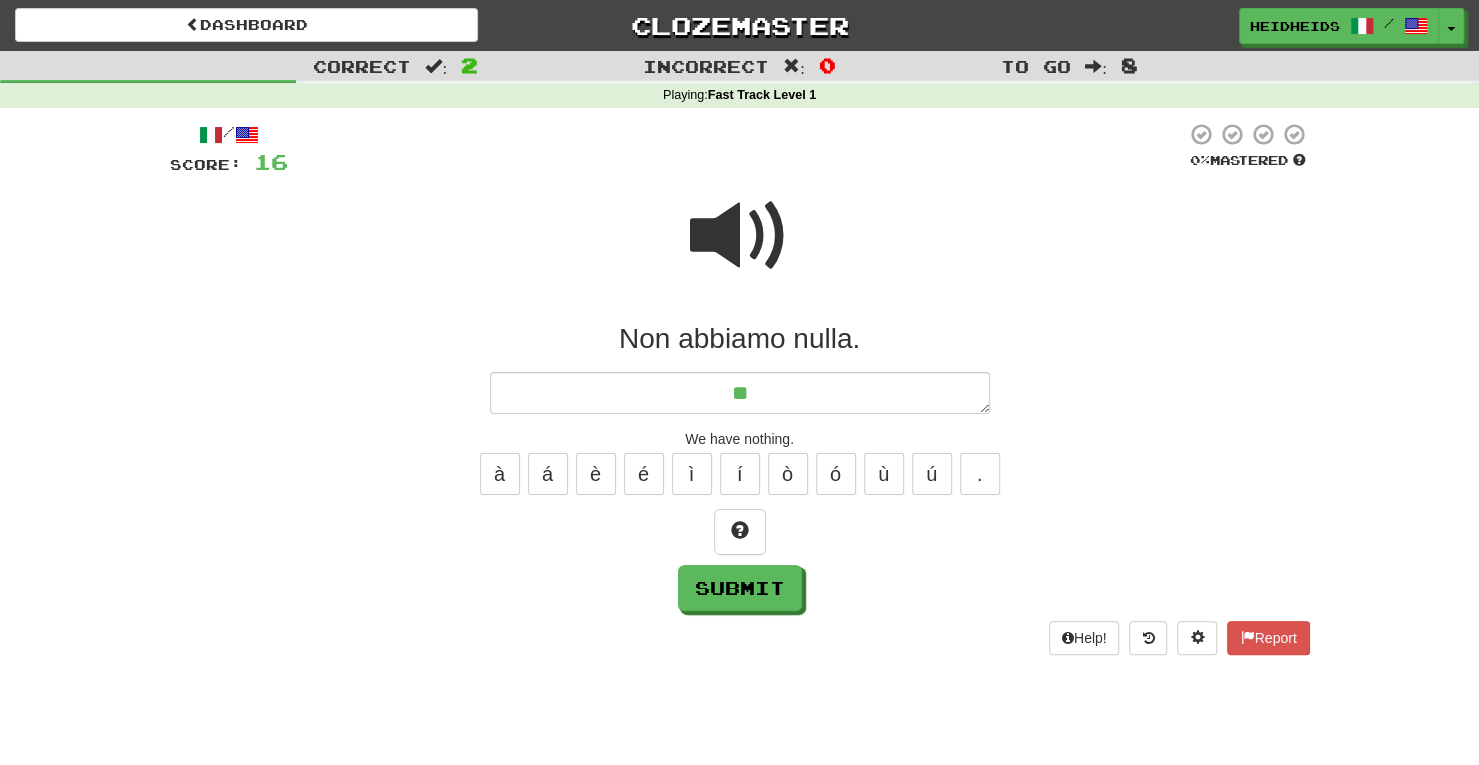 type on "*" 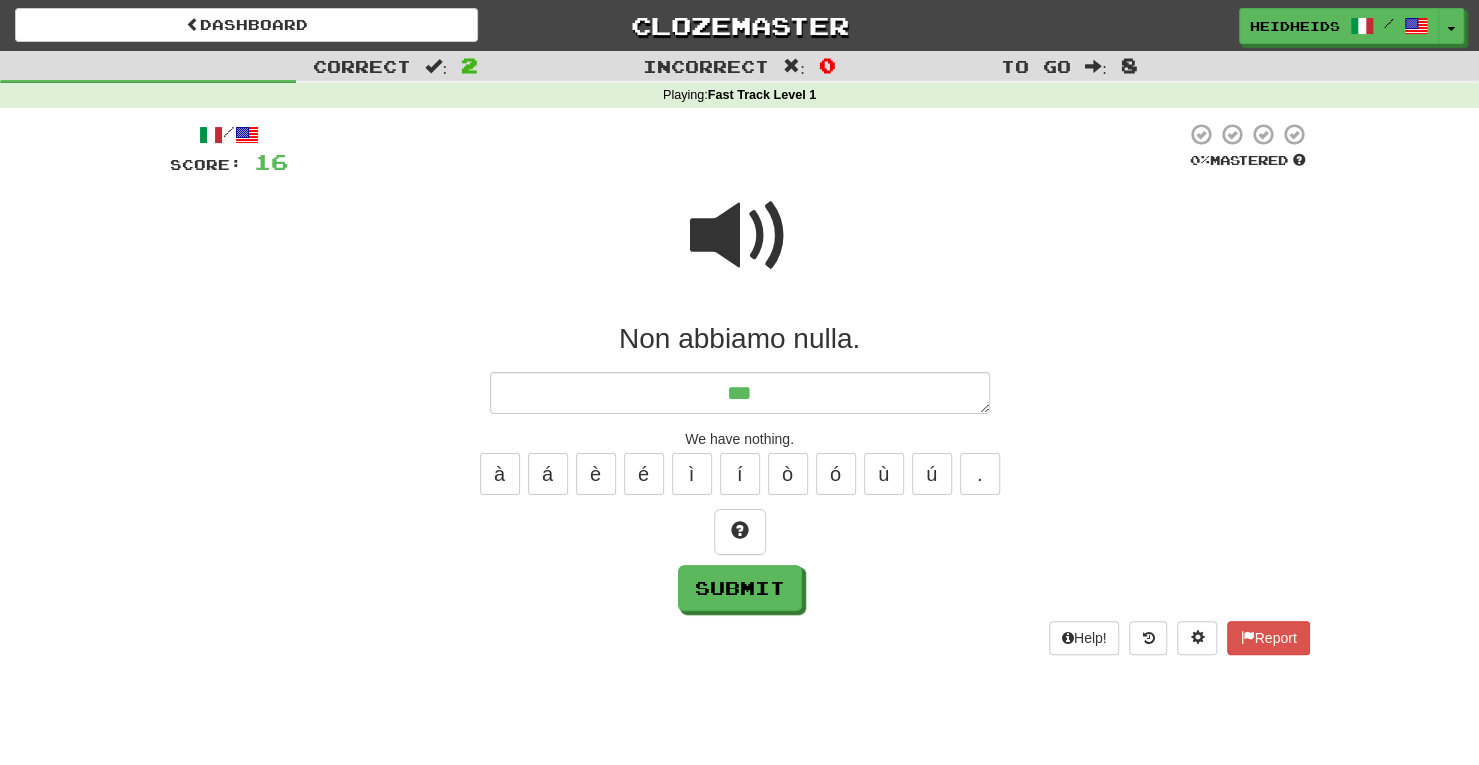 type on "*" 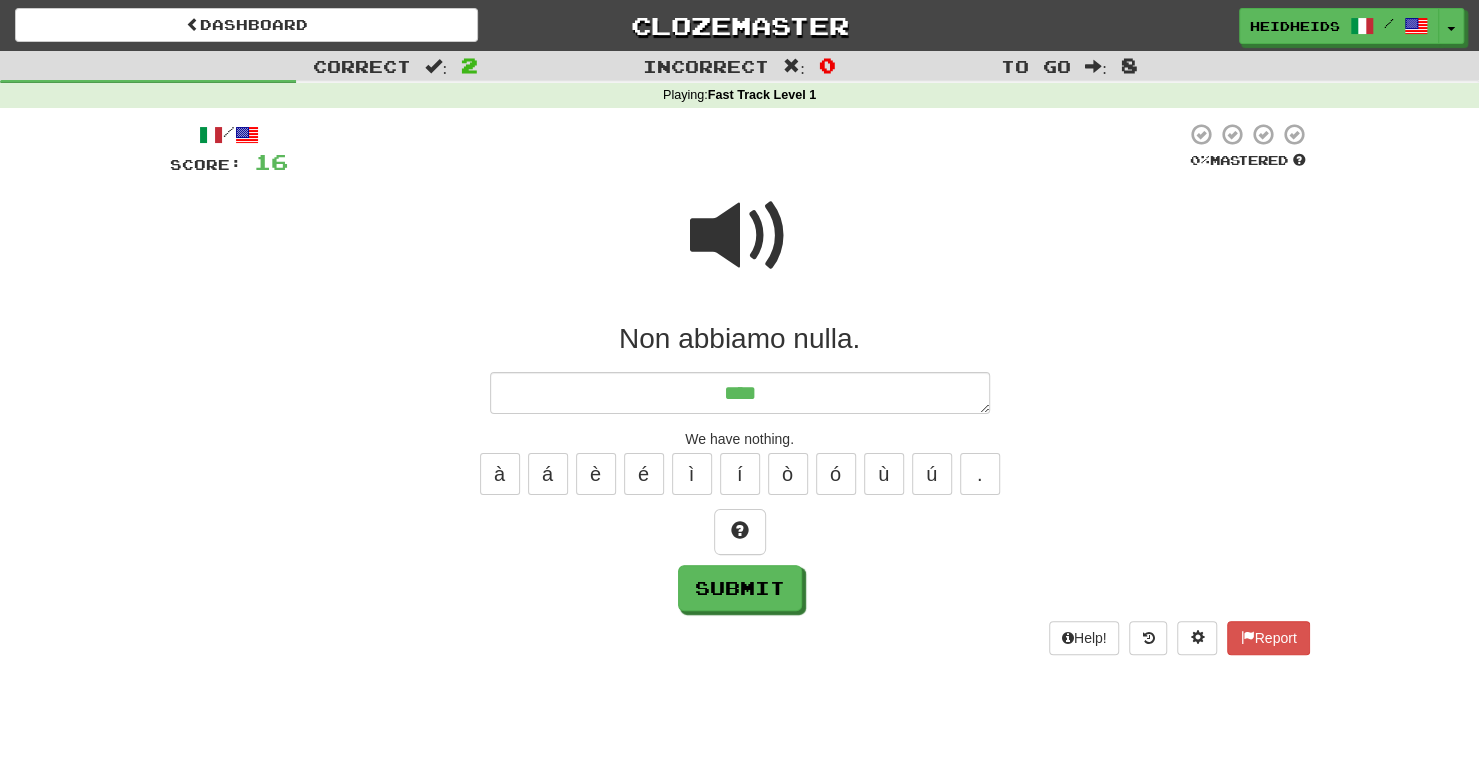 type on "*" 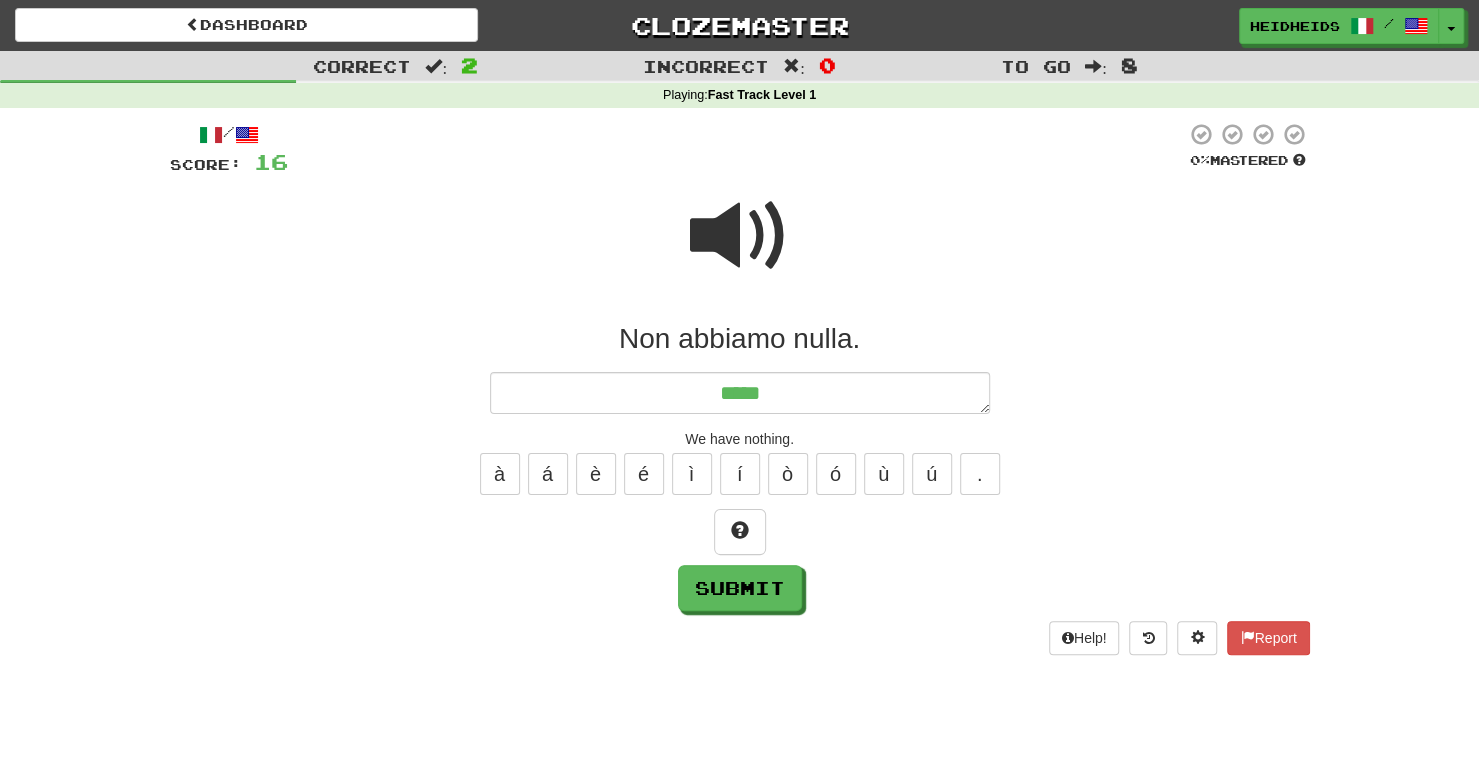 type on "*" 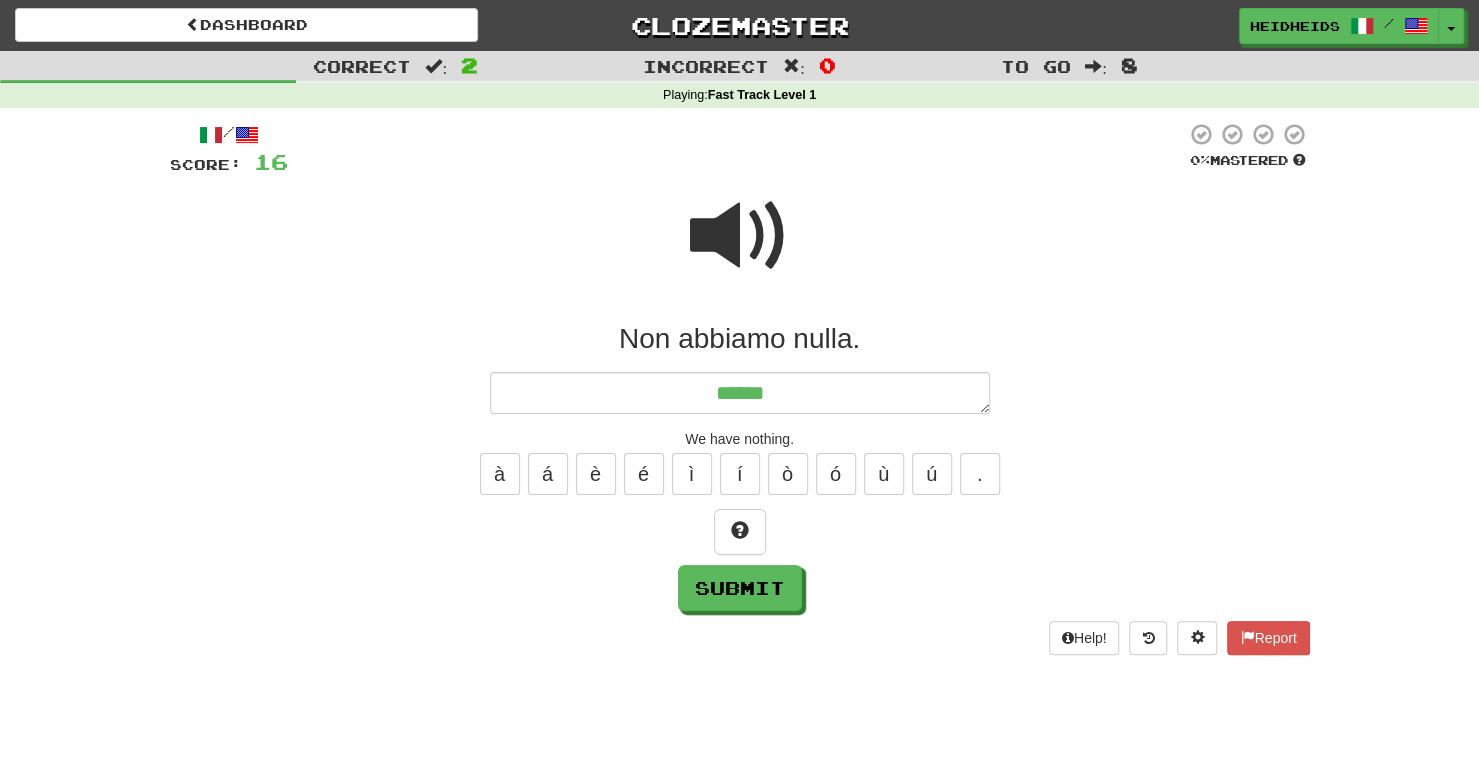 type on "*" 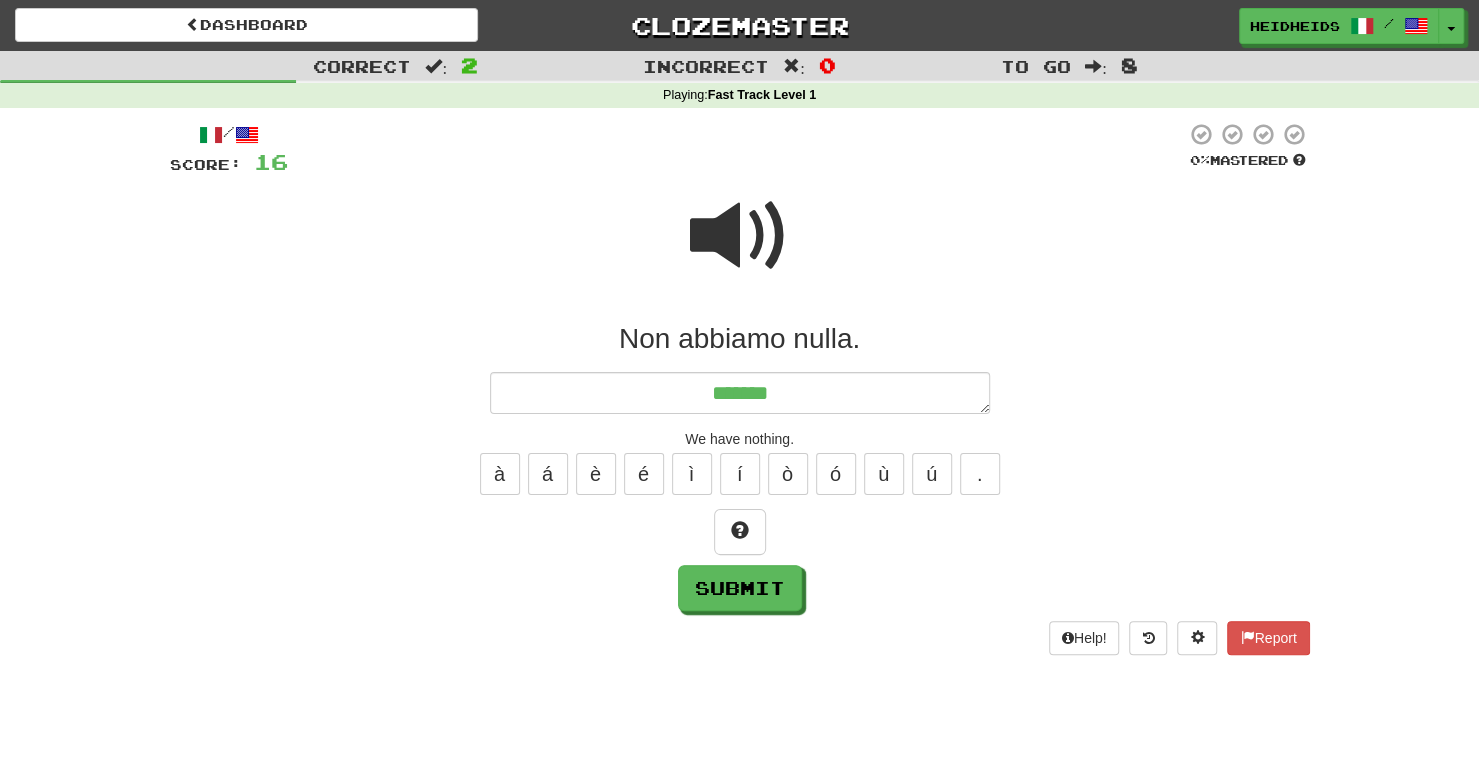 type on "*" 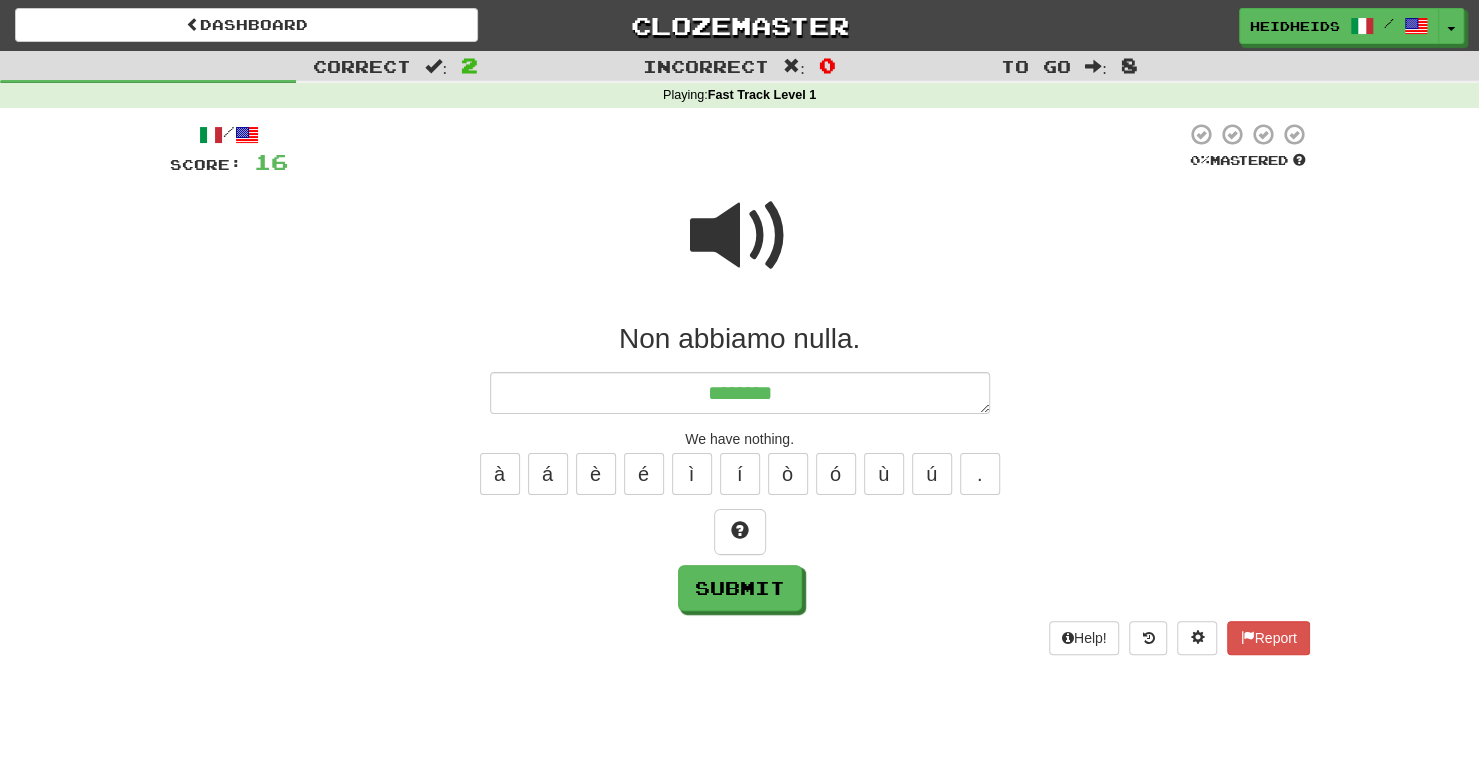 type on "*" 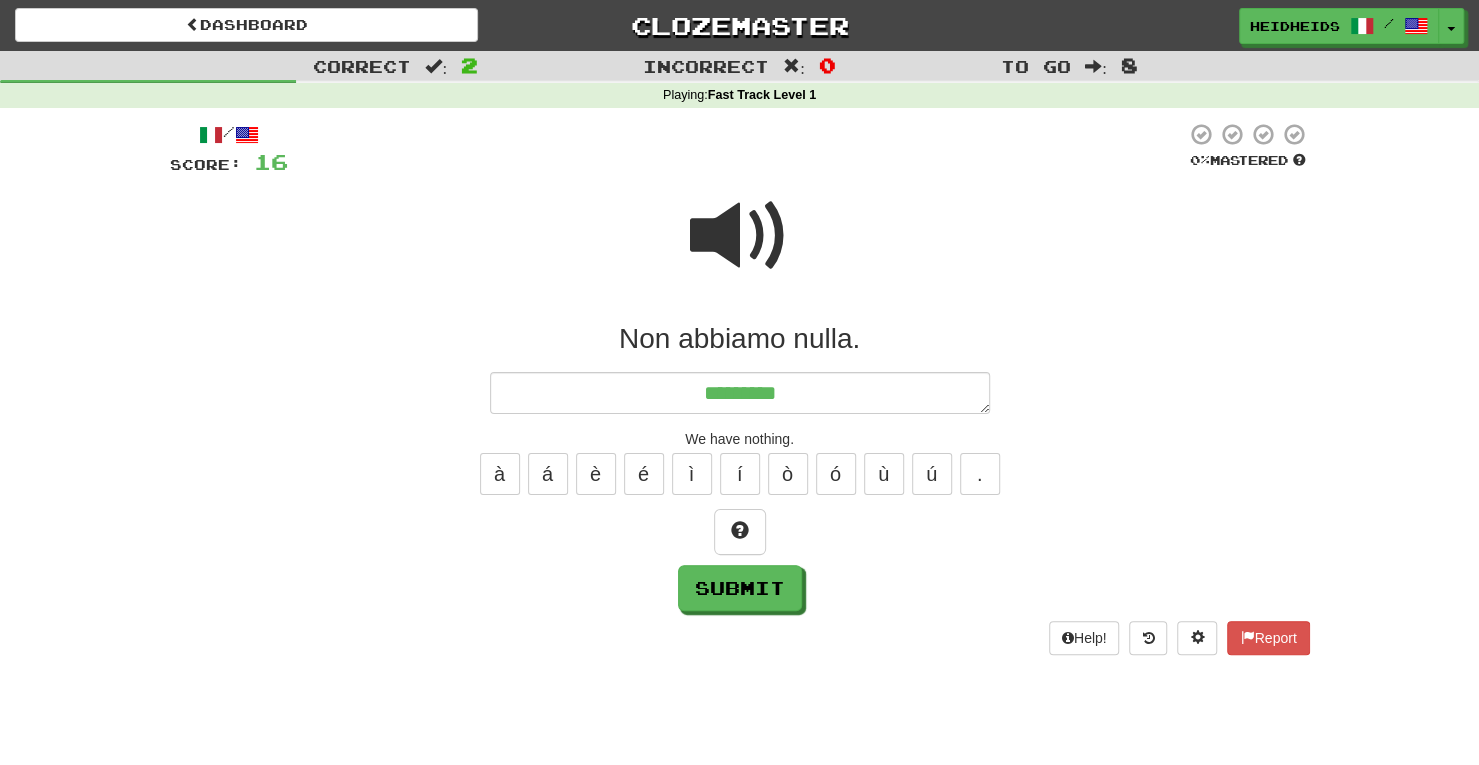 type on "*" 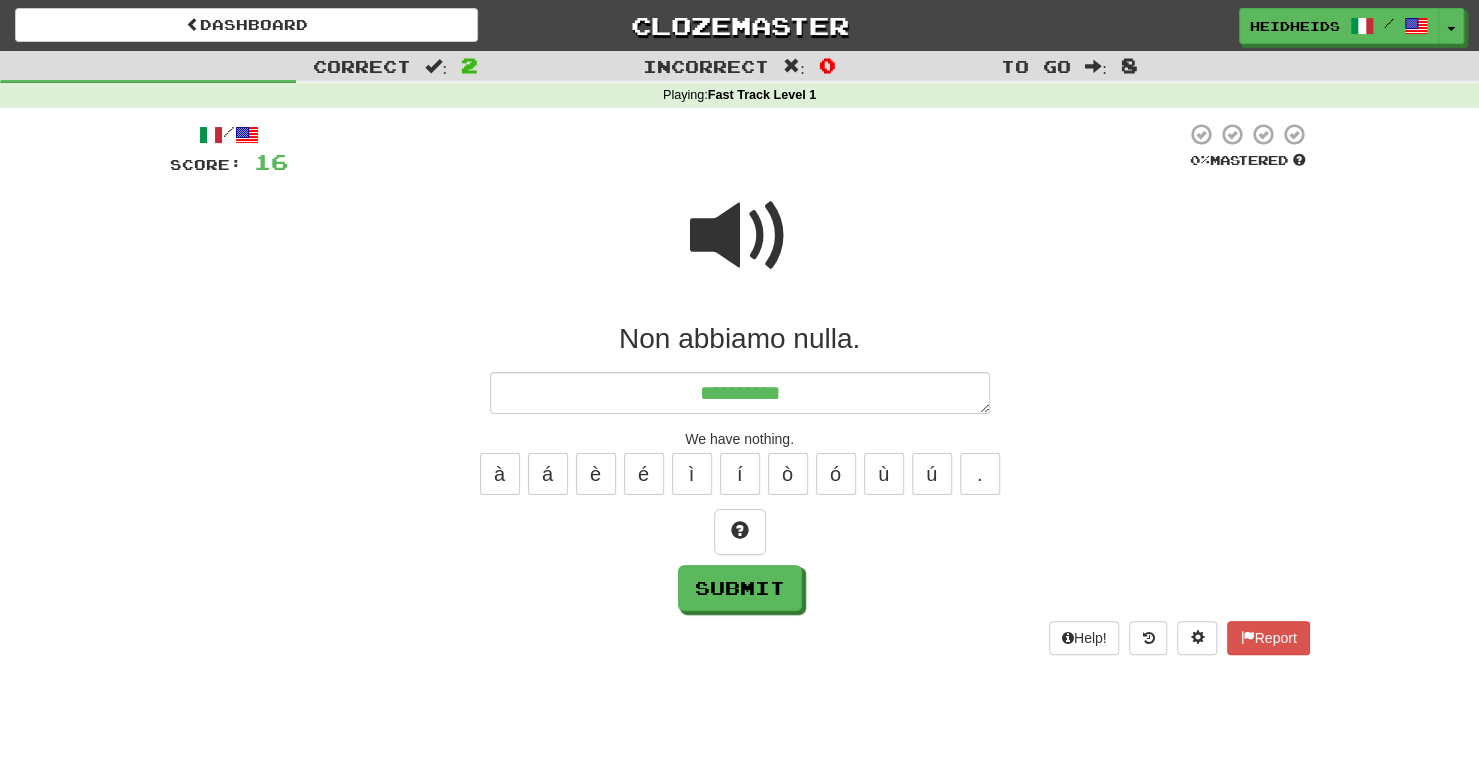 type on "*" 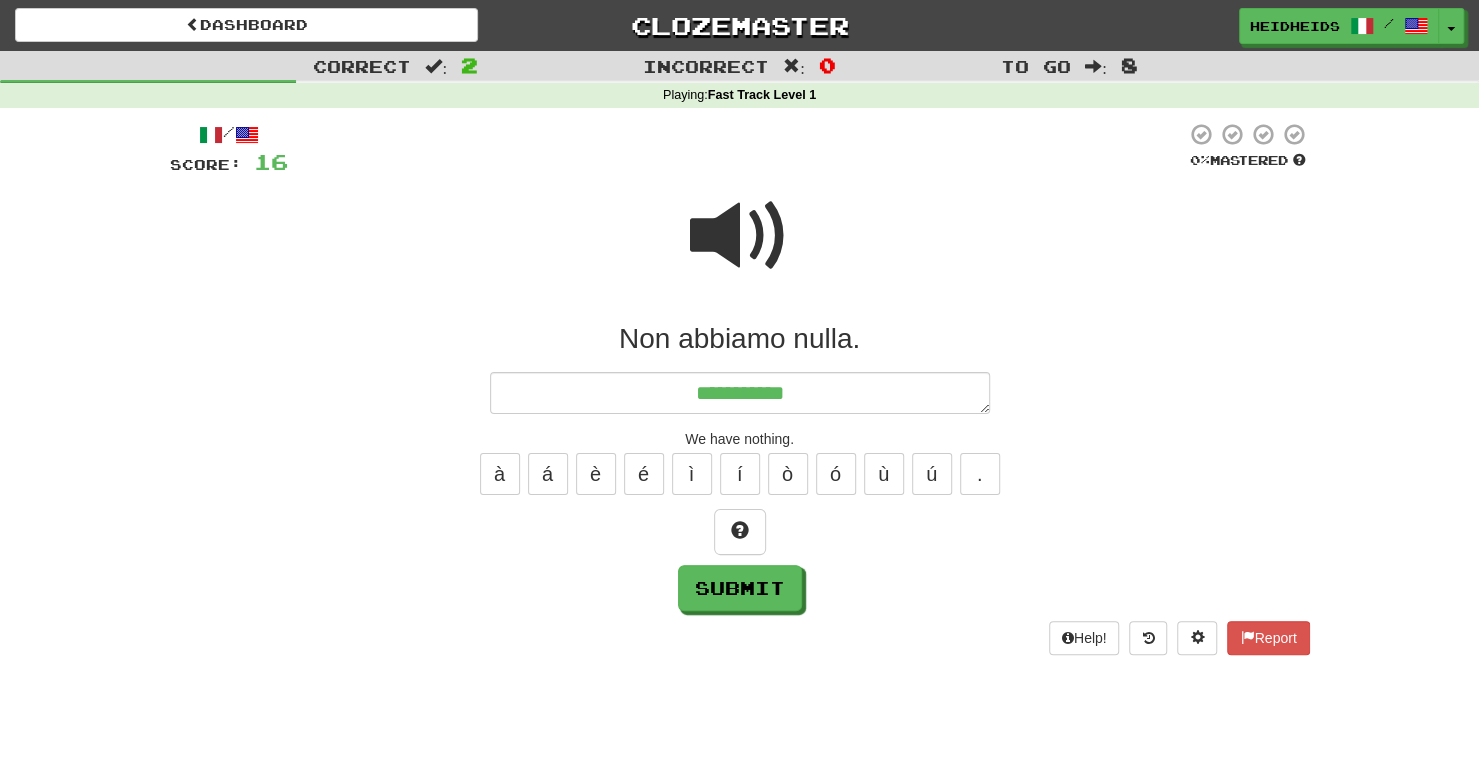 type on "*" 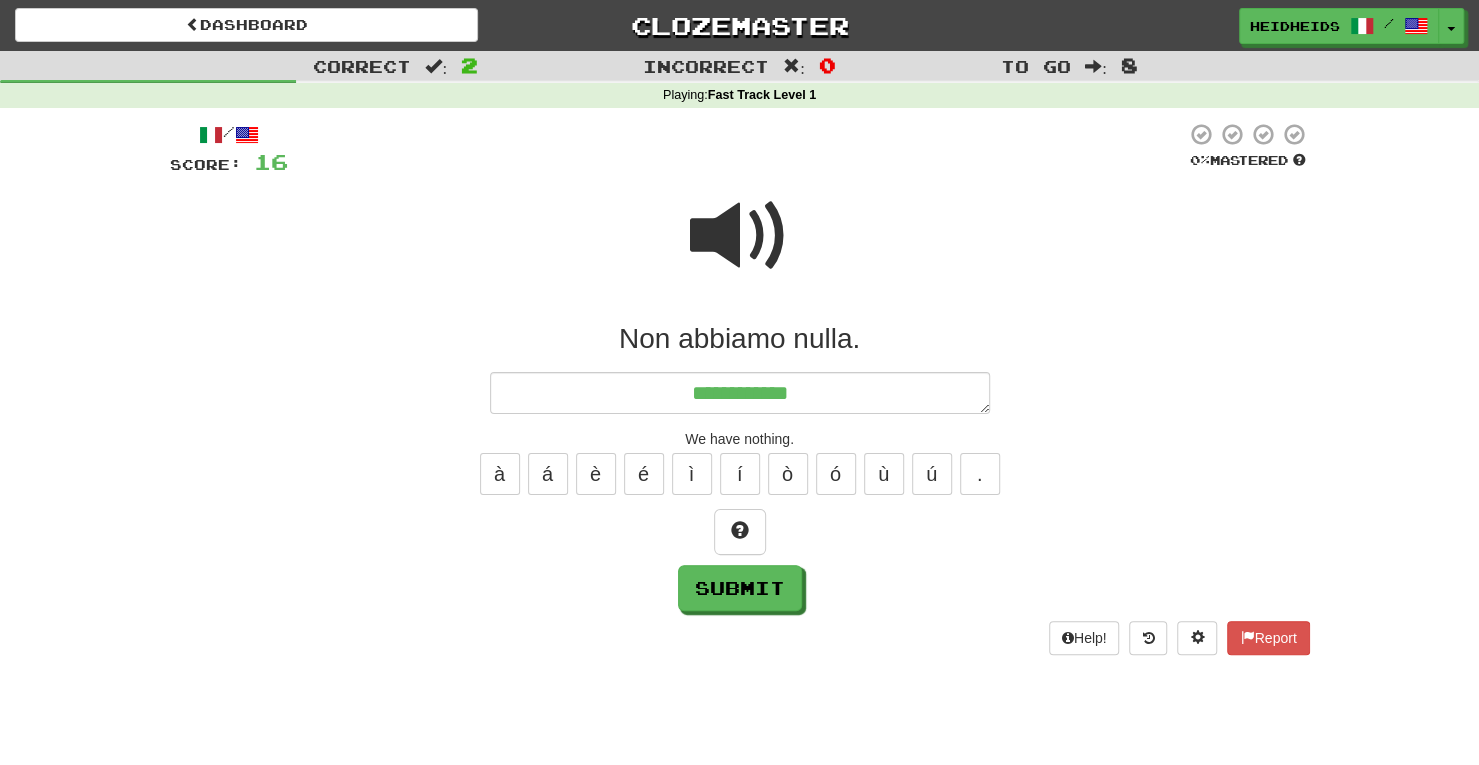type on "*" 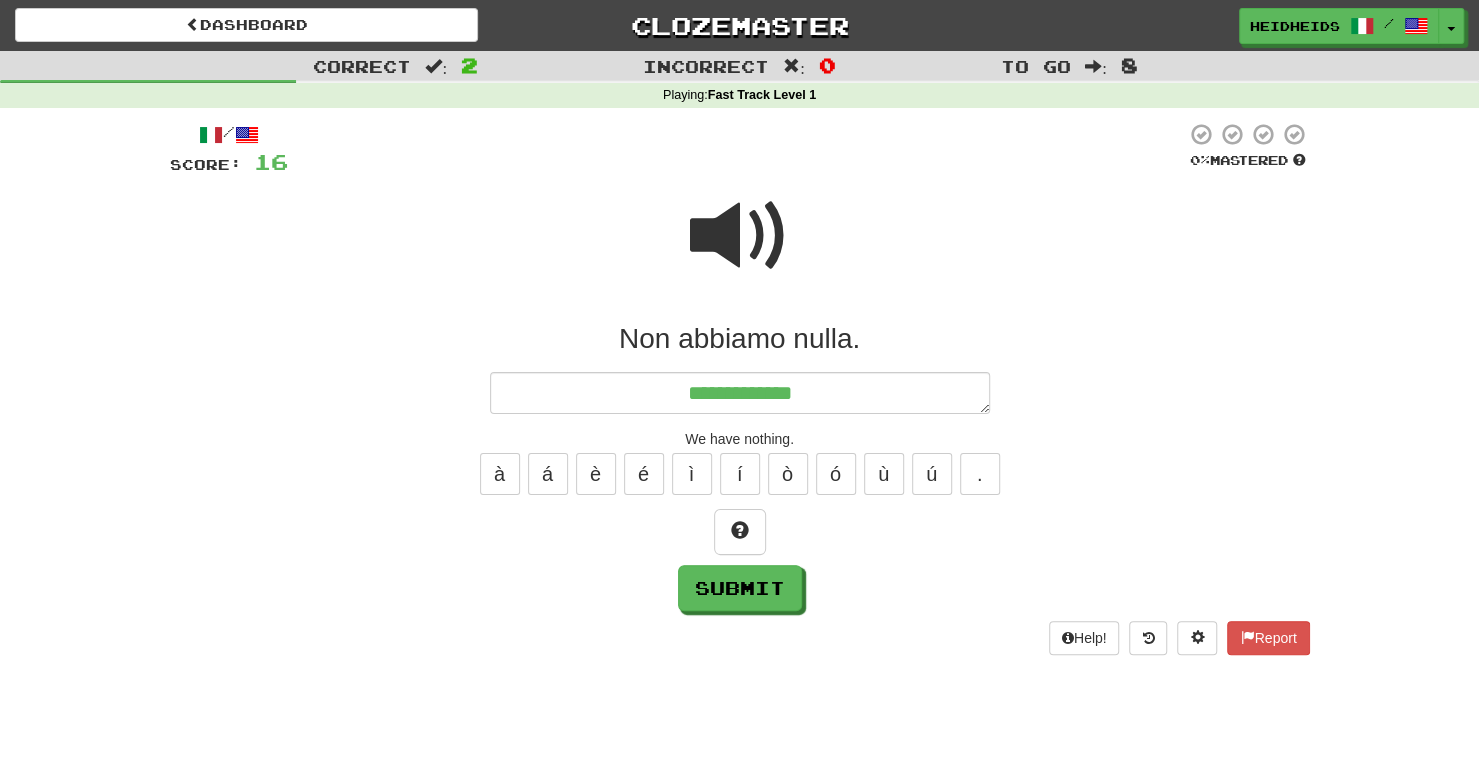 type on "*" 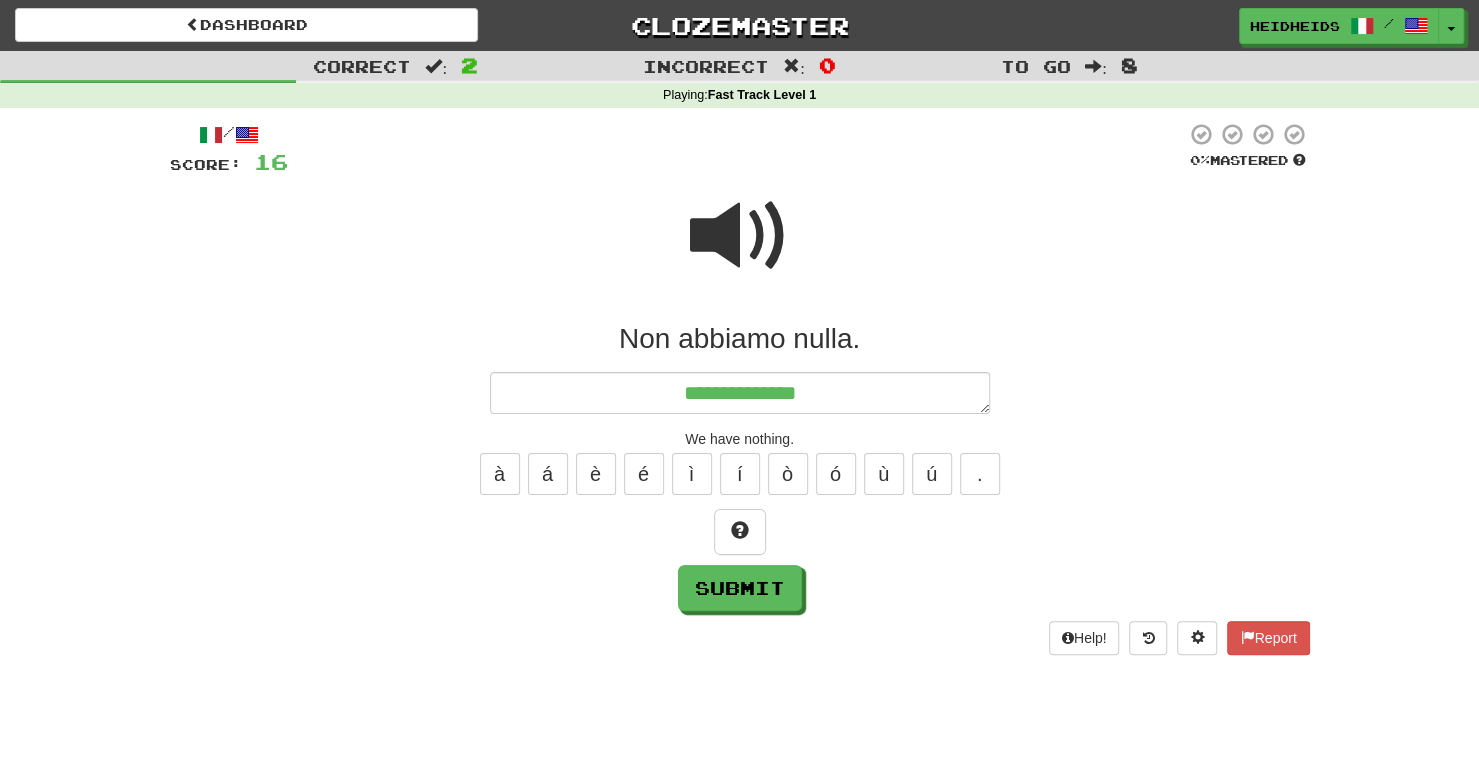 type on "*" 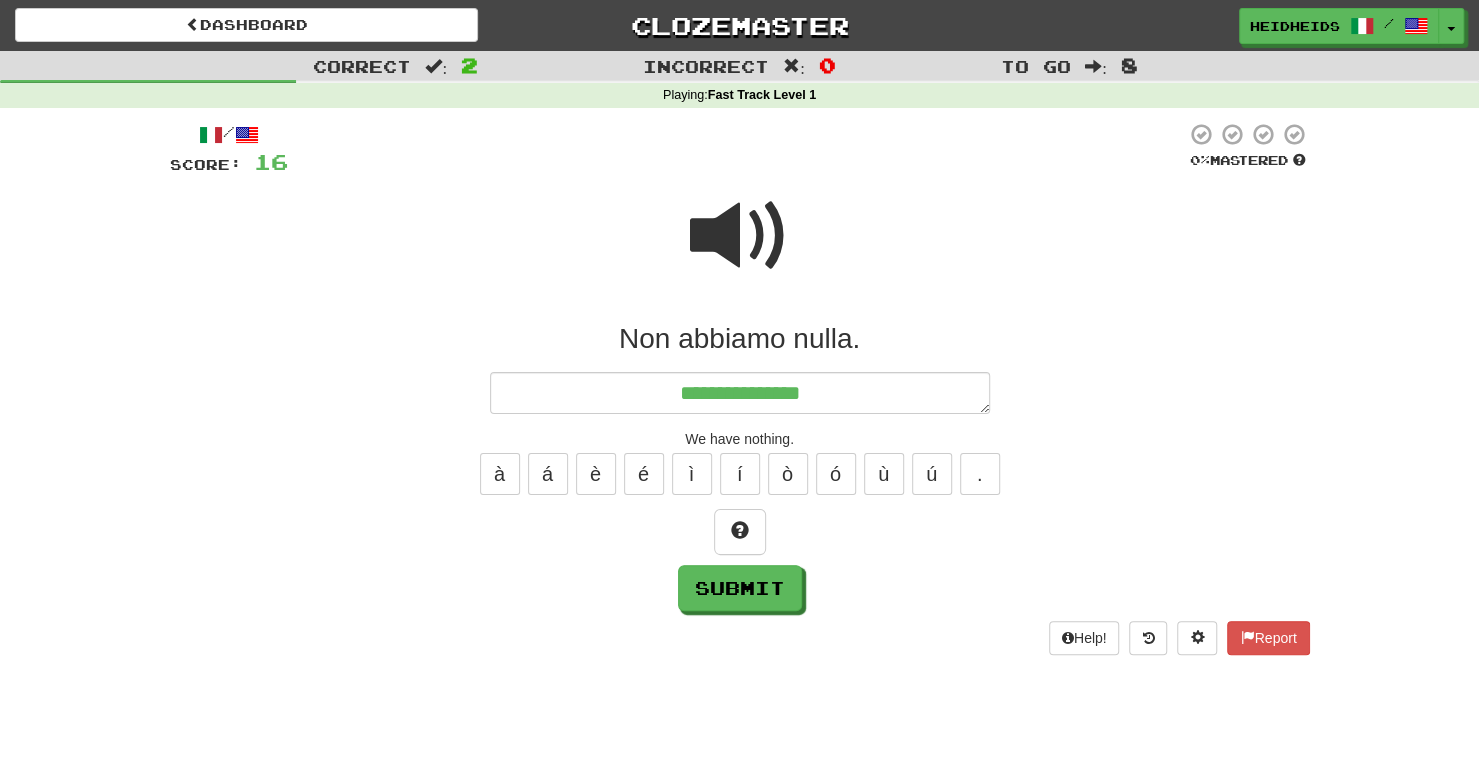 type on "*" 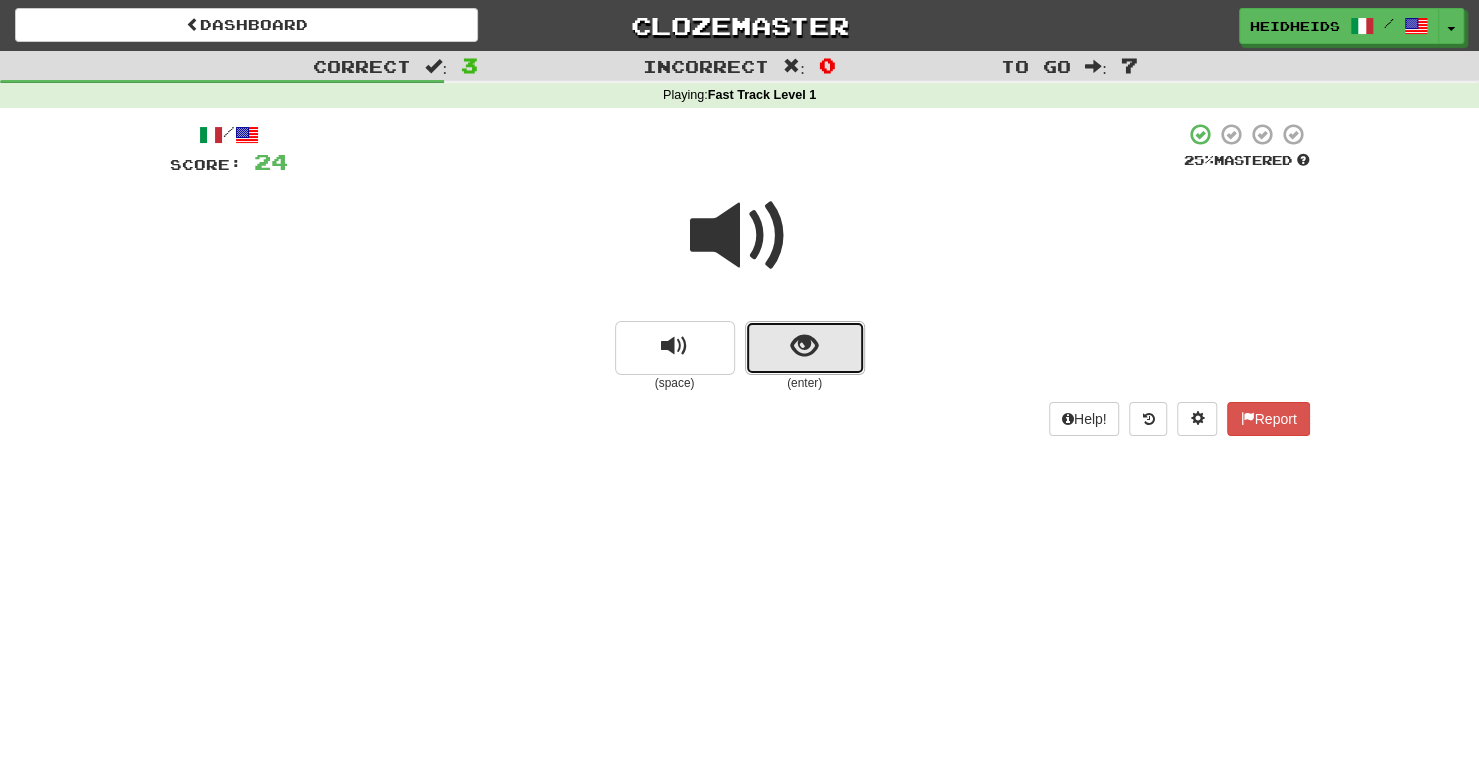 click at bounding box center [804, 346] 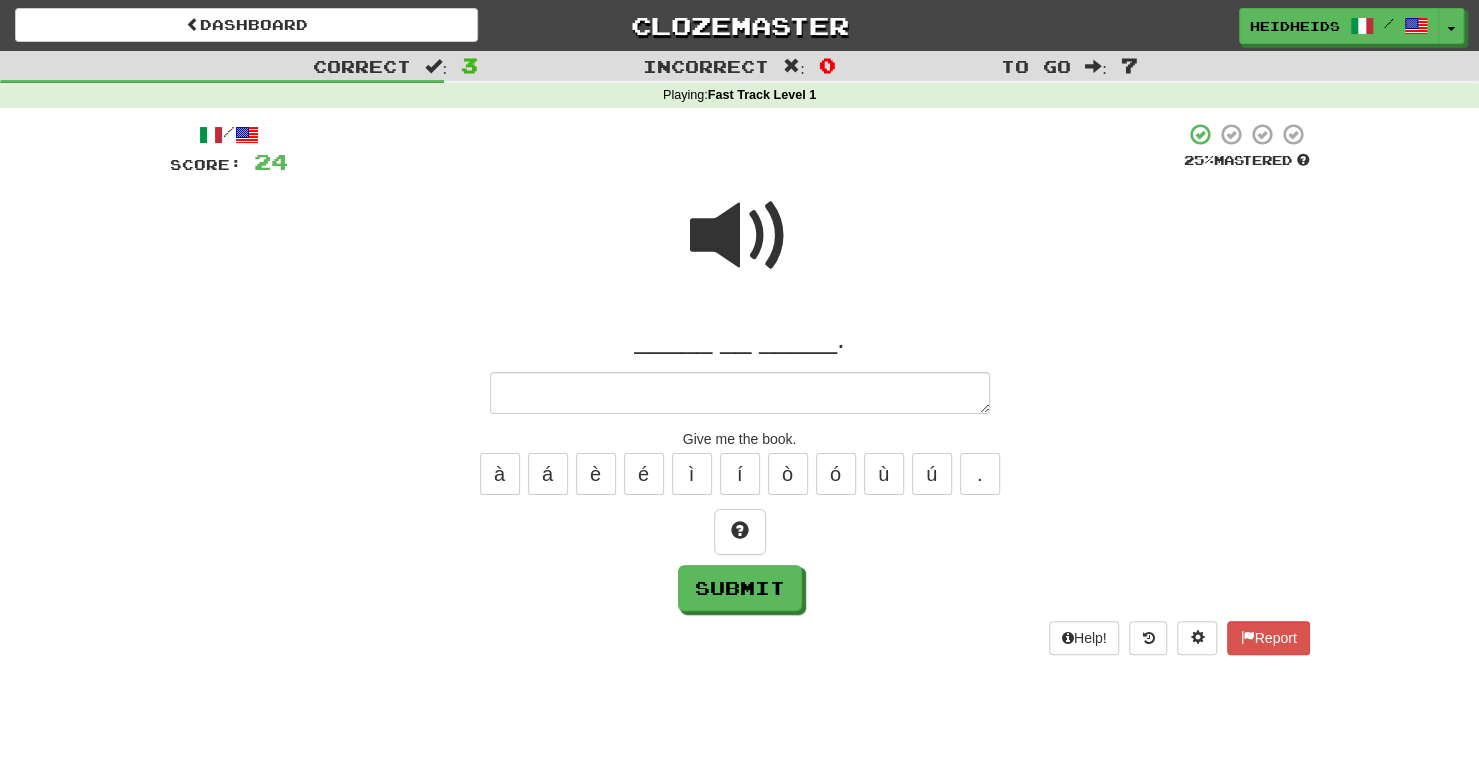 type on "*" 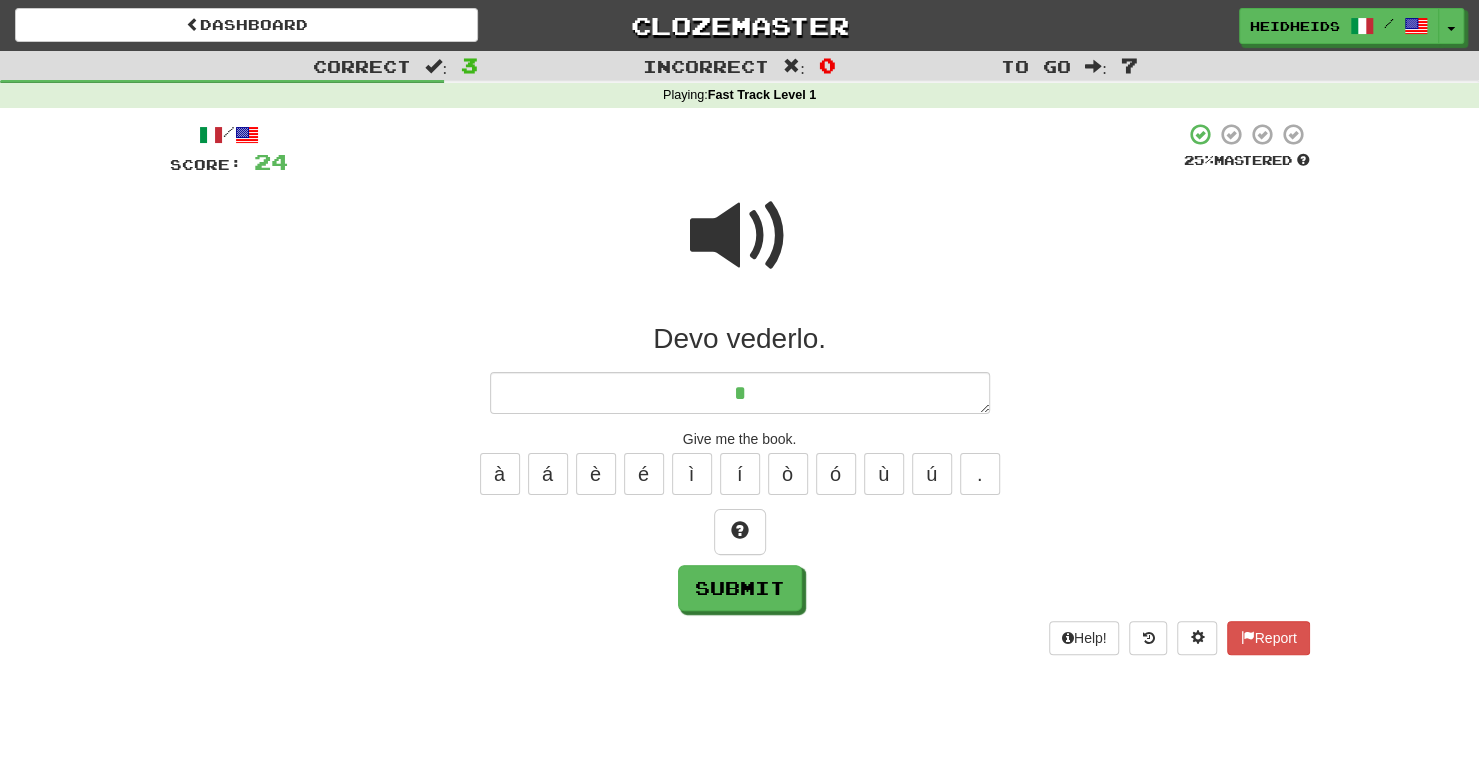 type on "*" 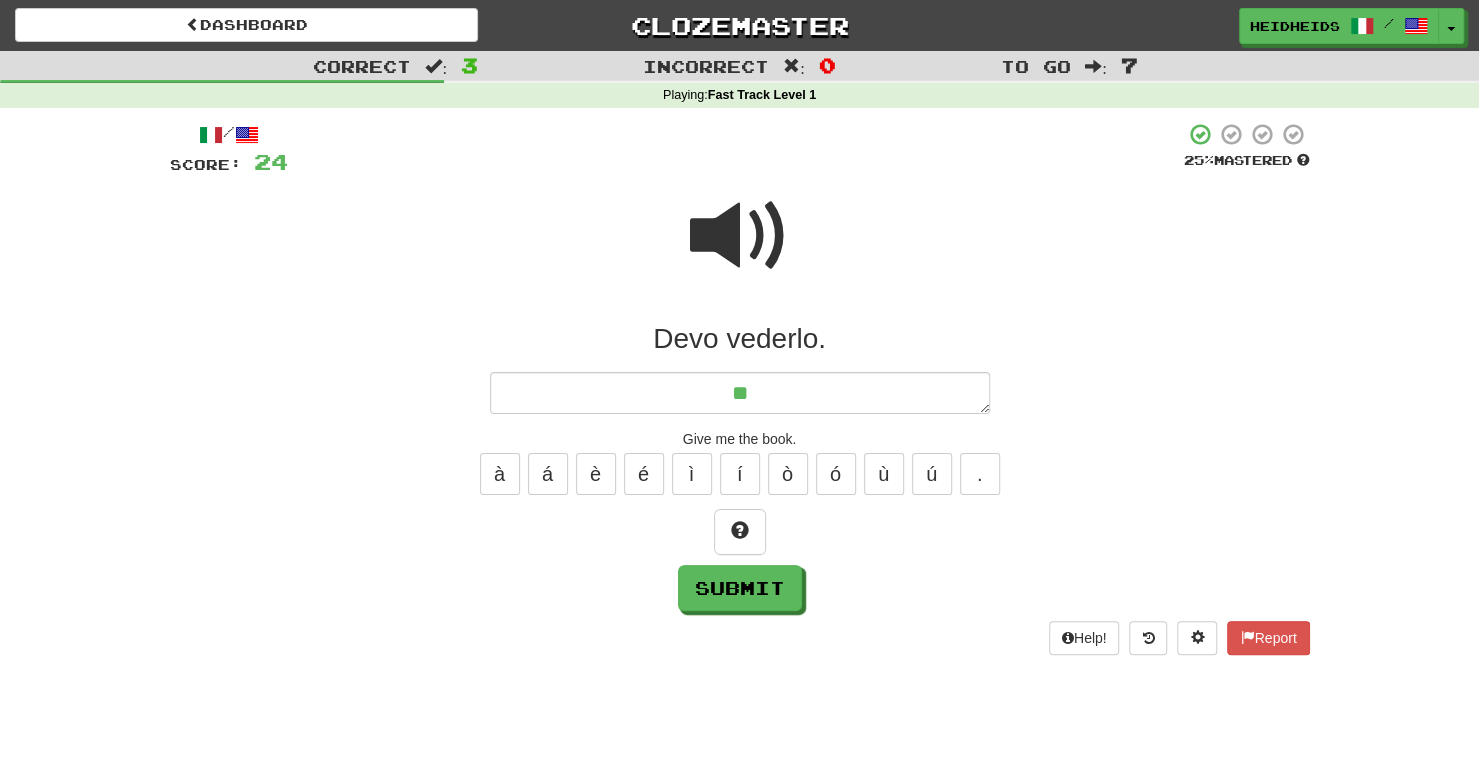 type on "*" 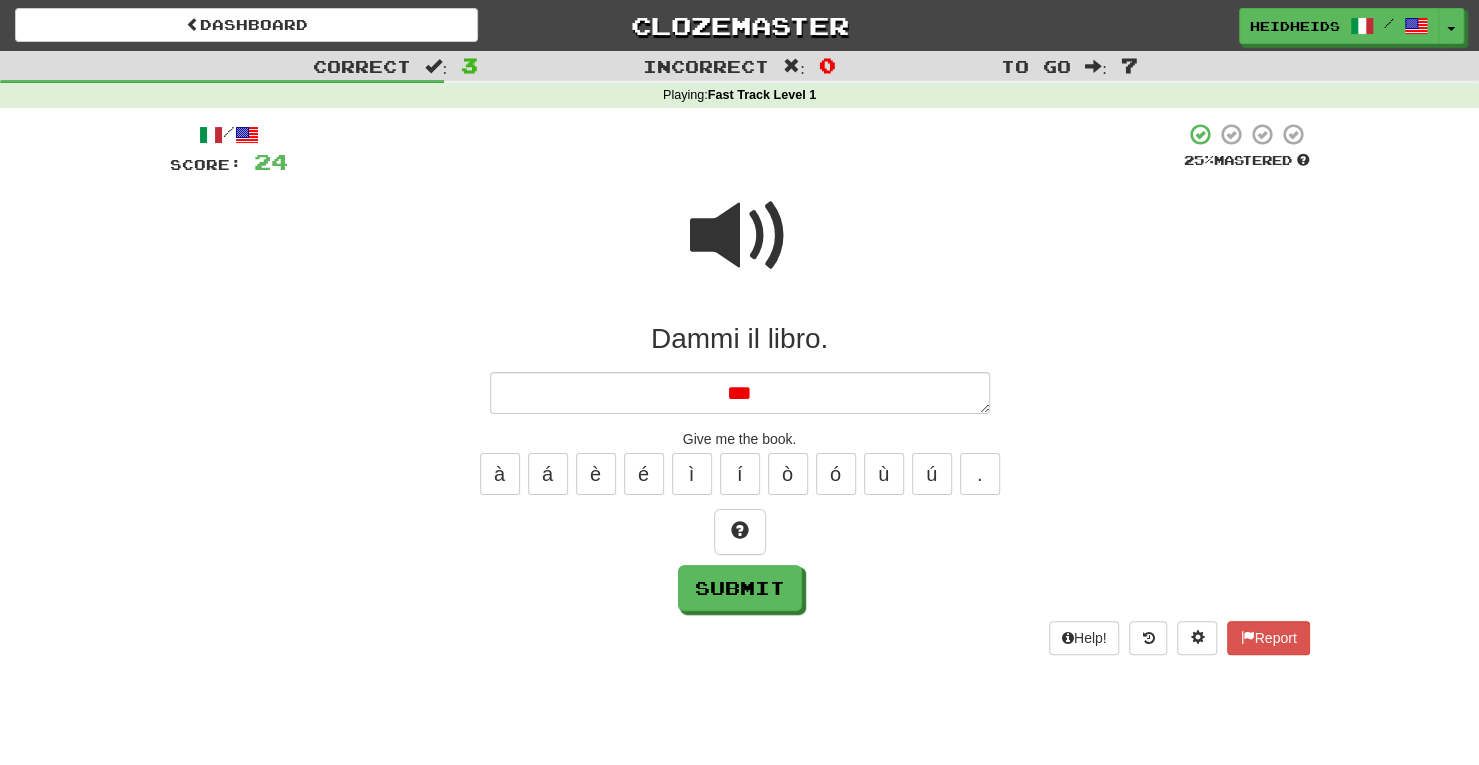 type on "*" 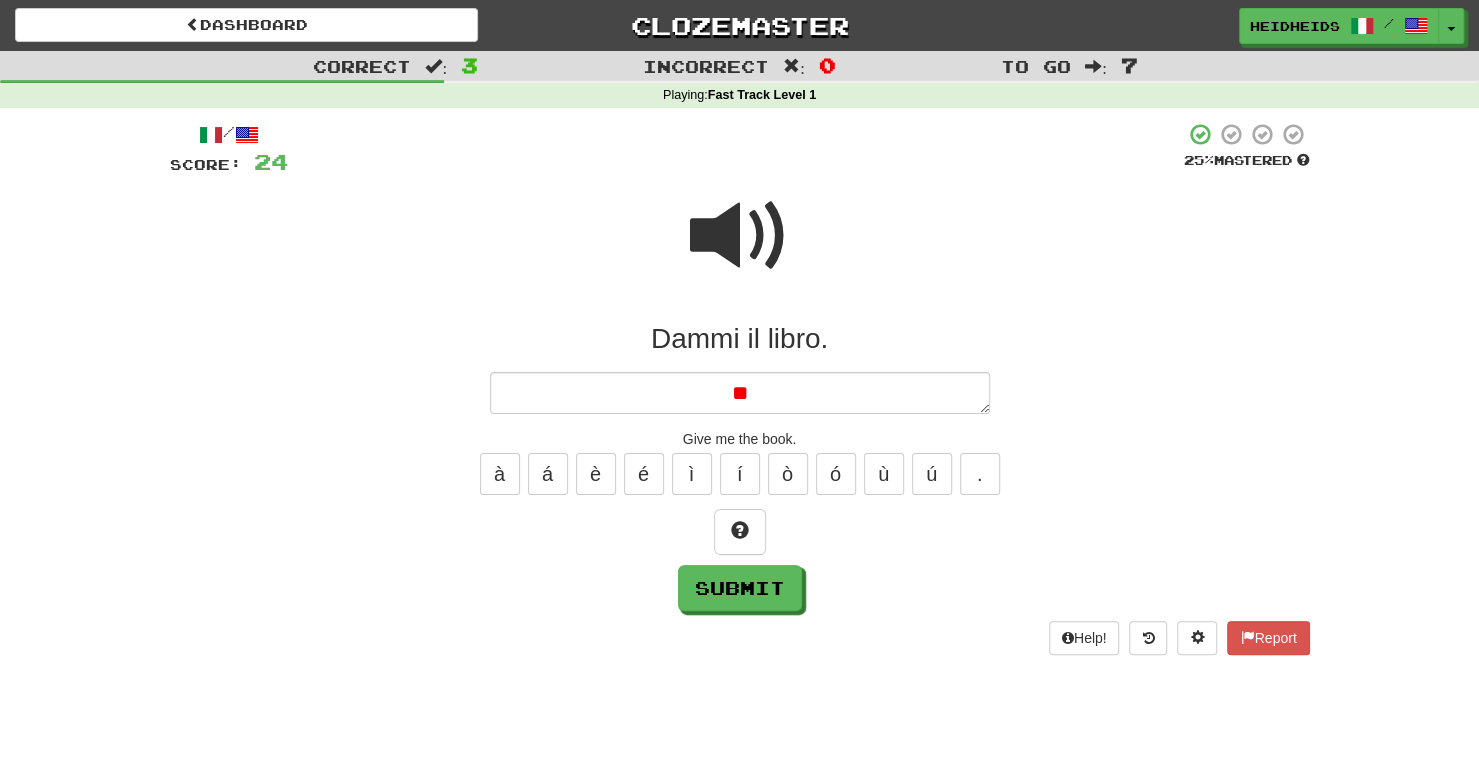 type on "*" 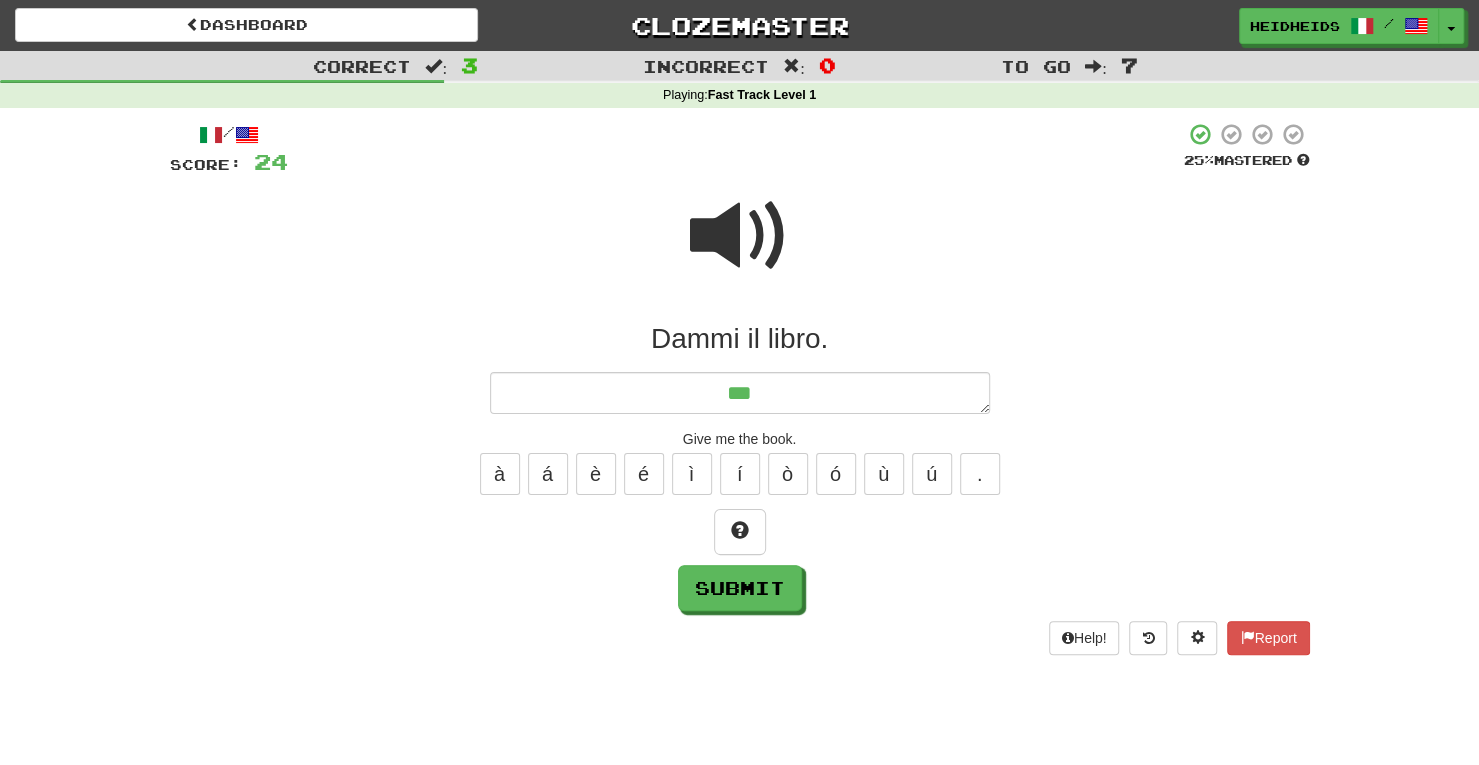 type on "*" 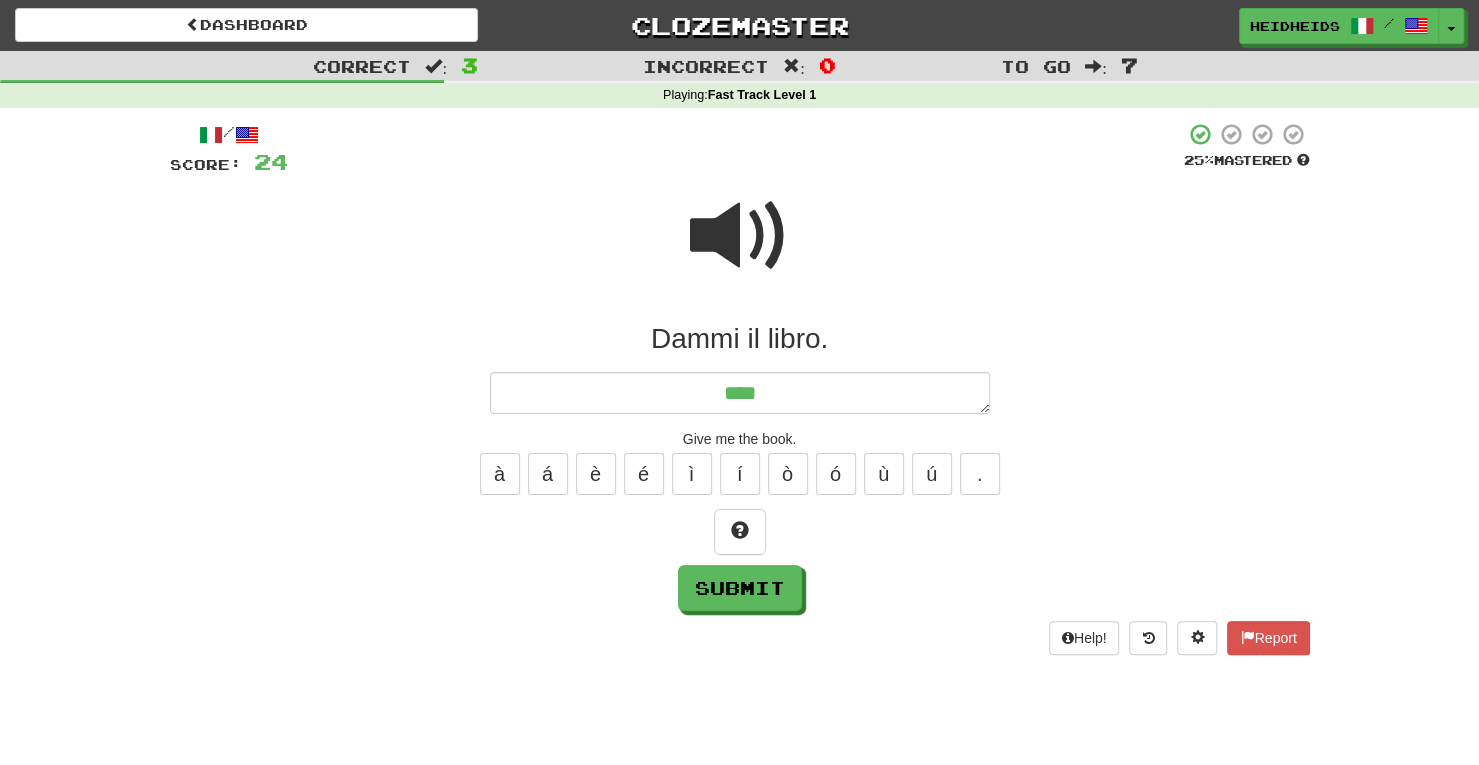 type on "*" 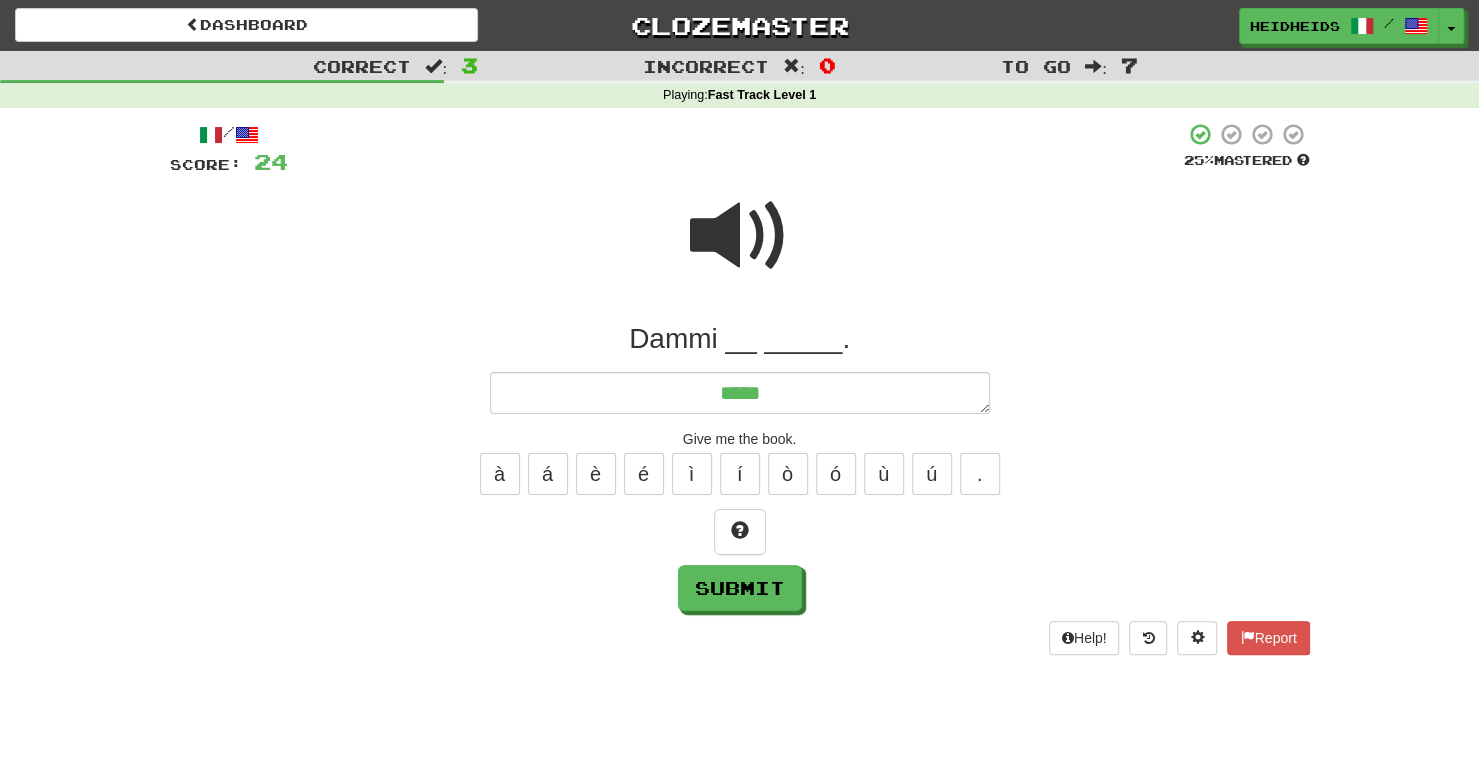 type on "*" 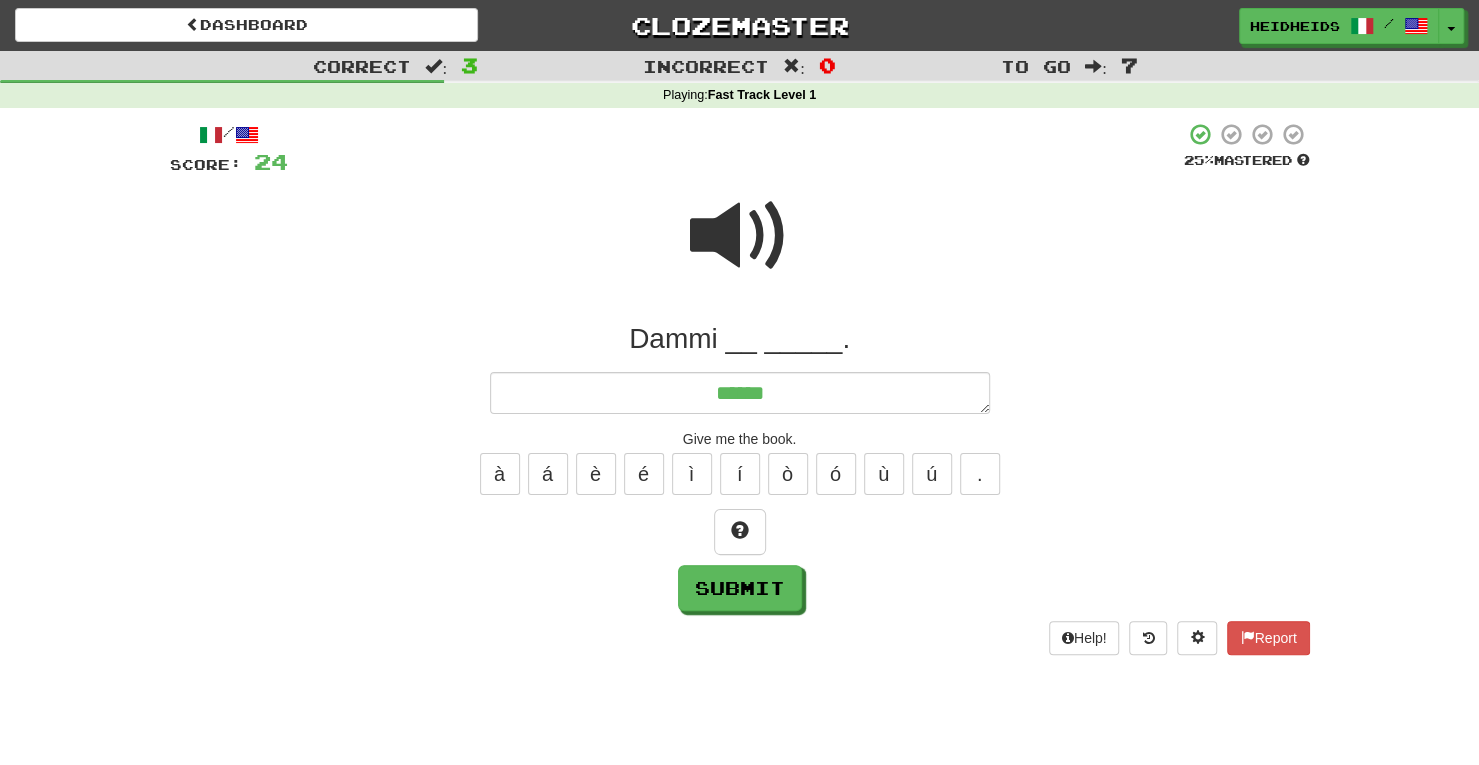 type on "*" 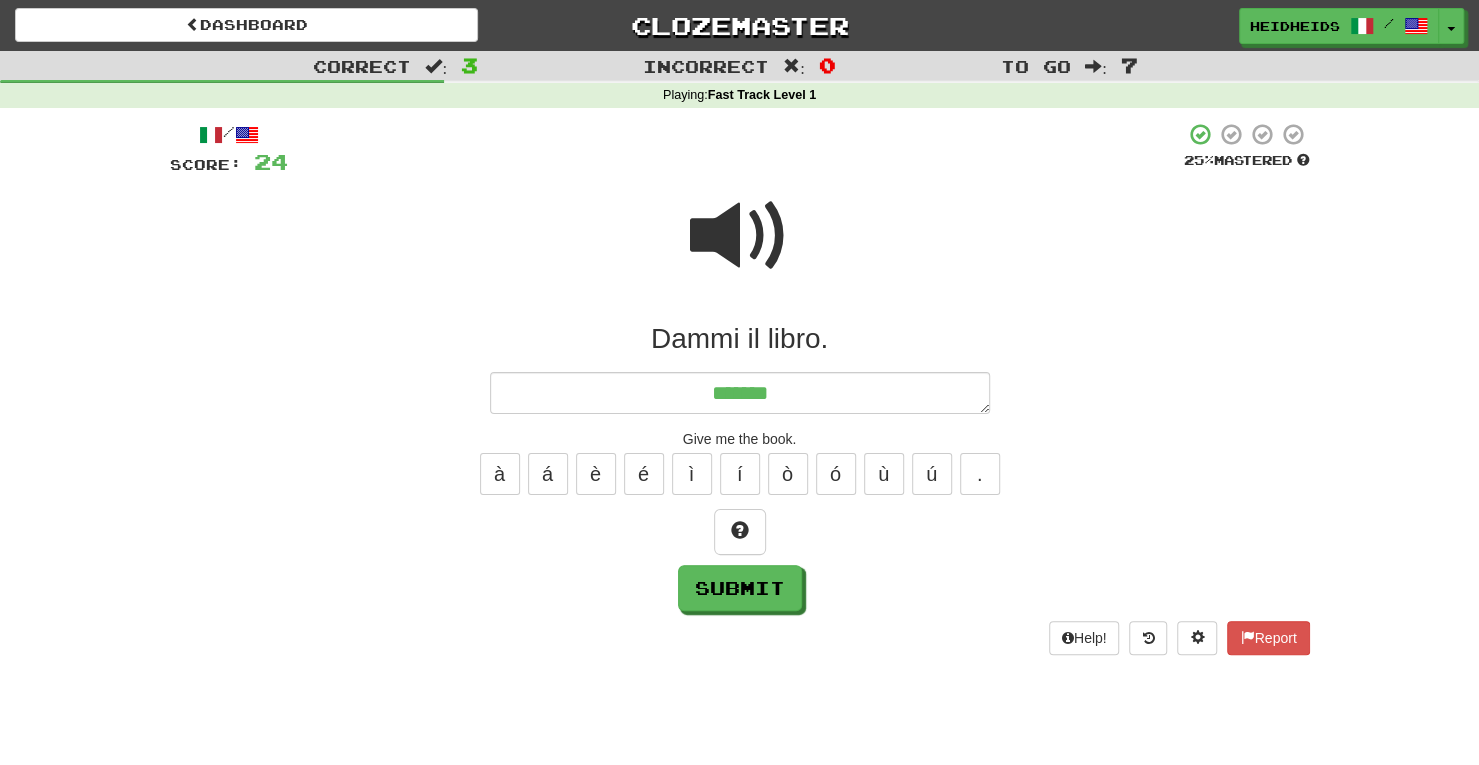 type on "*" 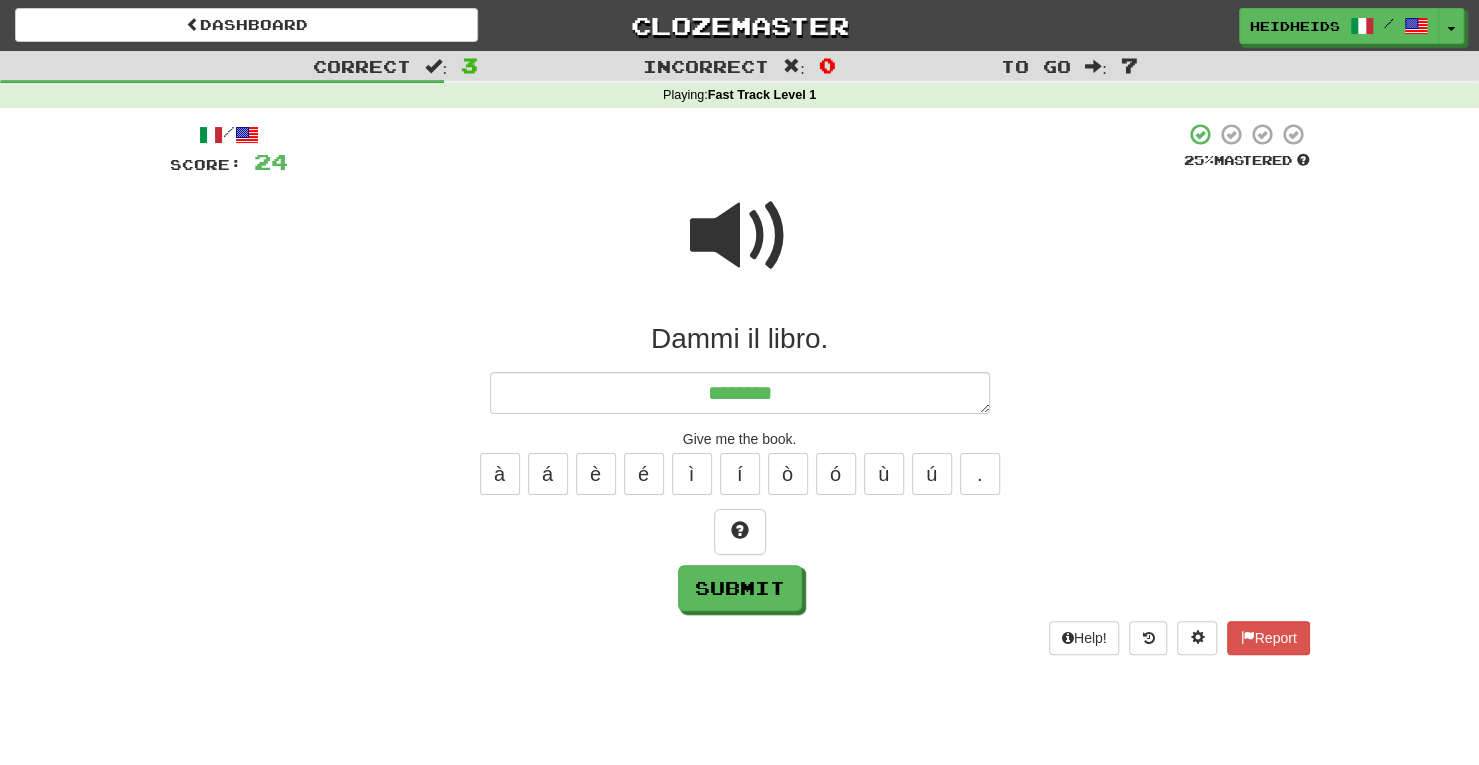 type on "*" 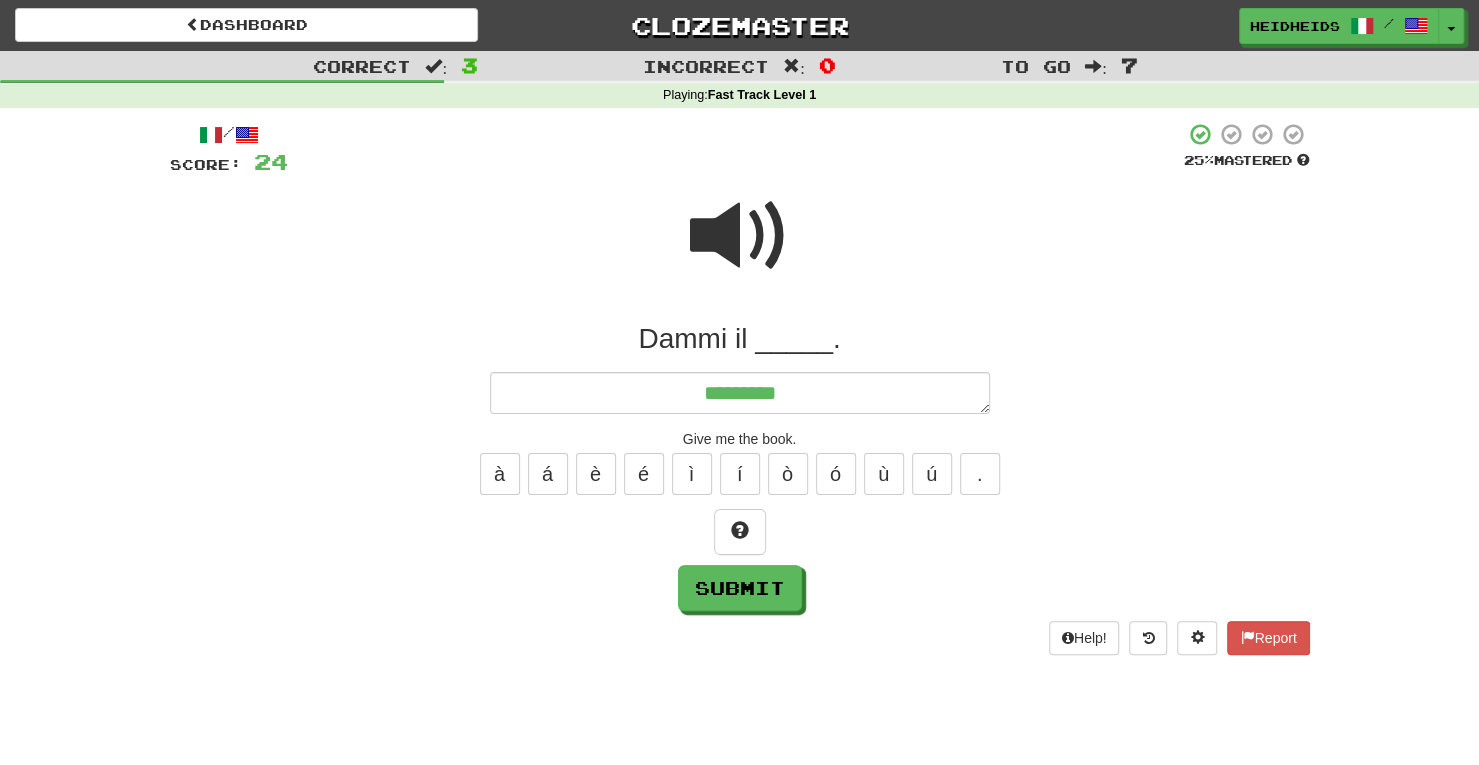 type on "*" 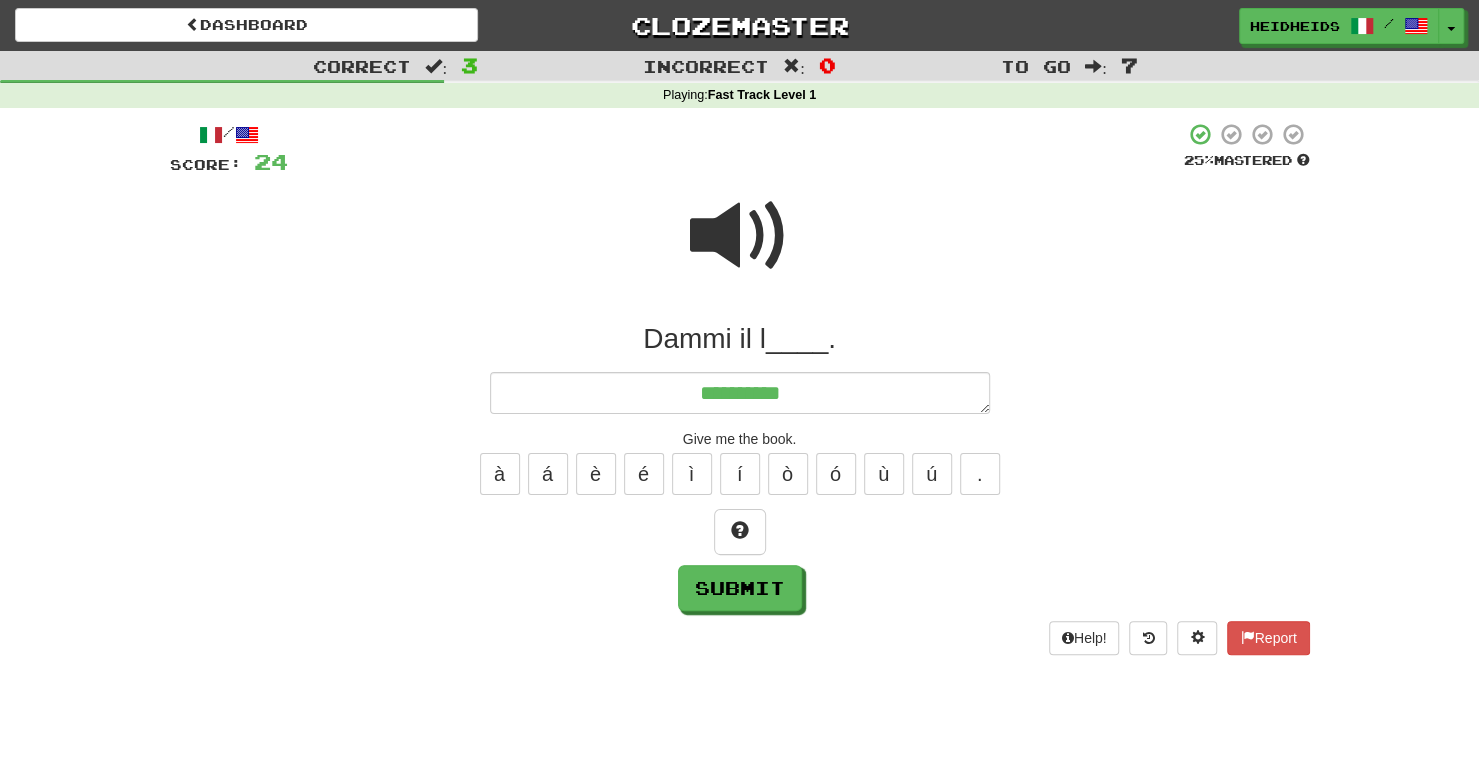 type on "*" 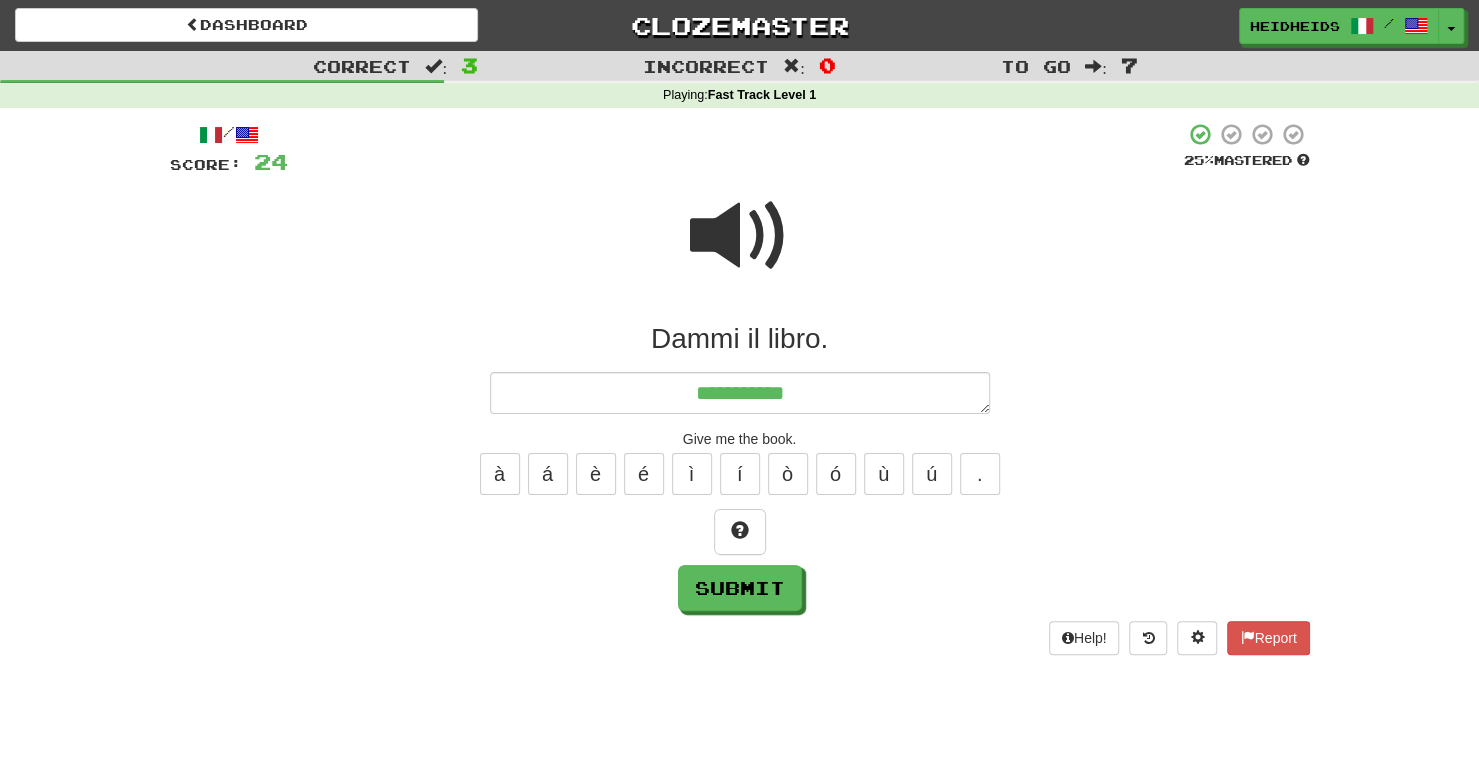 type on "*" 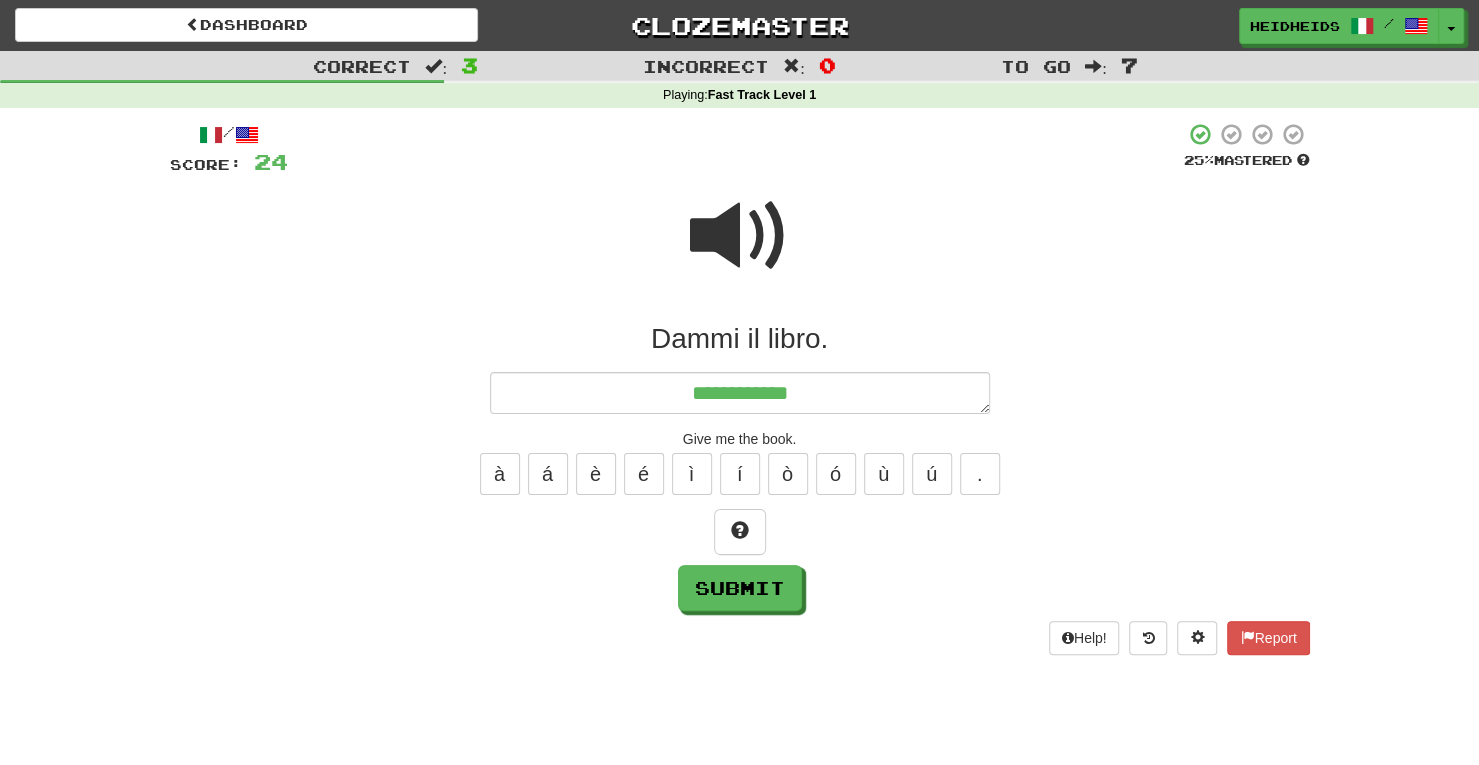 type on "*" 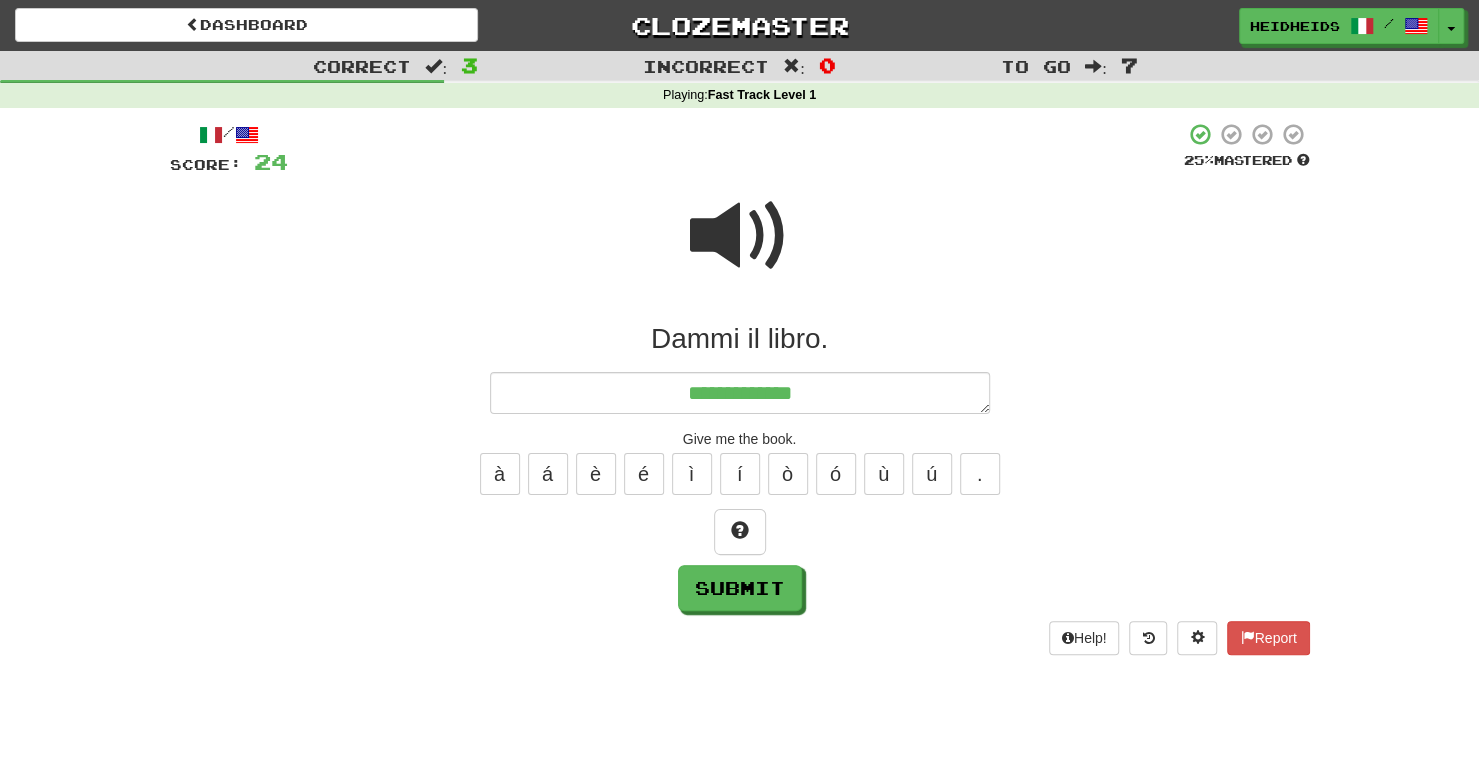 type on "*" 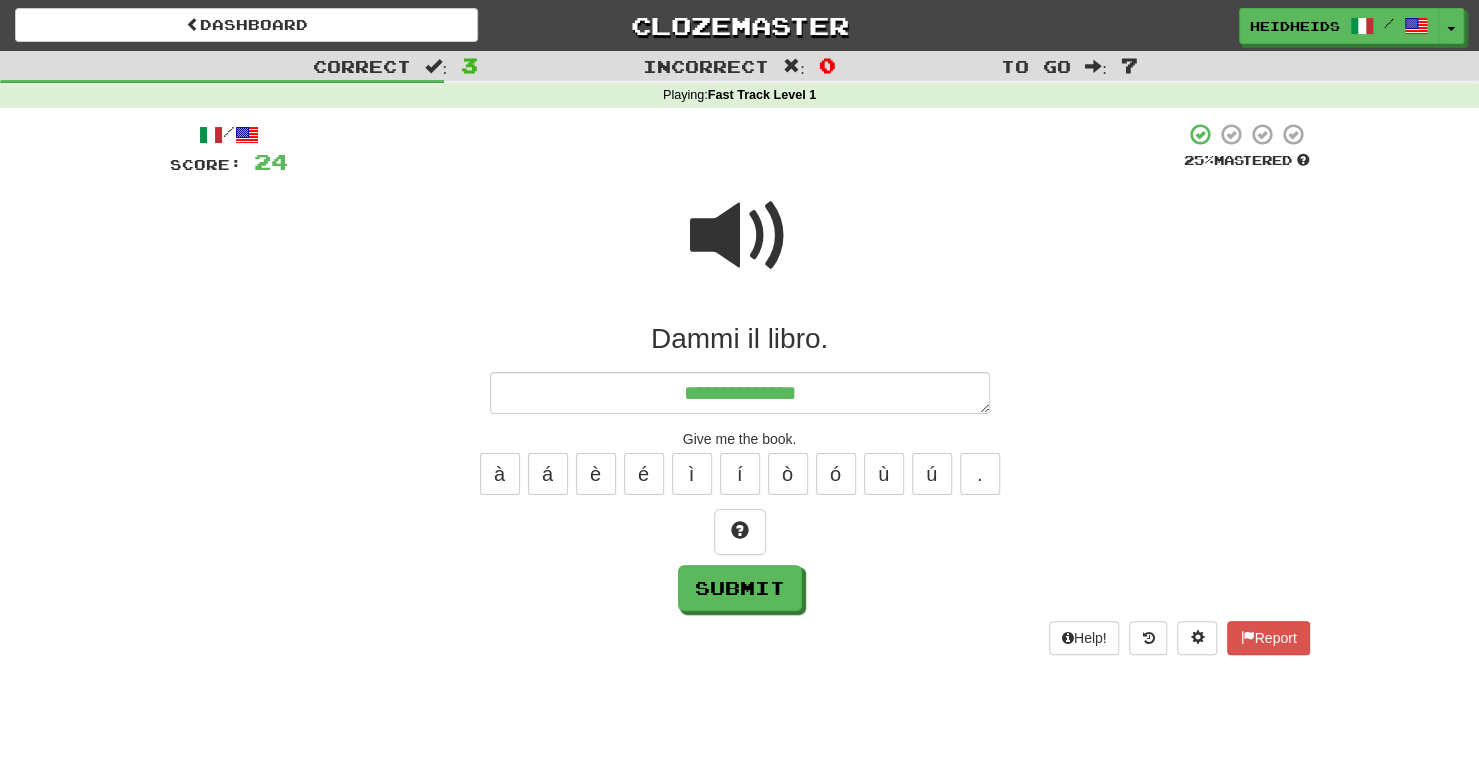 type on "*" 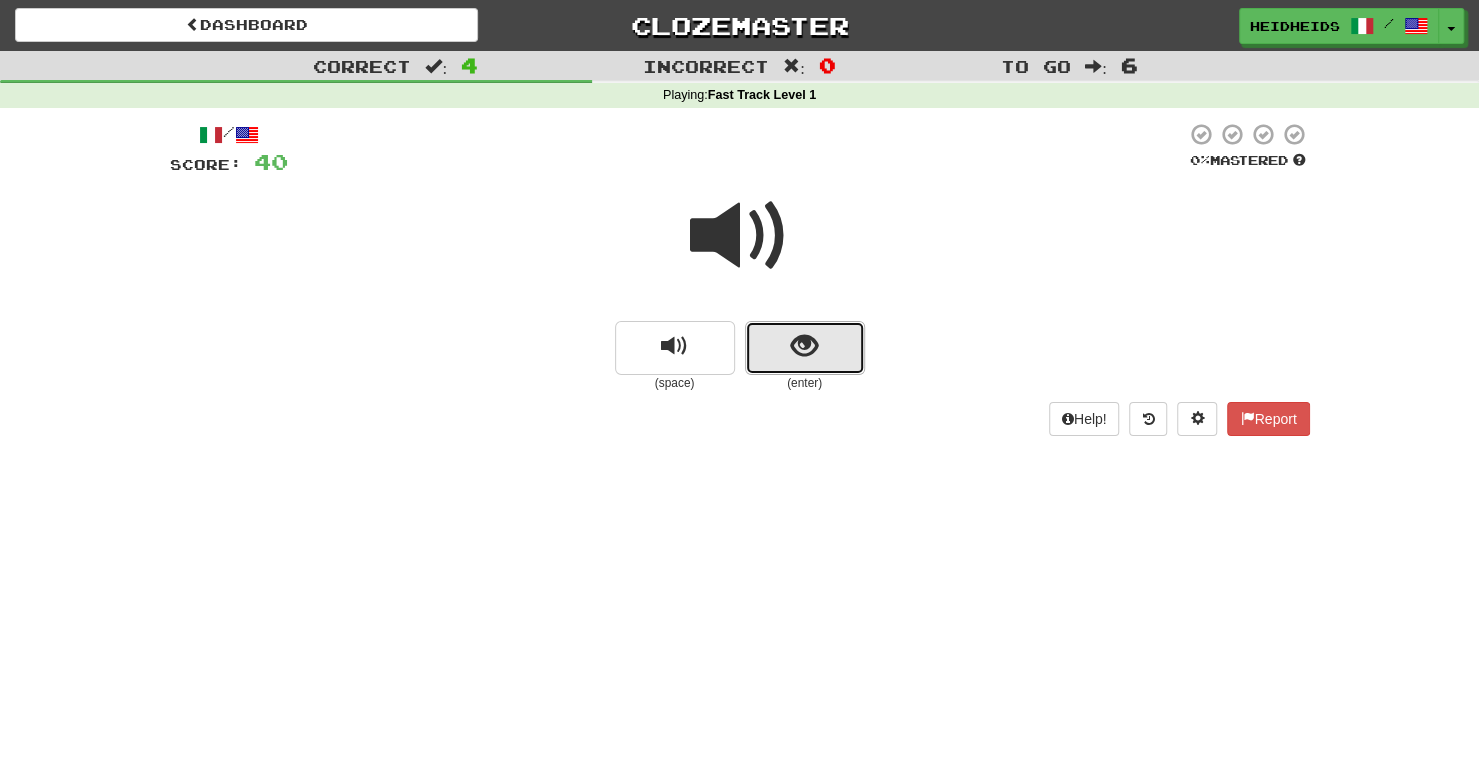 click at bounding box center (805, 348) 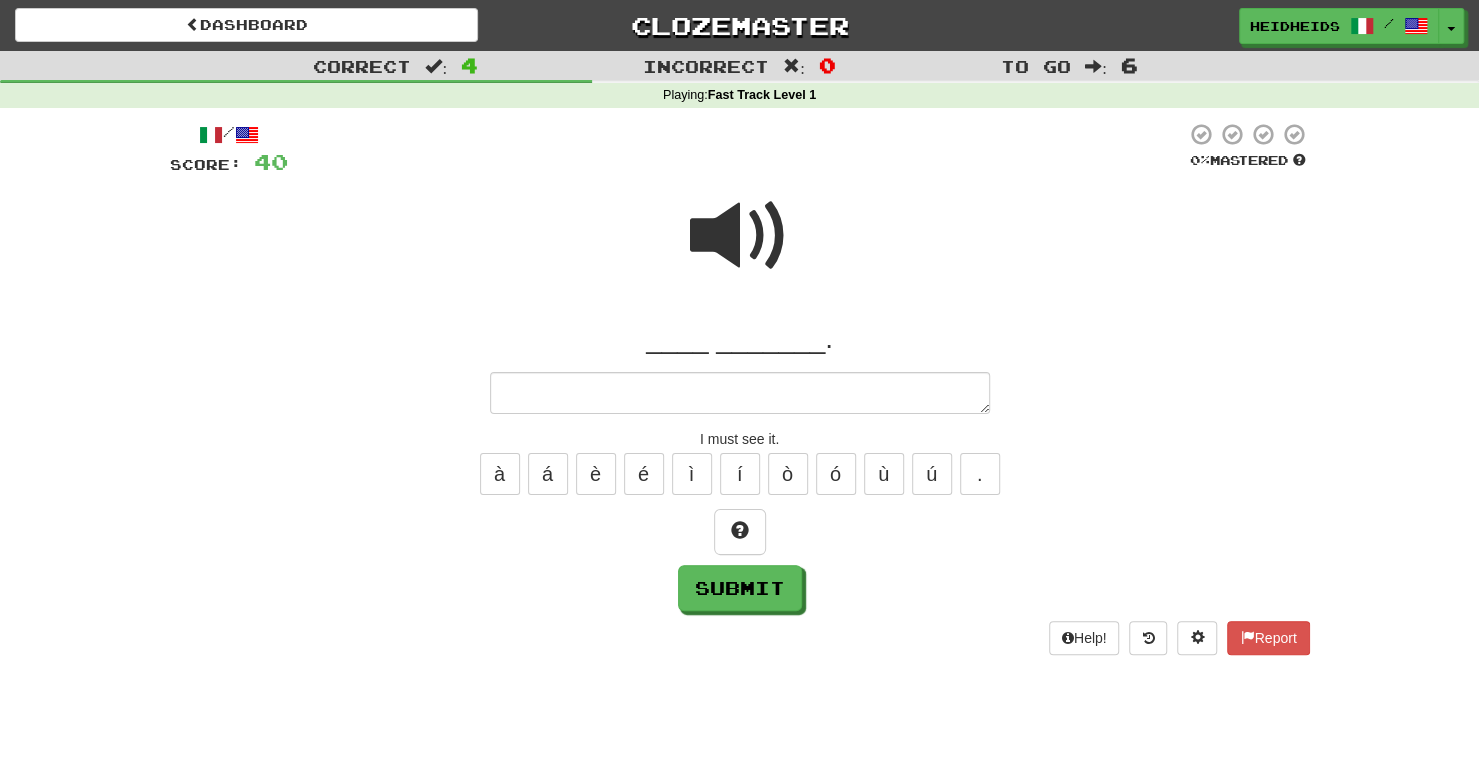 type on "*" 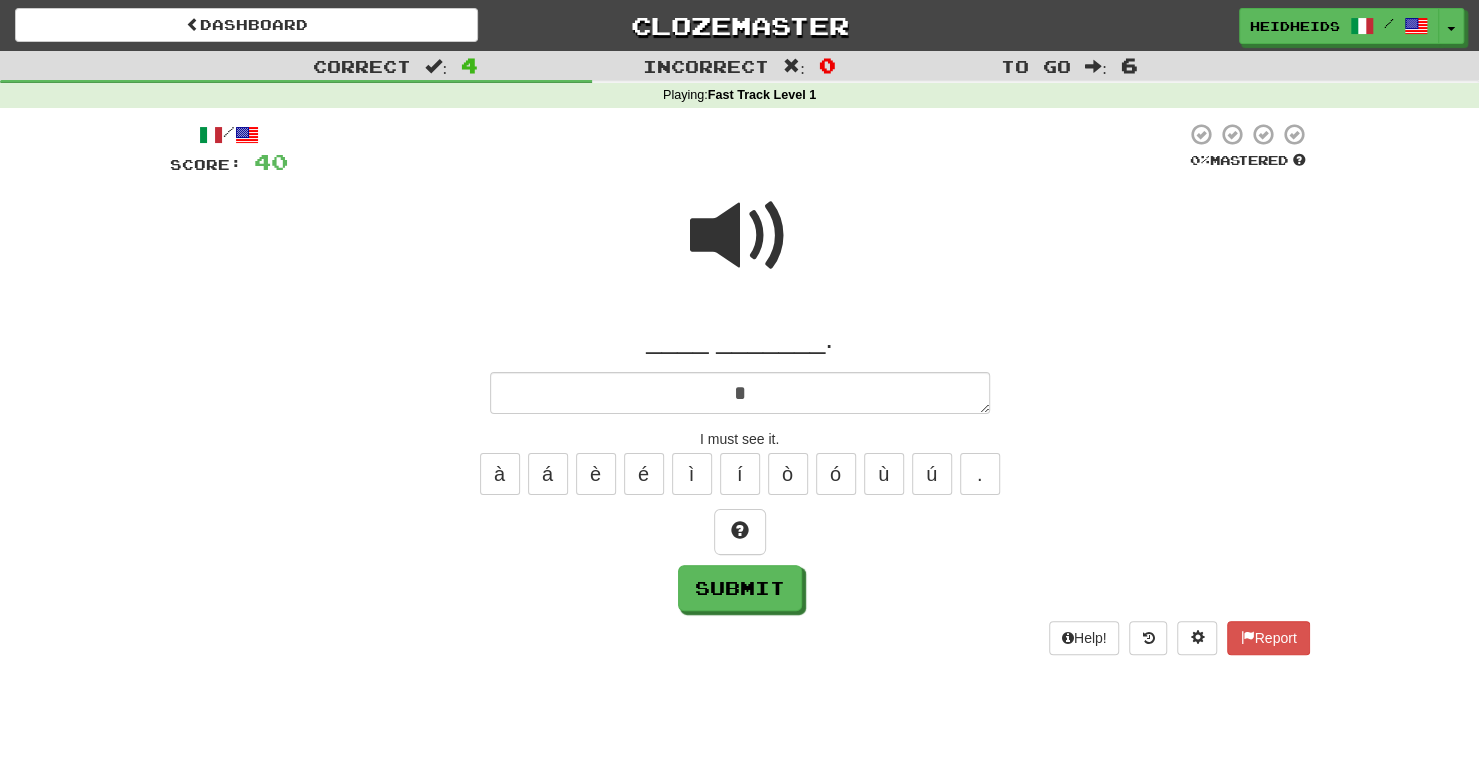 type on "*" 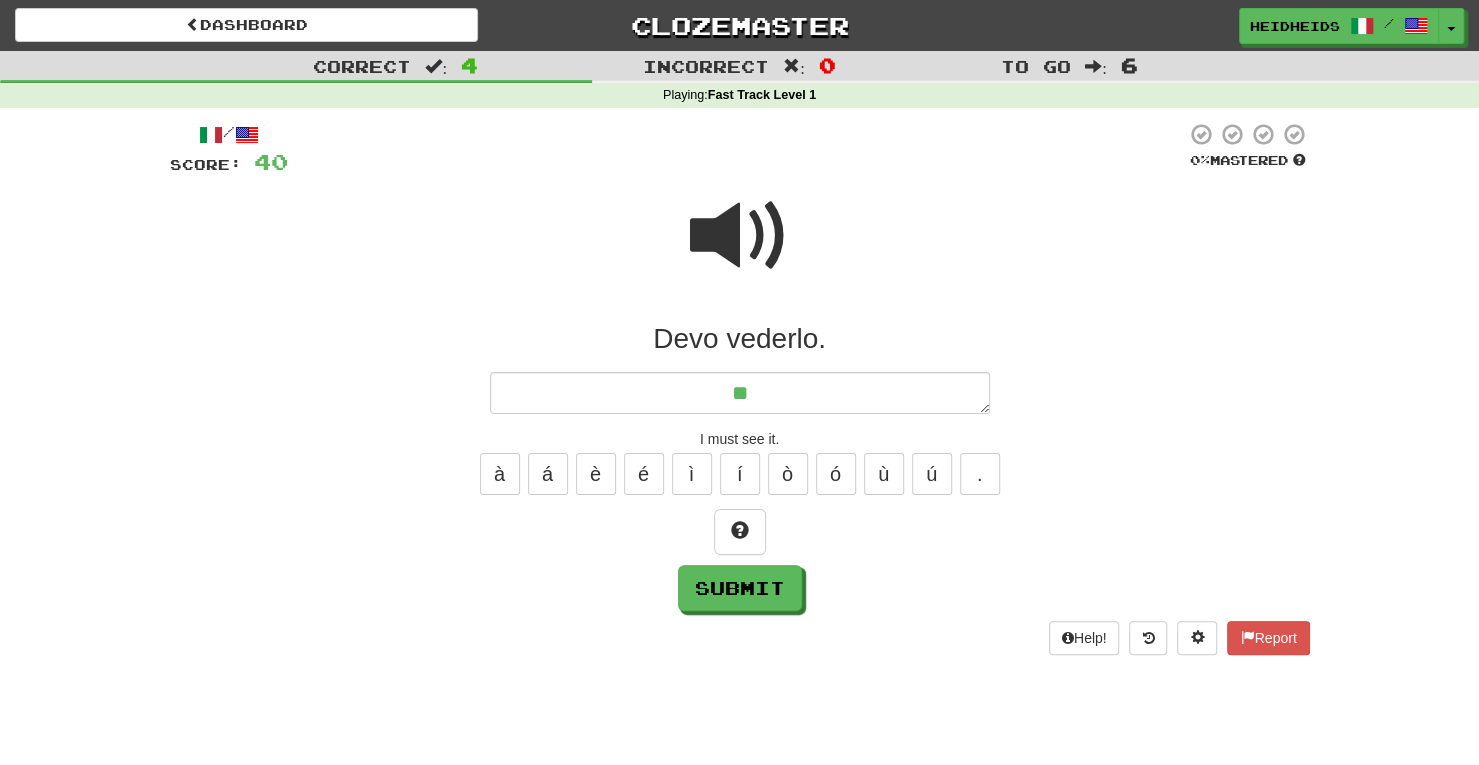 type on "*" 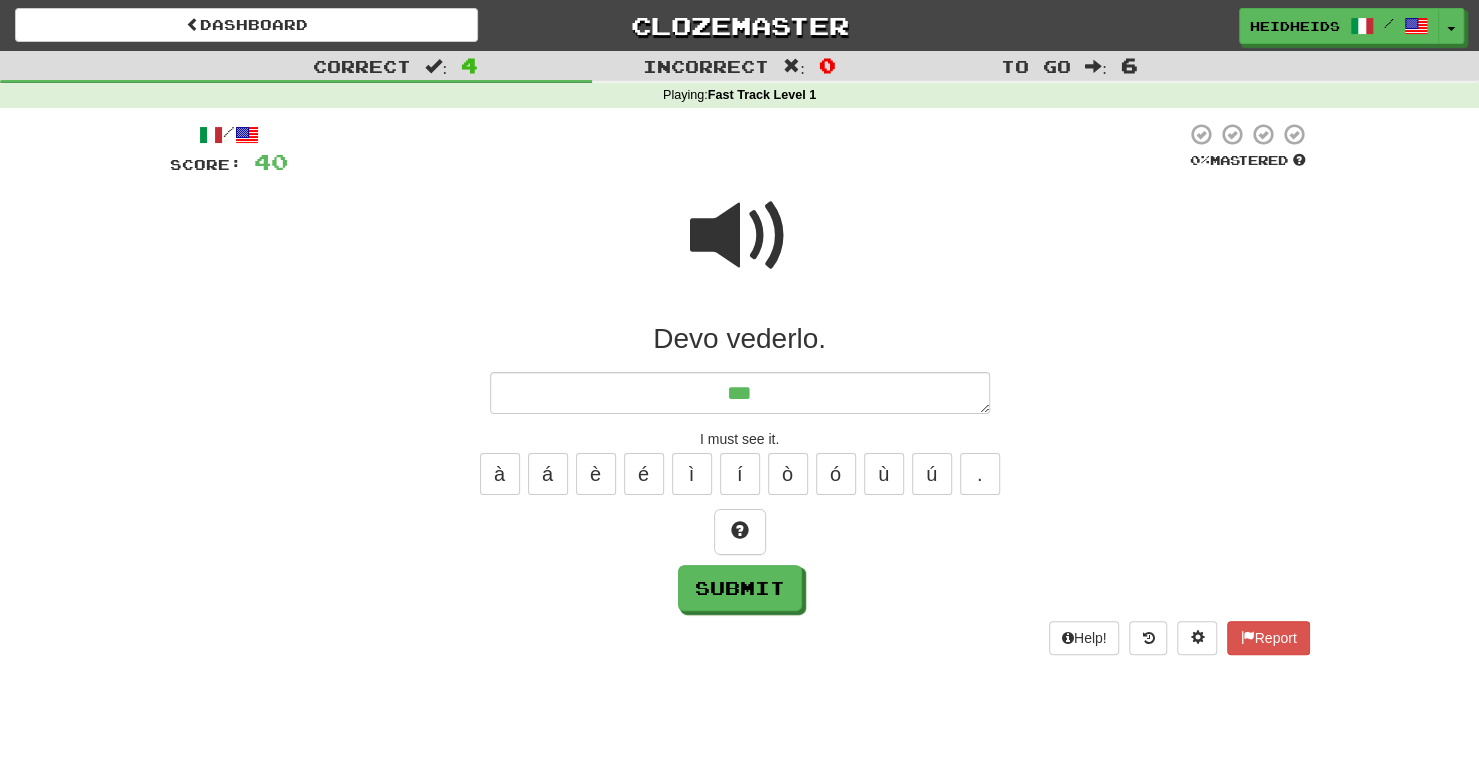 type on "*" 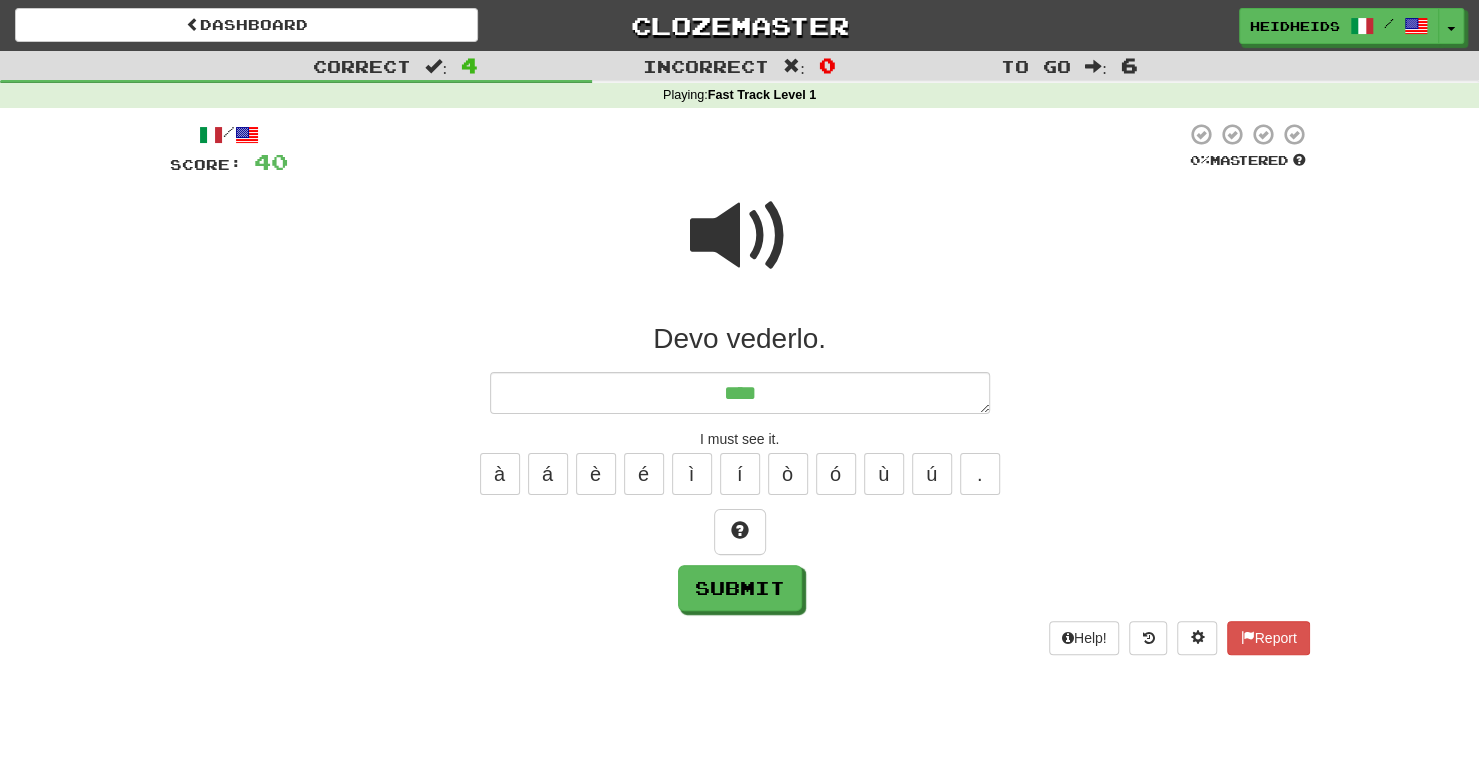 type on "*" 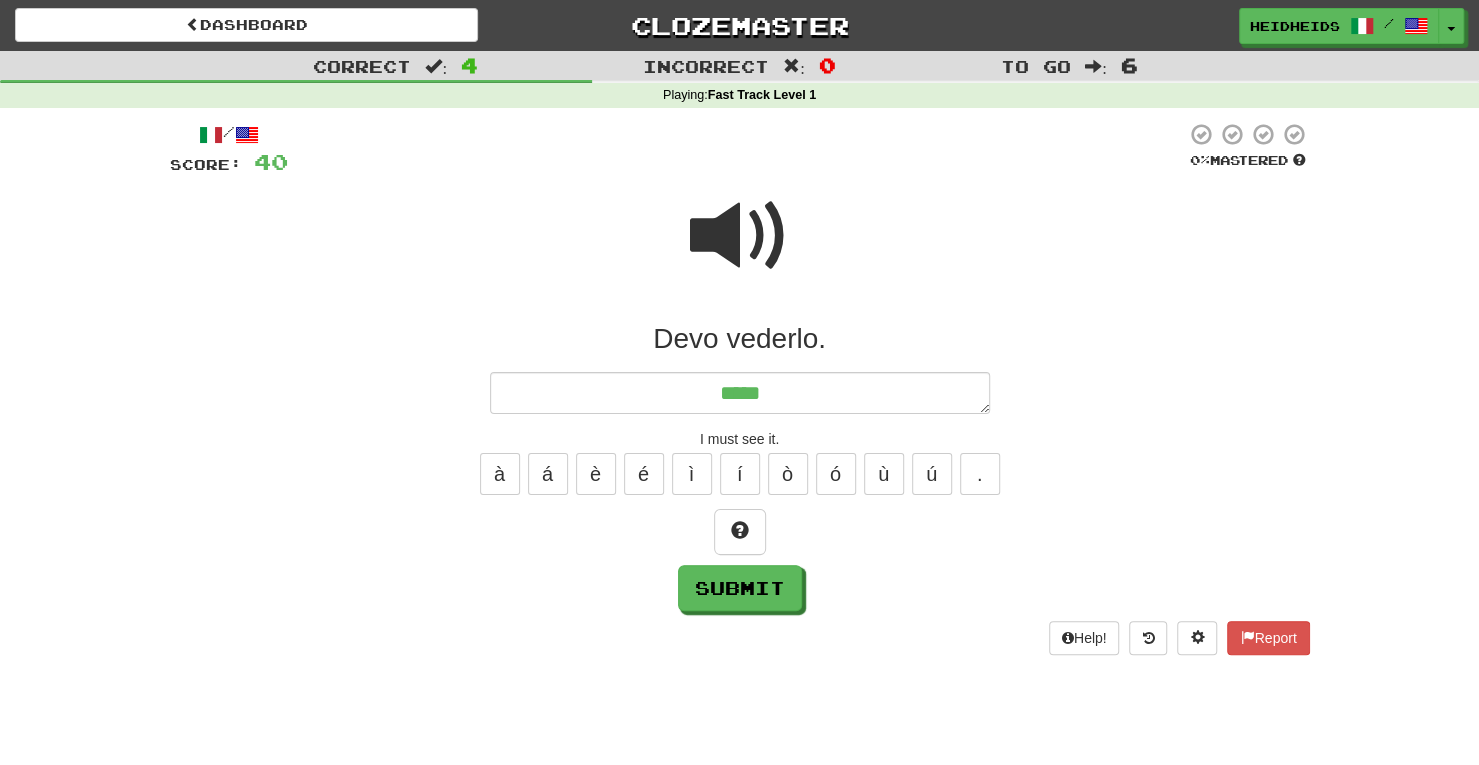 type on "*" 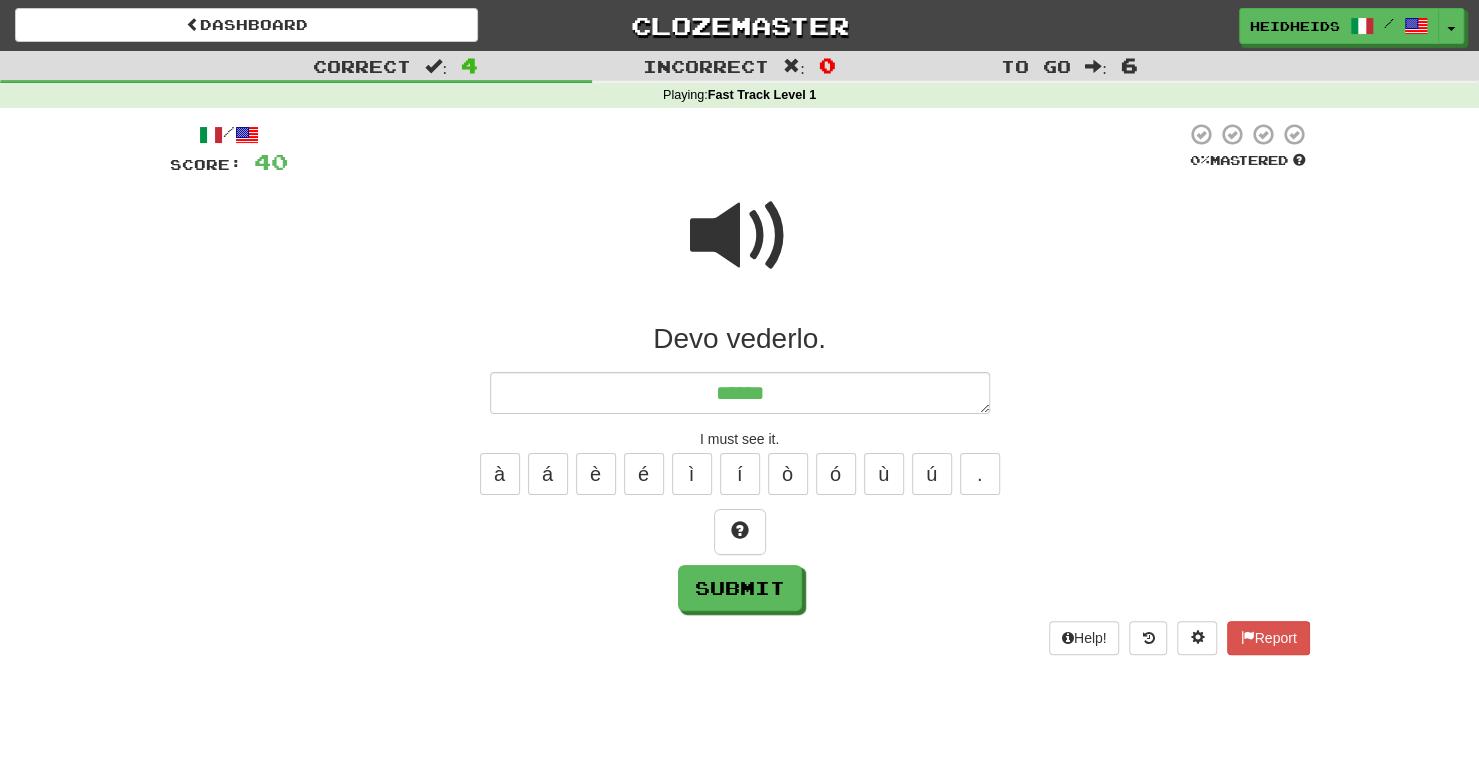 type on "*" 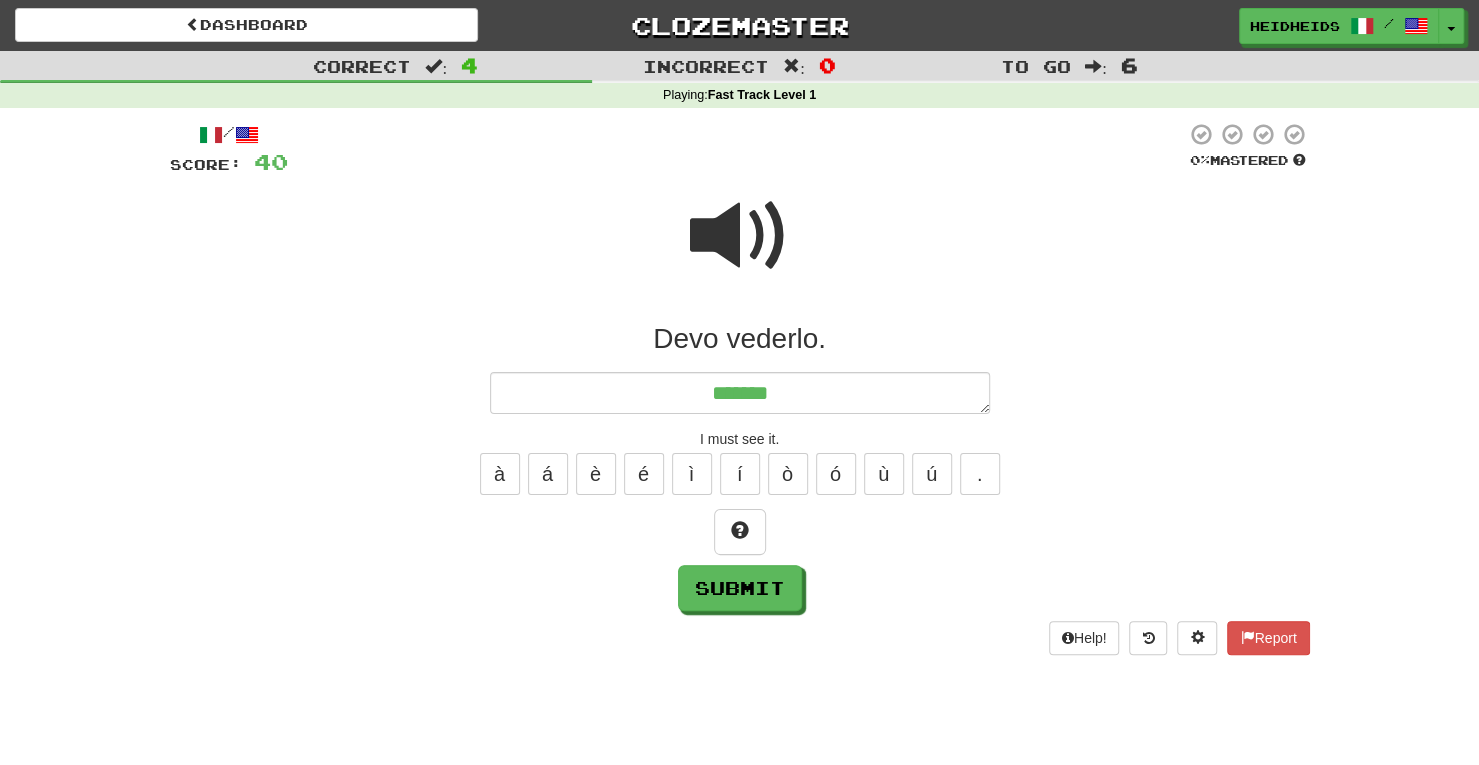 type on "*" 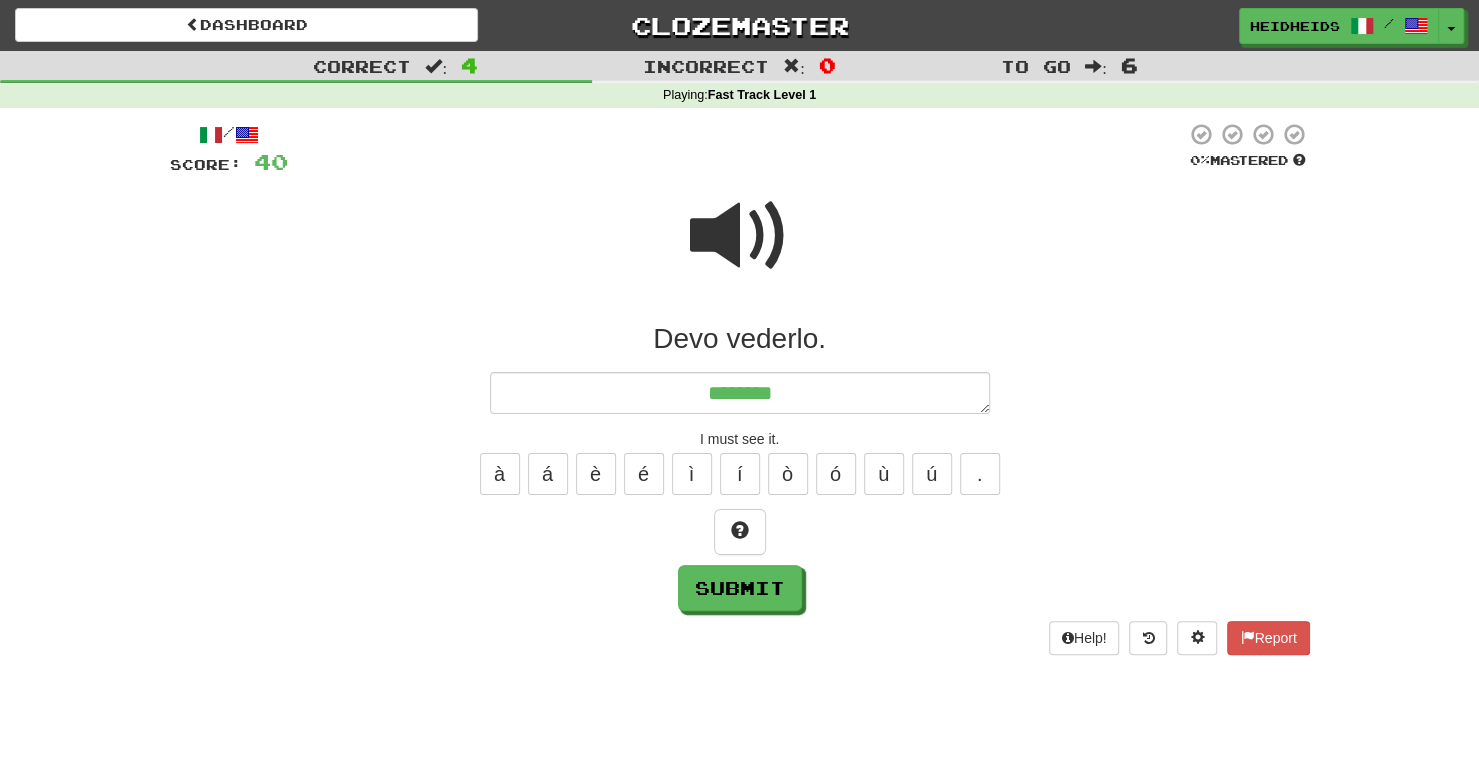 type on "*" 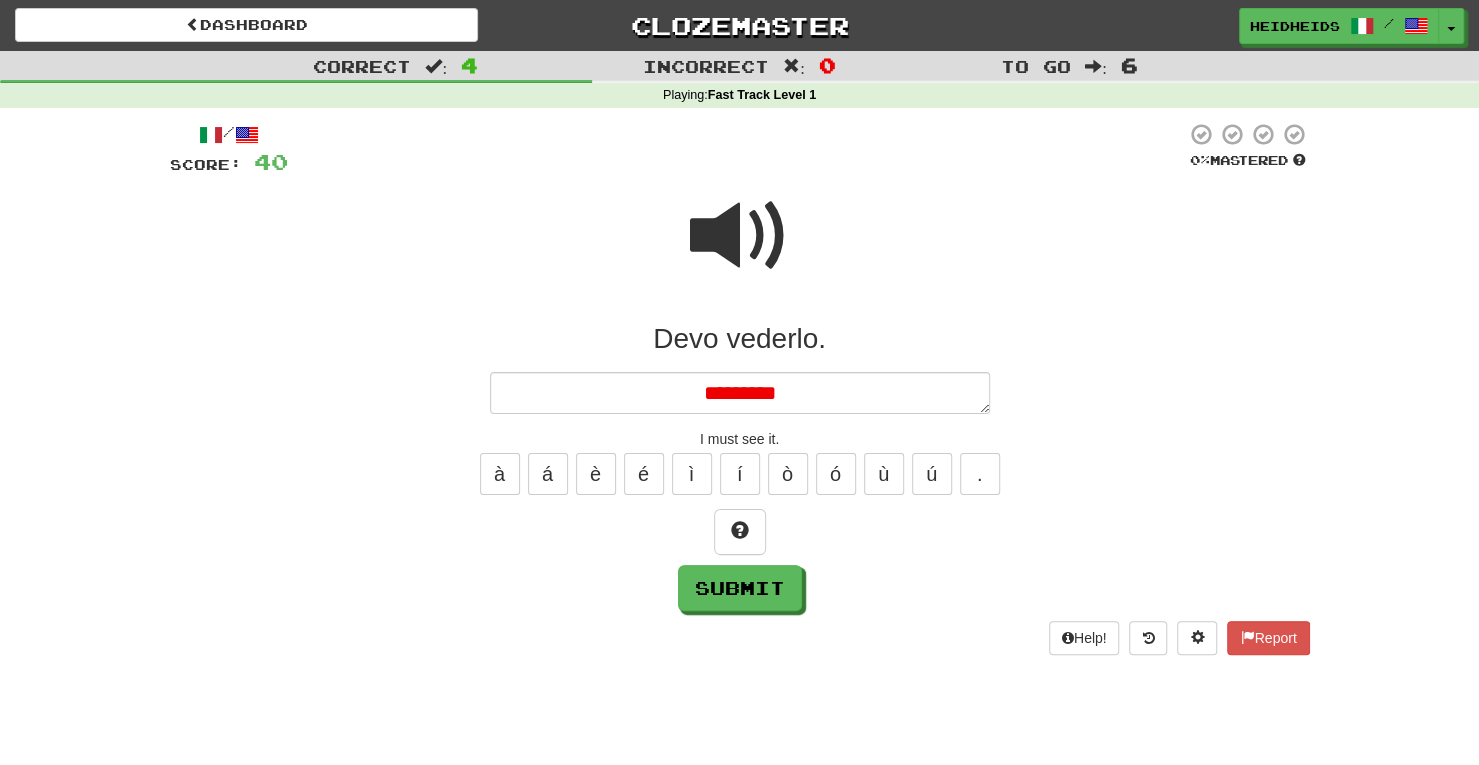 type on "*" 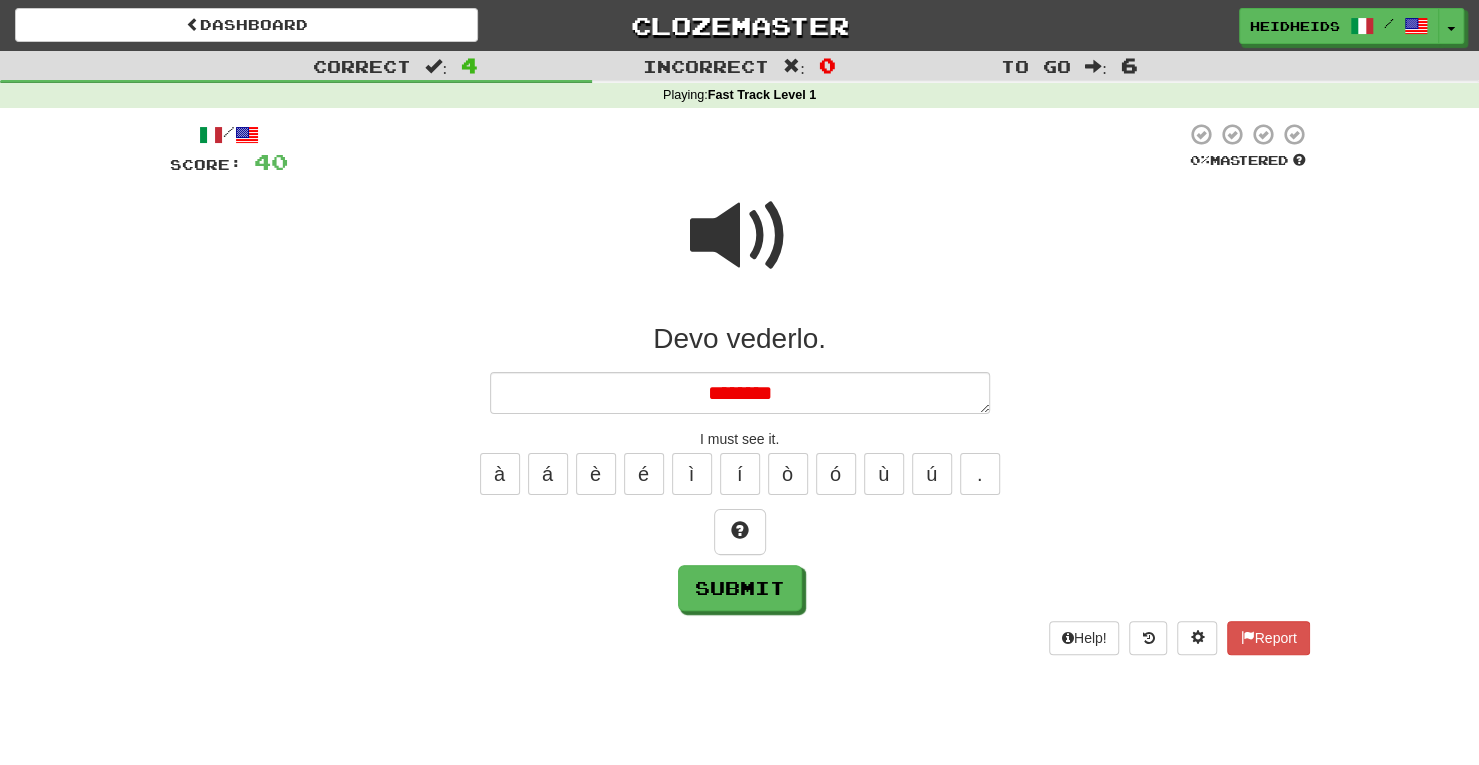 type on "*" 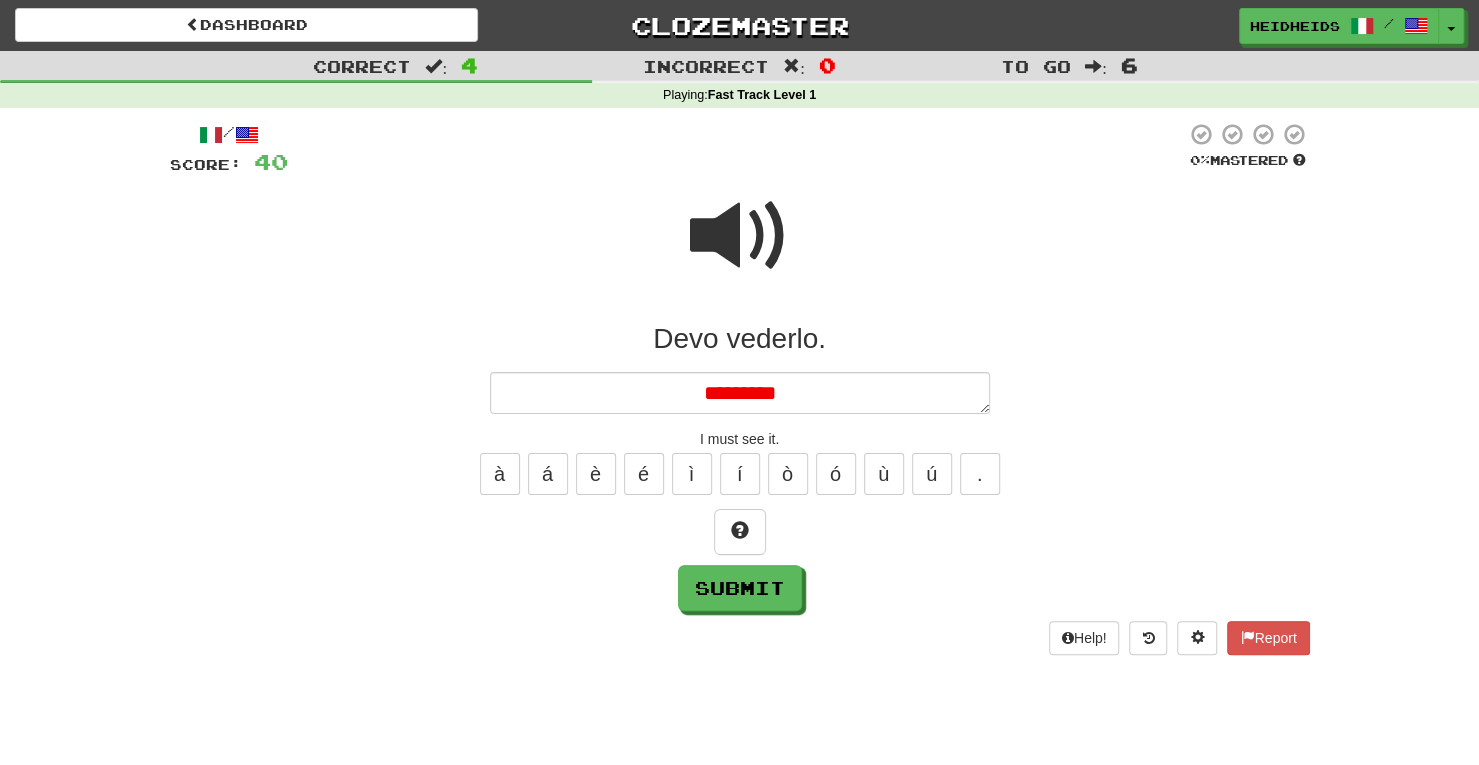 type on "*" 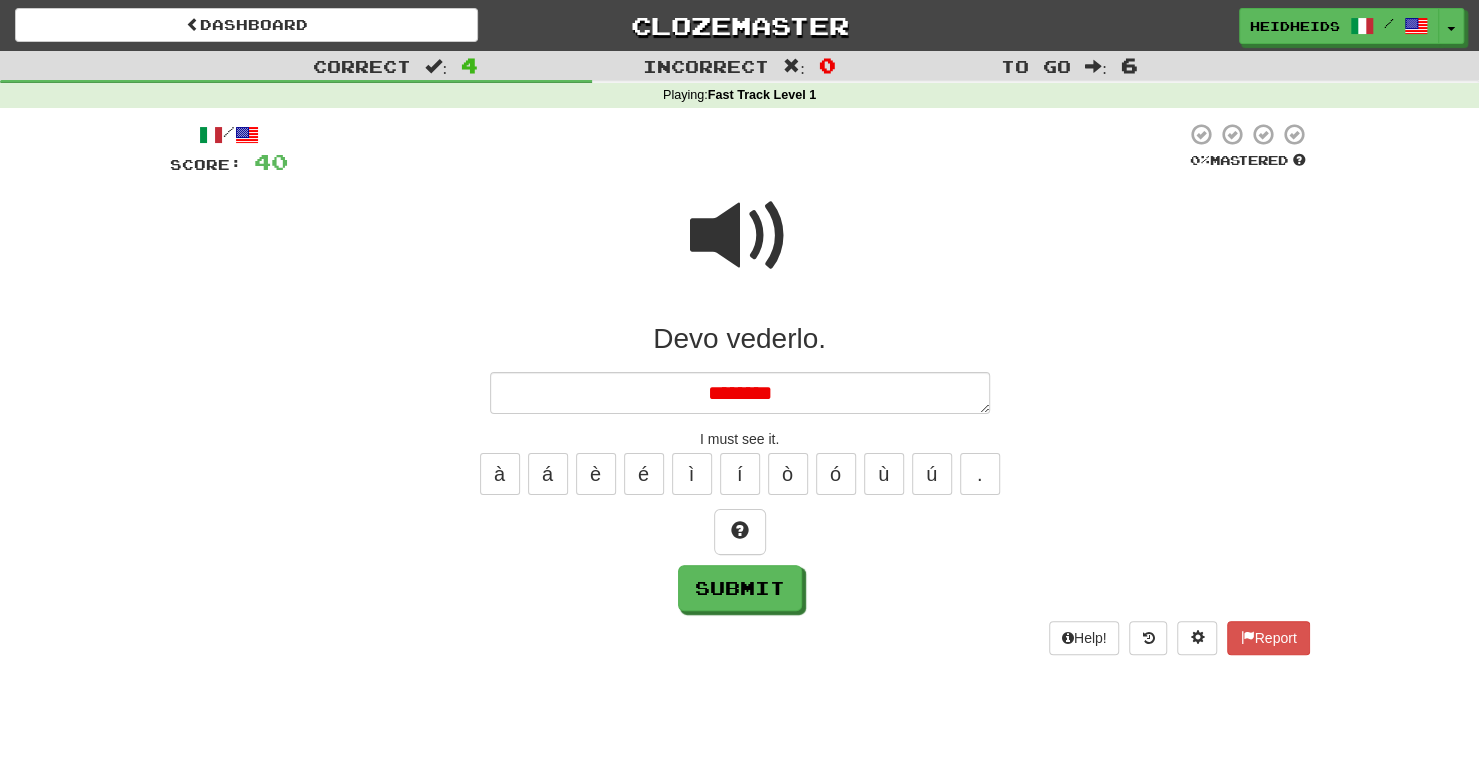 type on "*" 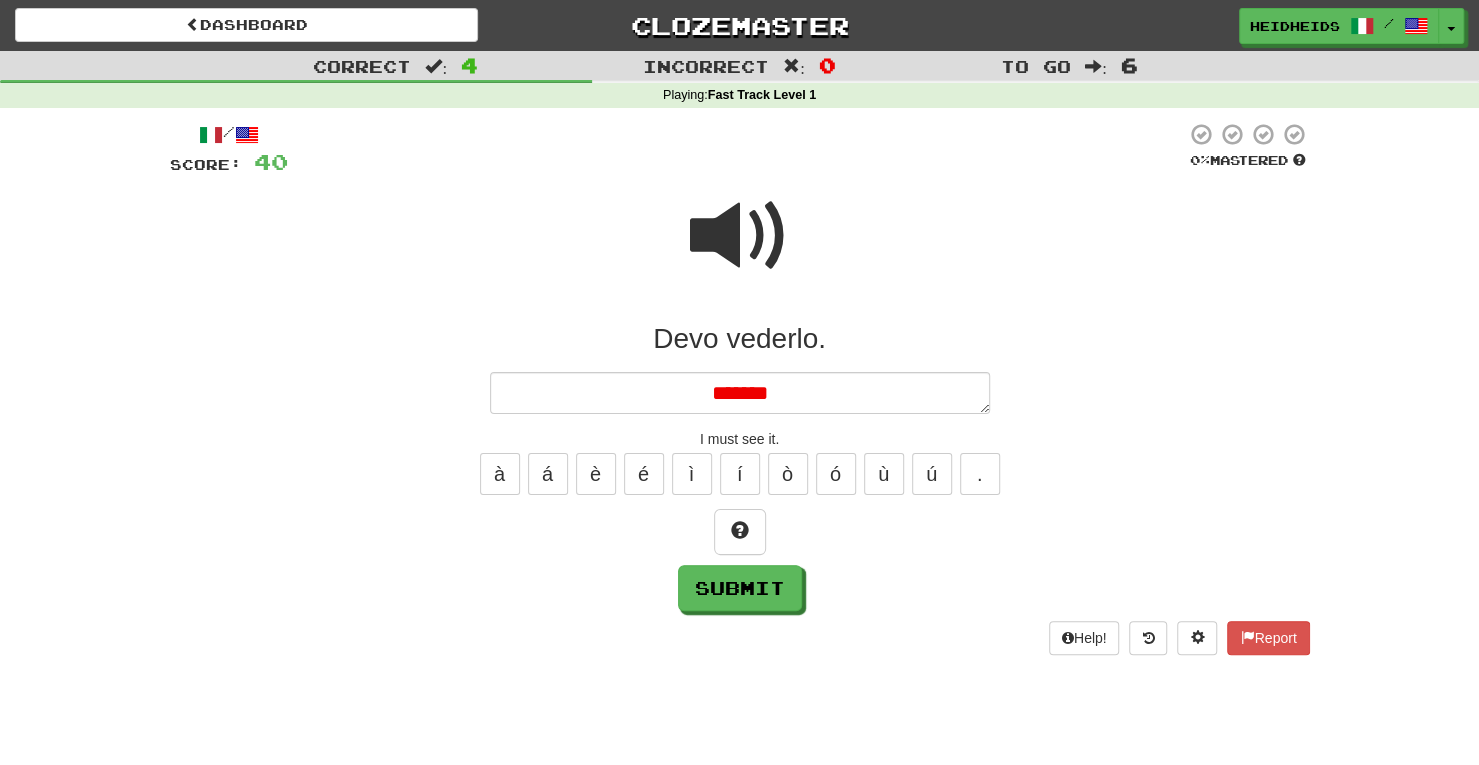 type on "*" 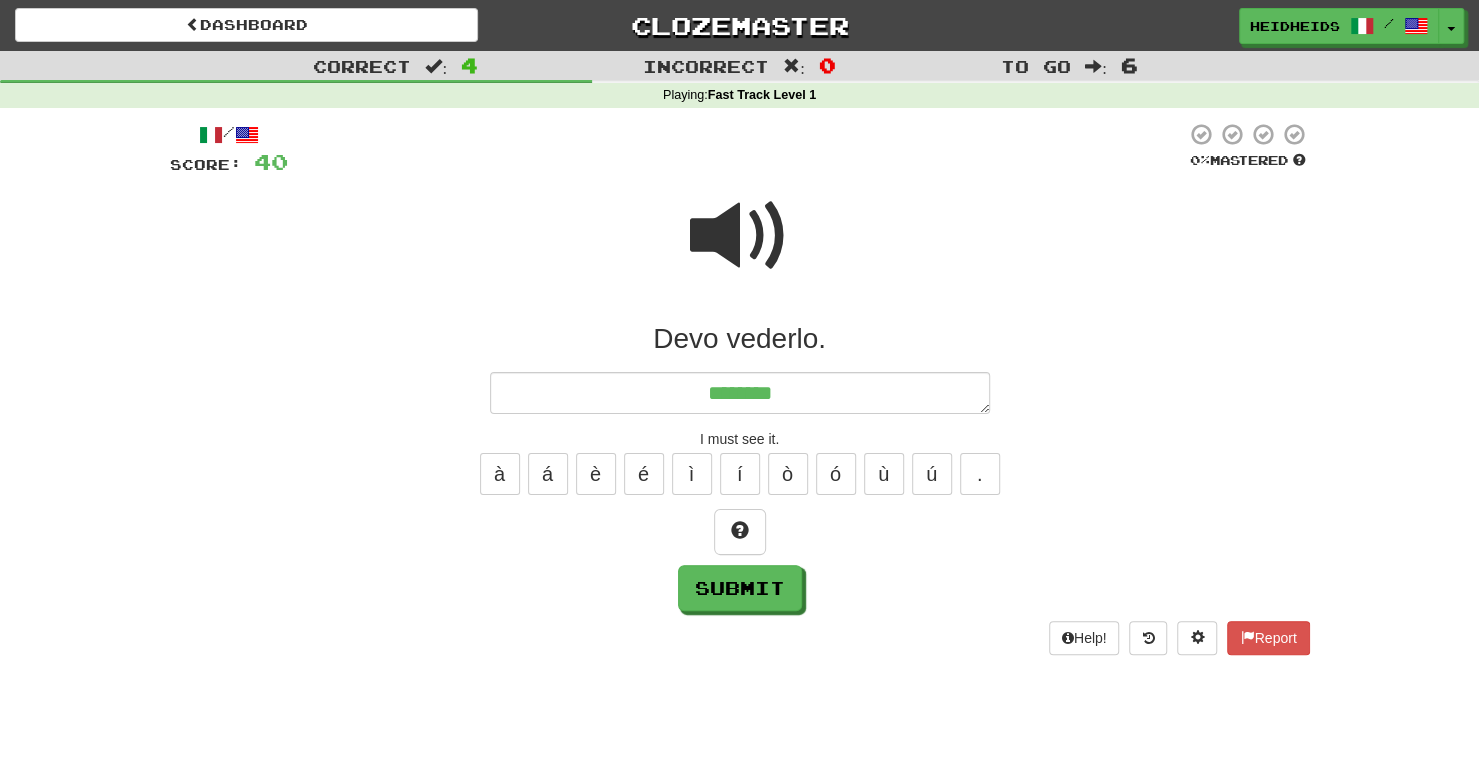 type on "*" 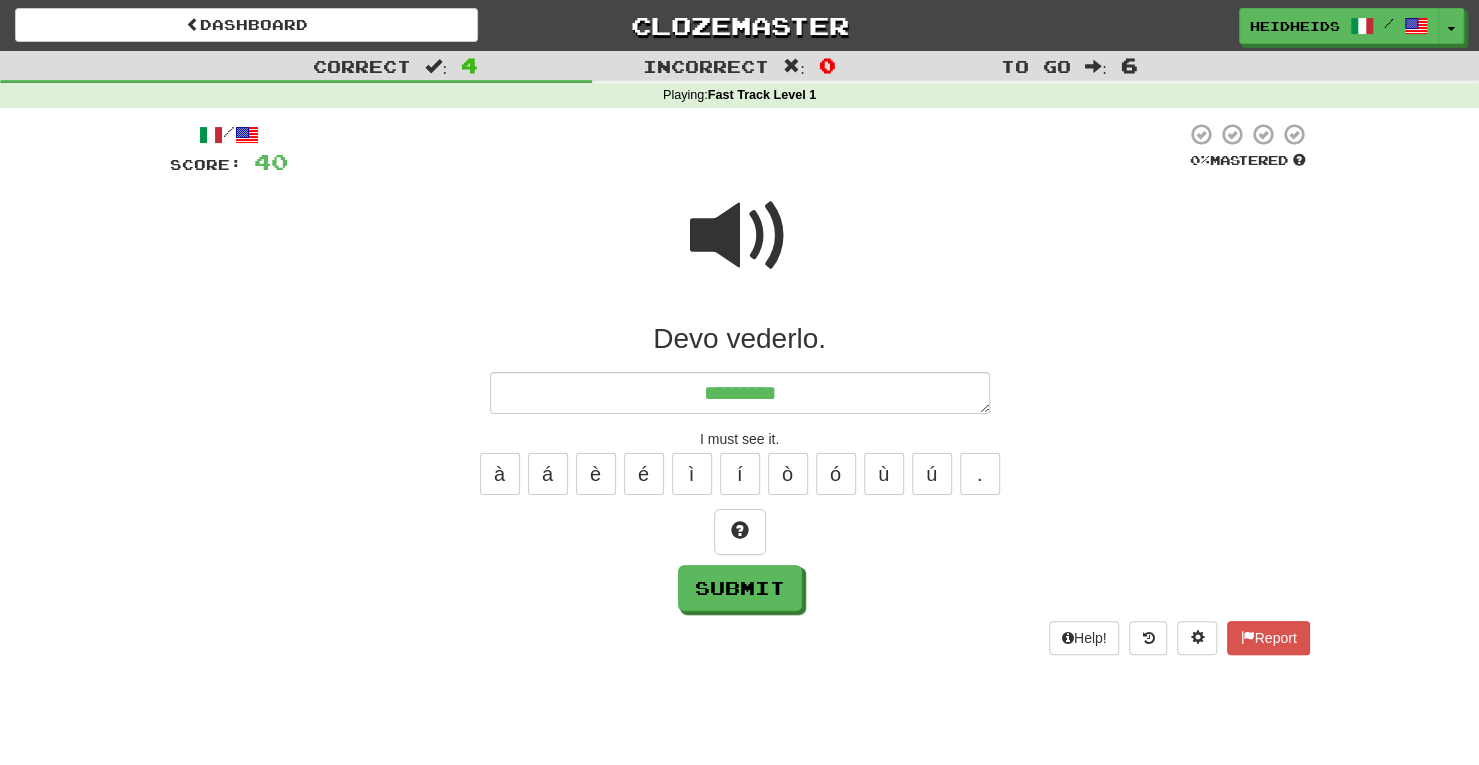 type on "*" 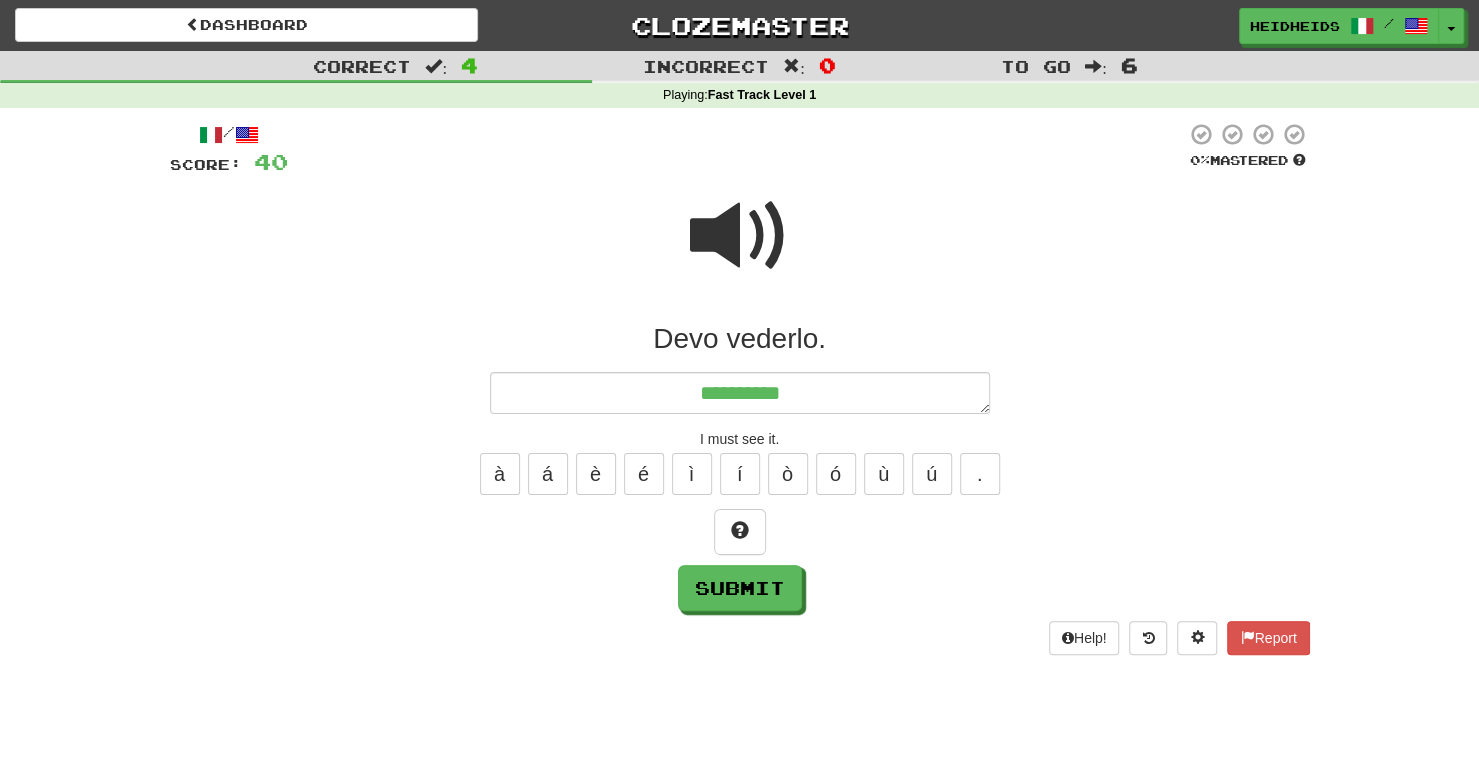 type on "*" 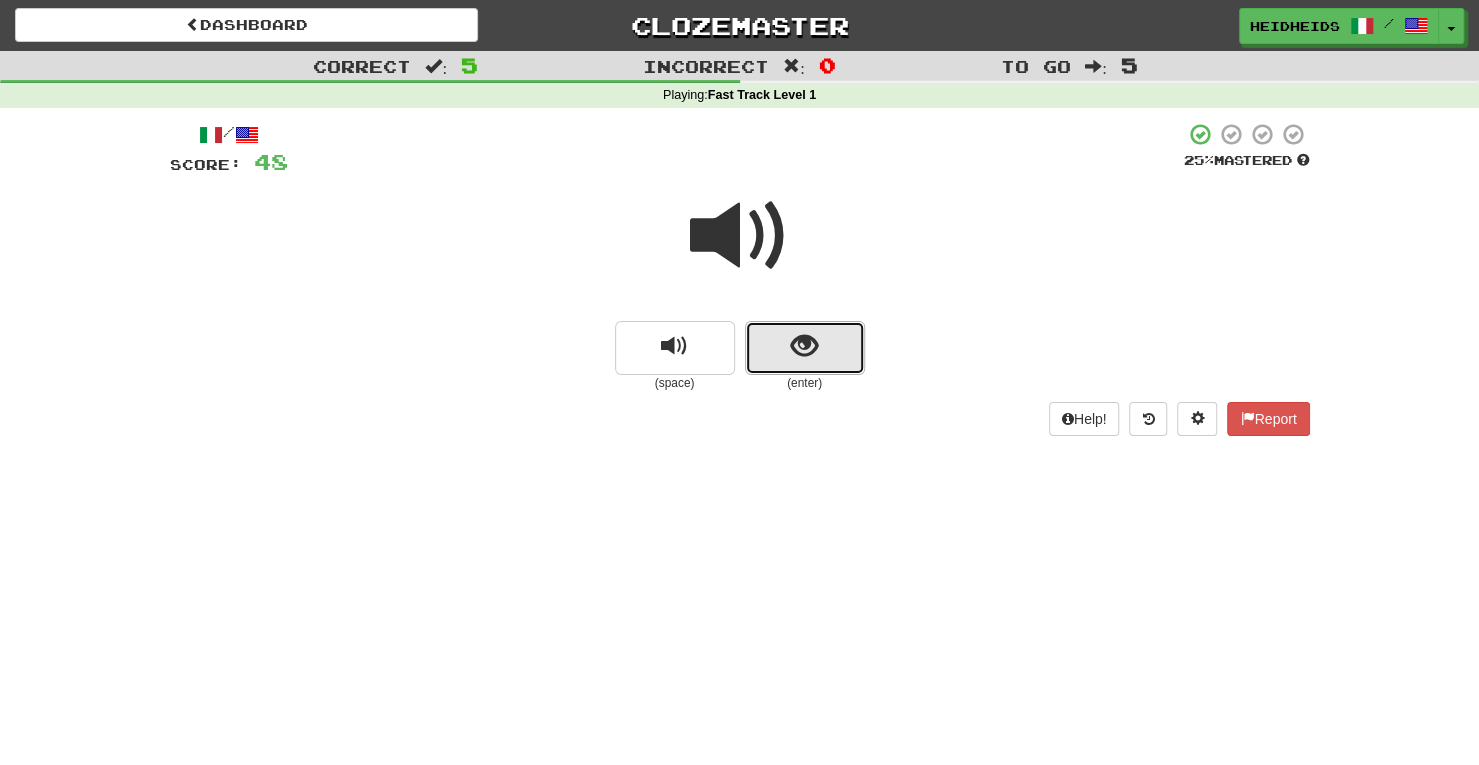 click at bounding box center (805, 348) 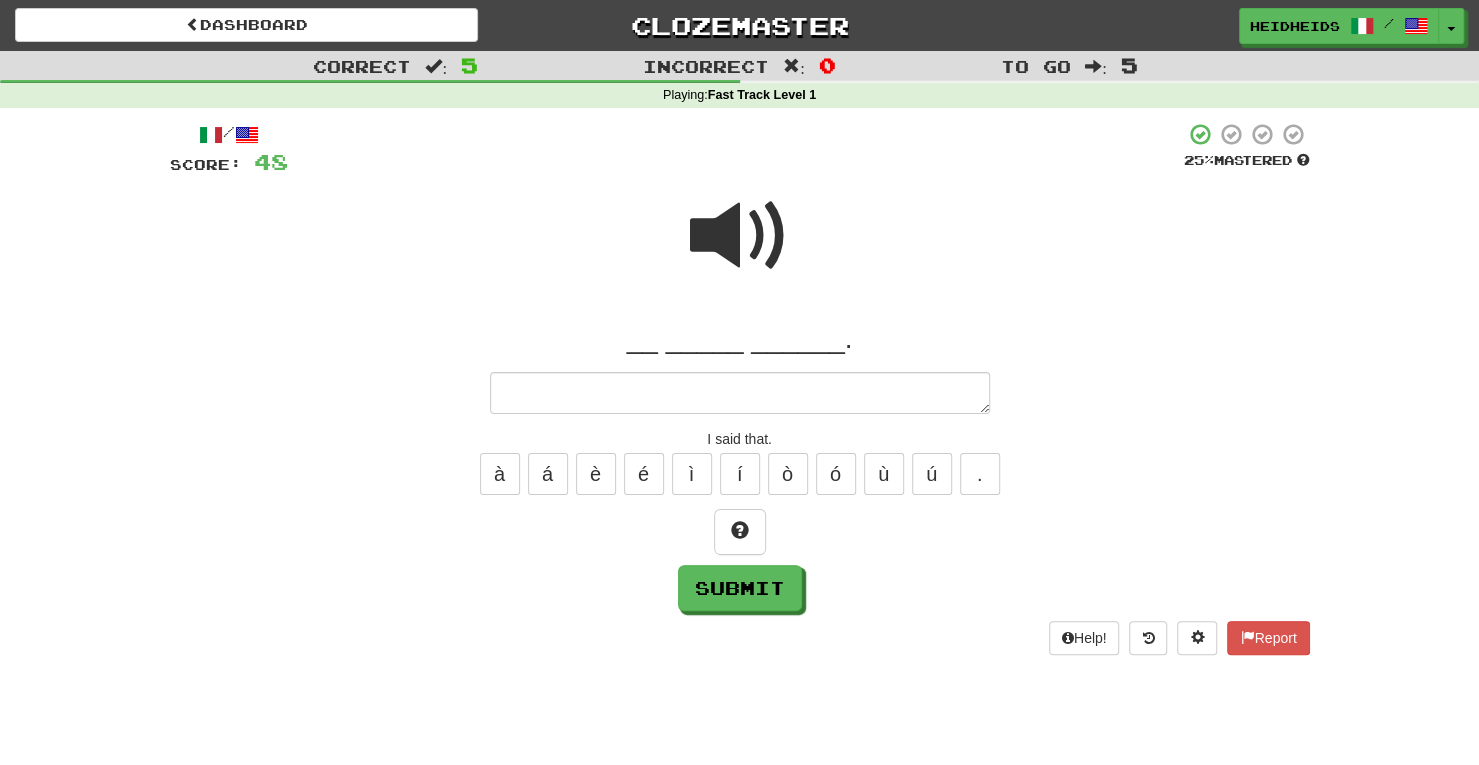 click at bounding box center (740, 236) 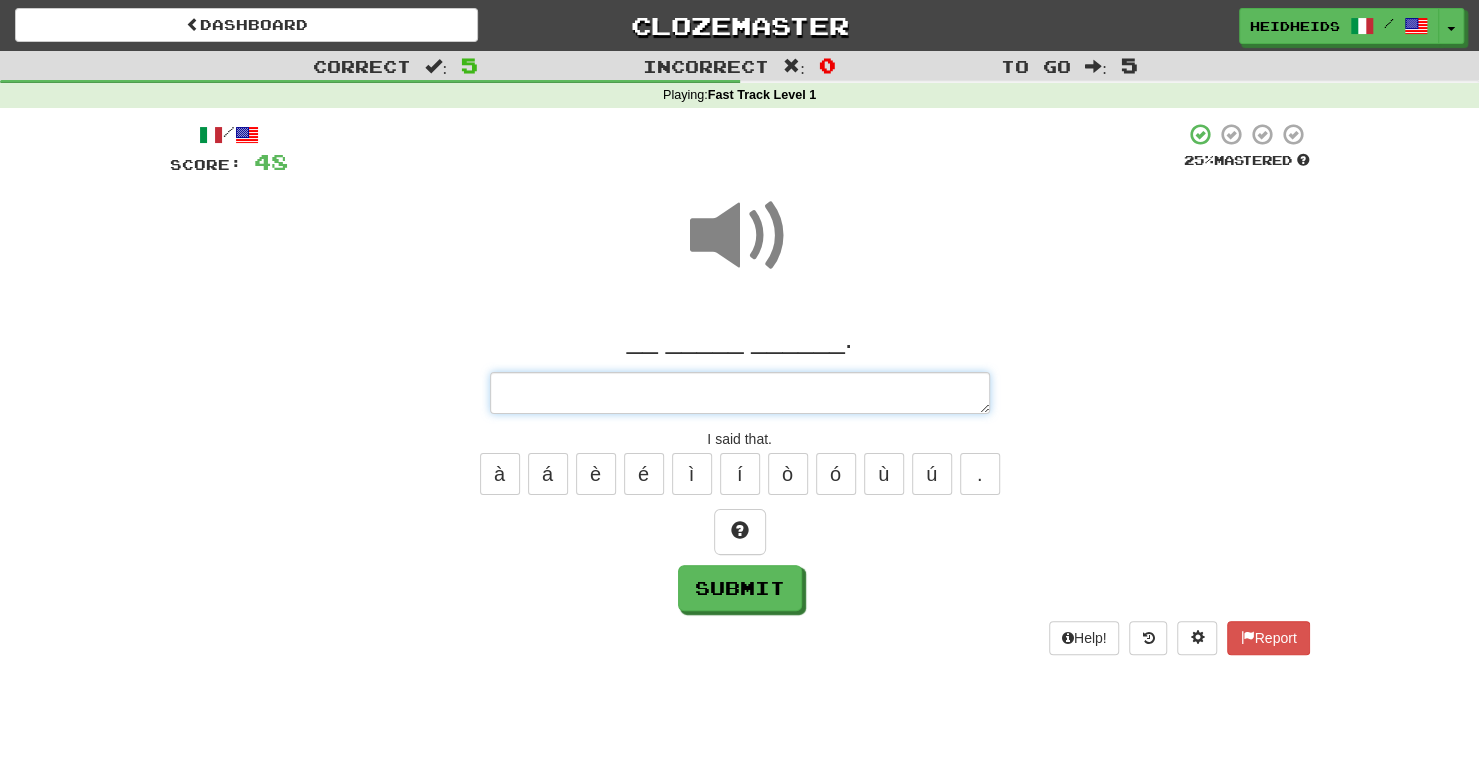 click at bounding box center [740, 392] 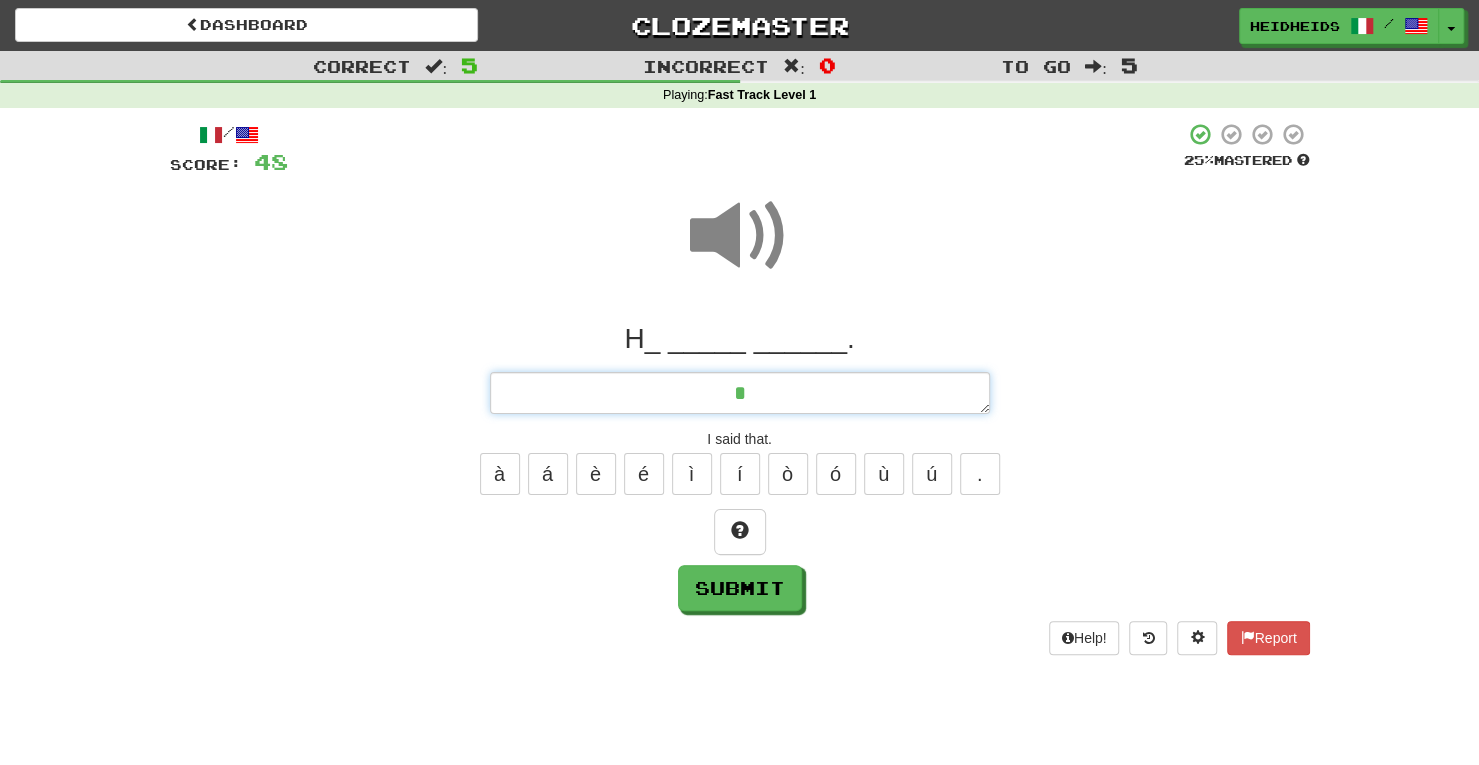 type on "*" 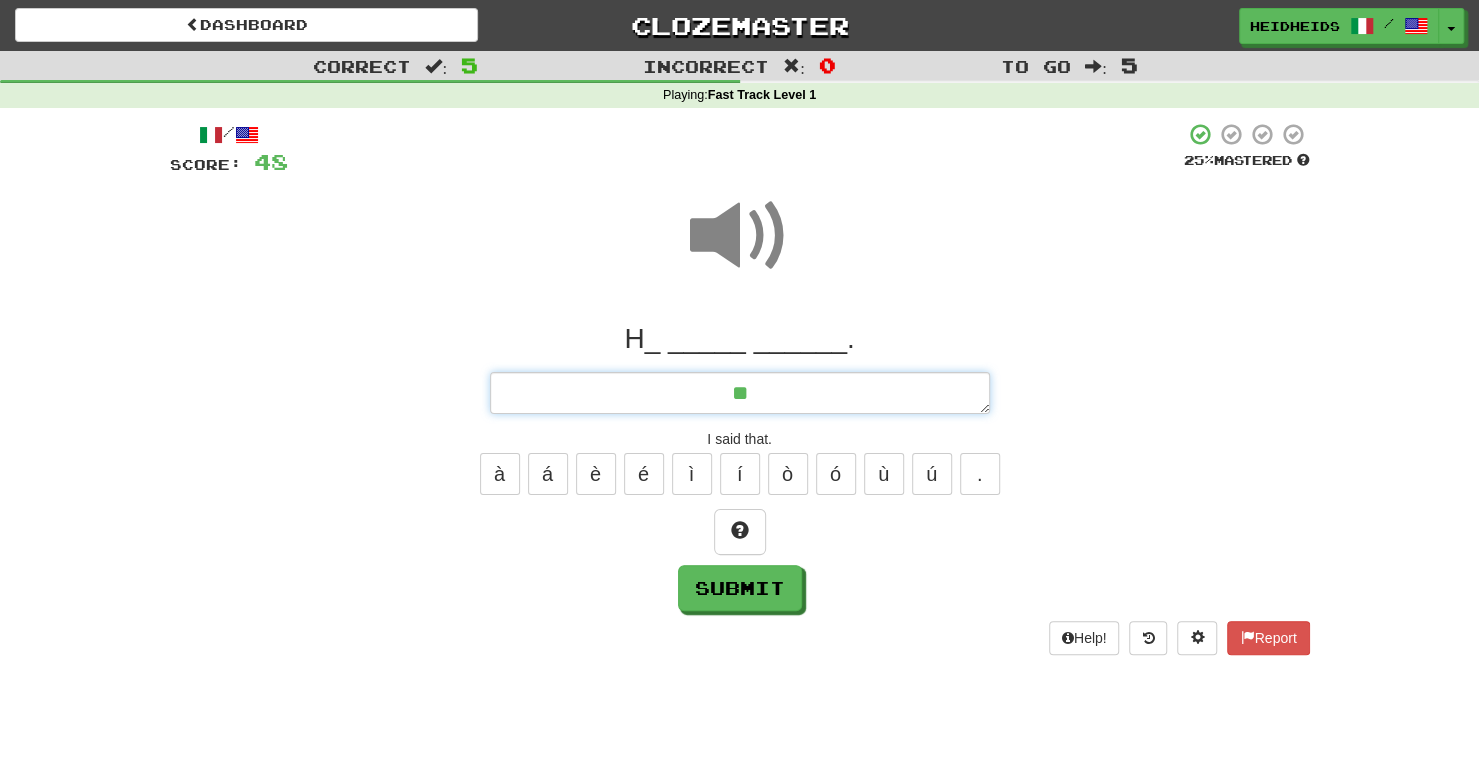 type on "*" 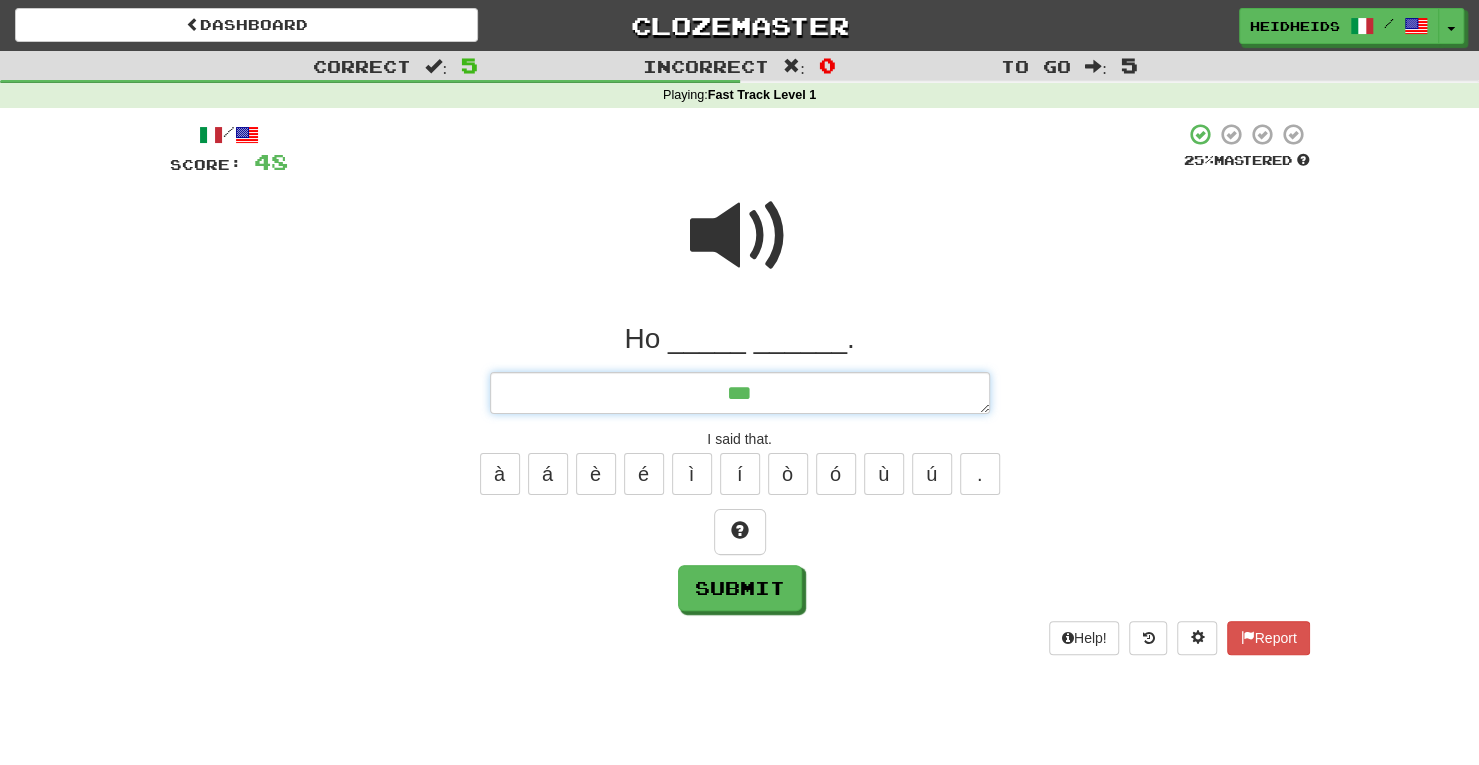 type on "*" 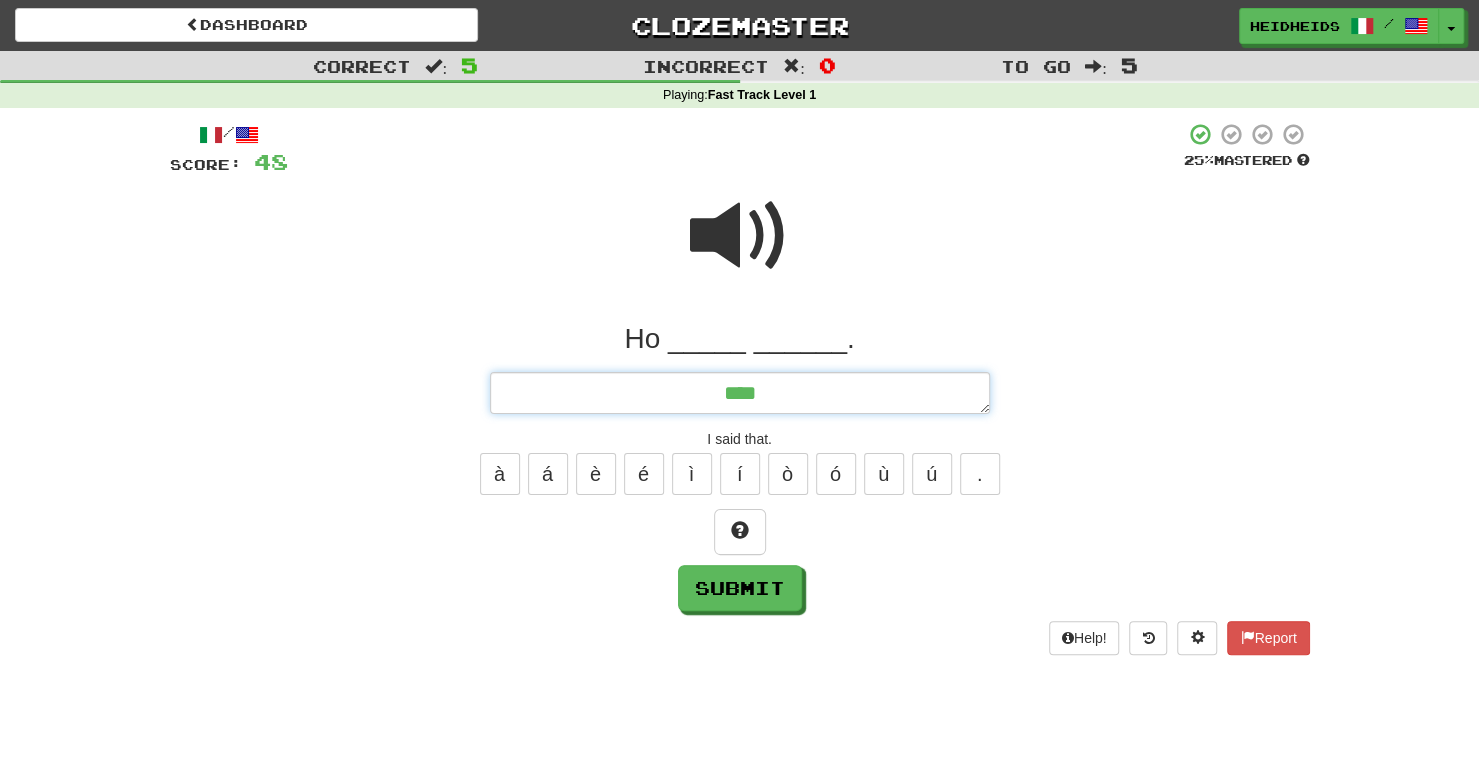 type on "*" 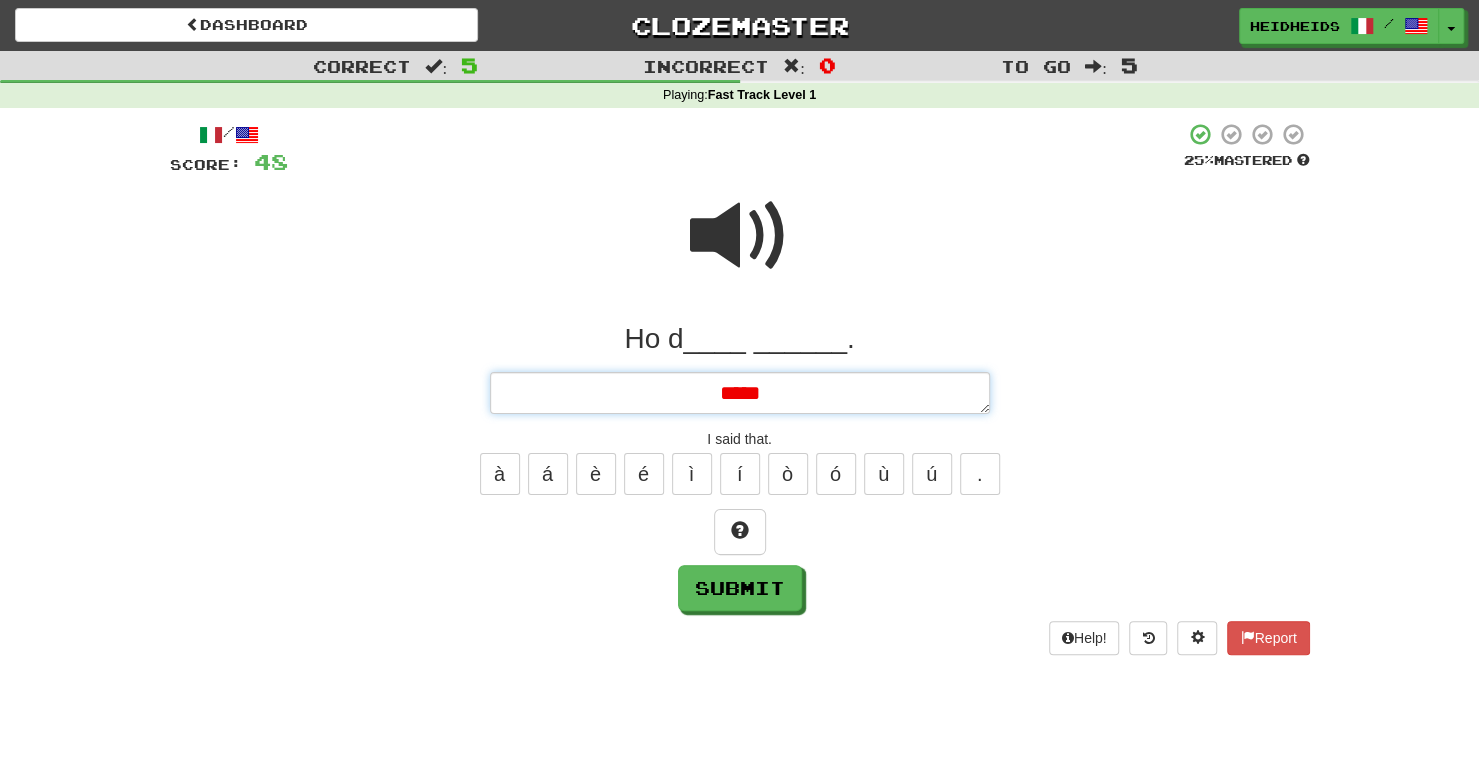 type on "*" 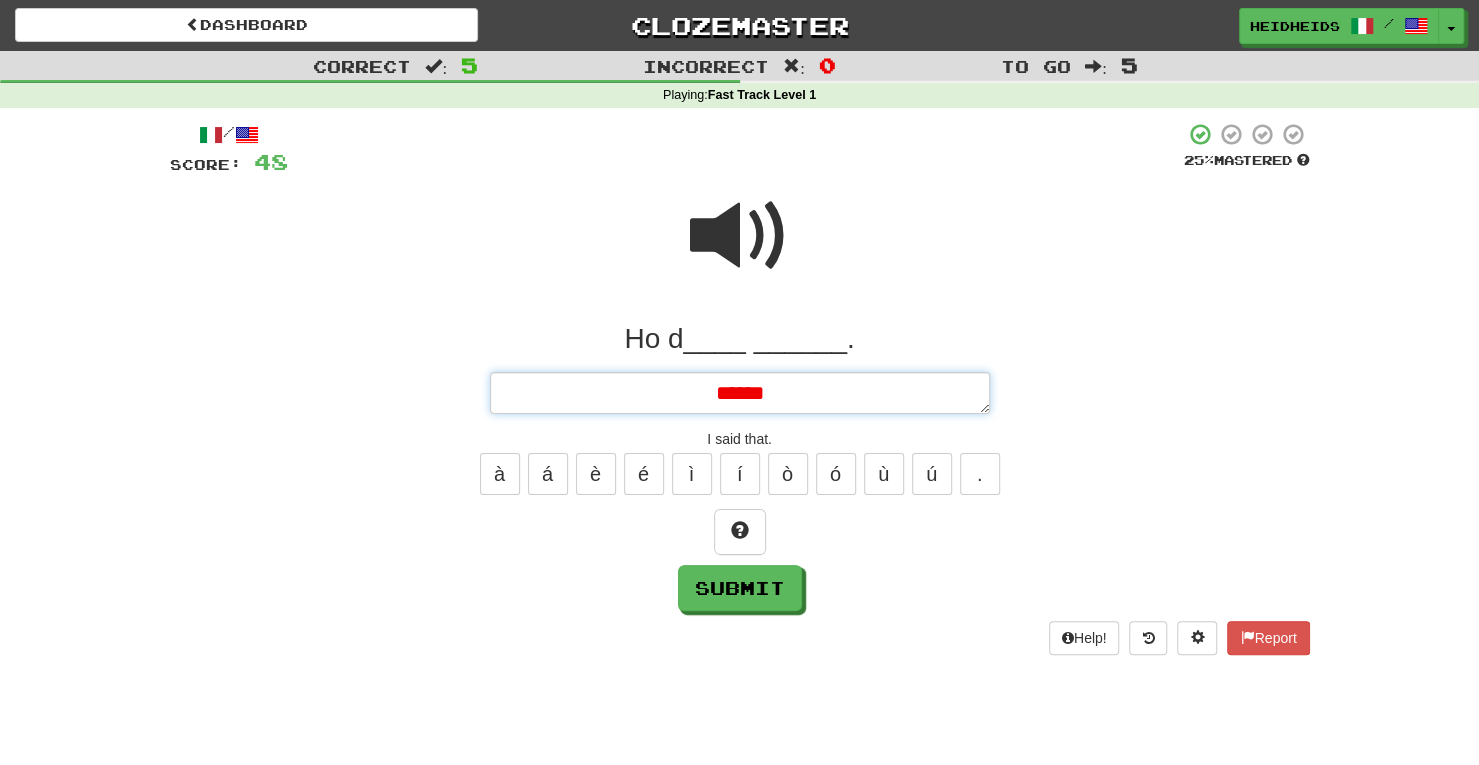 type on "*" 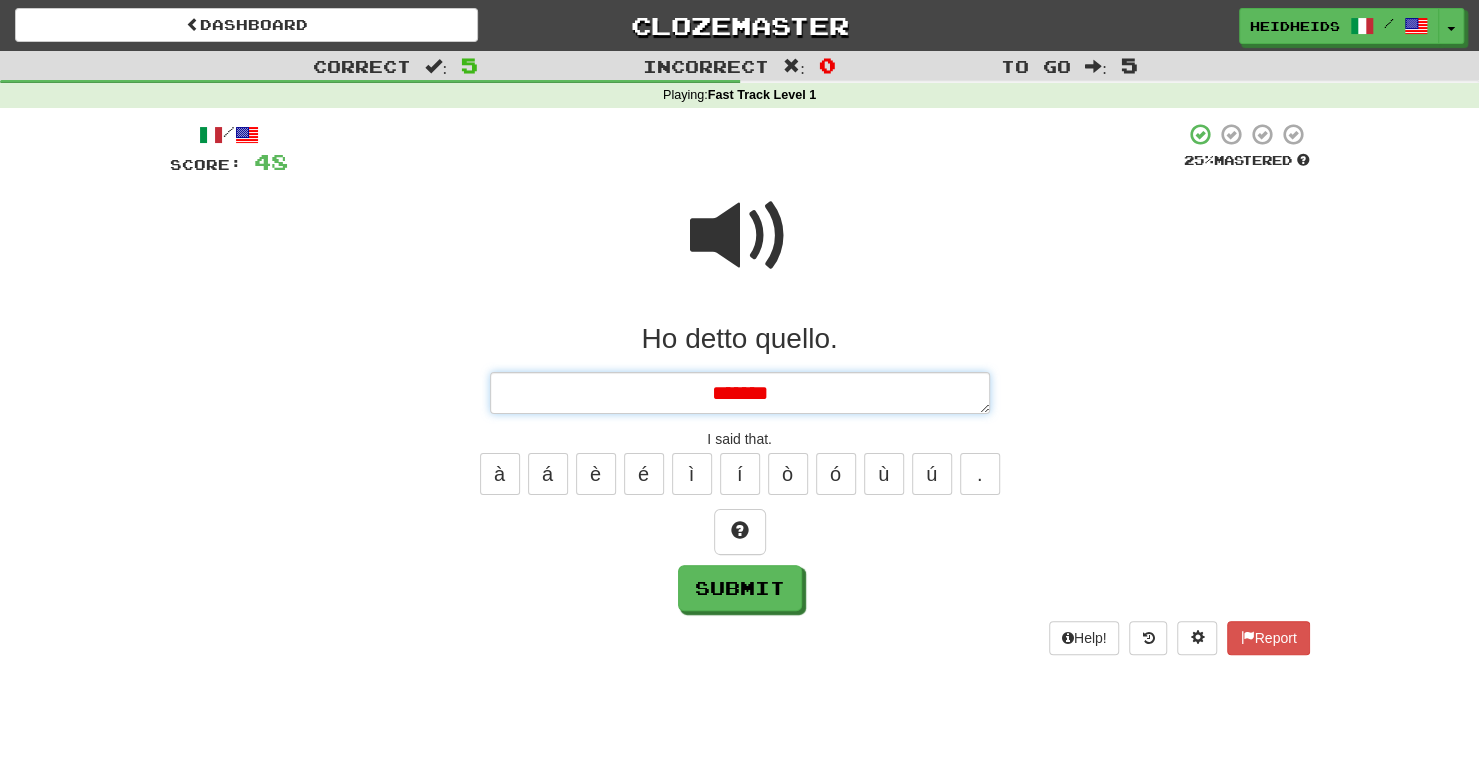 type on "*" 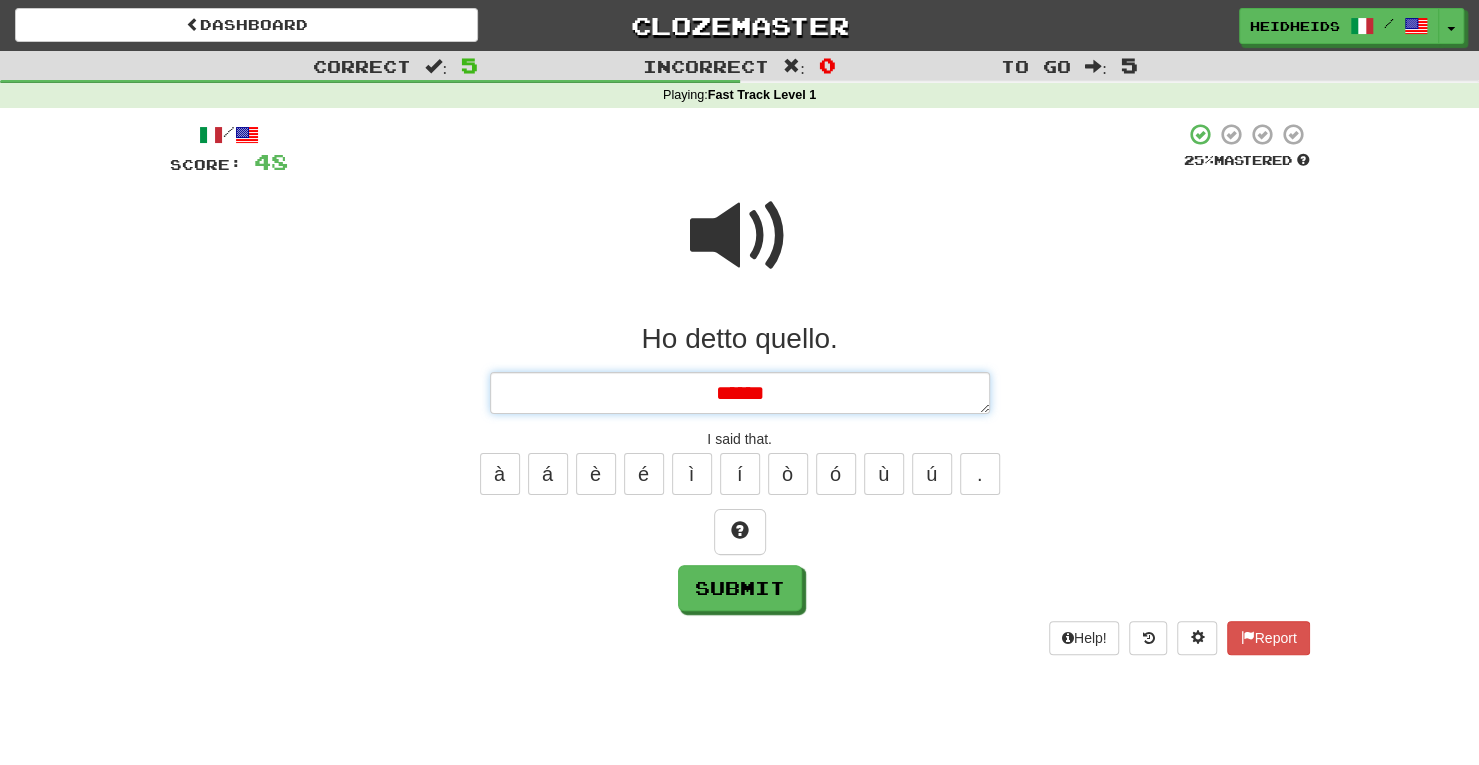 type on "*" 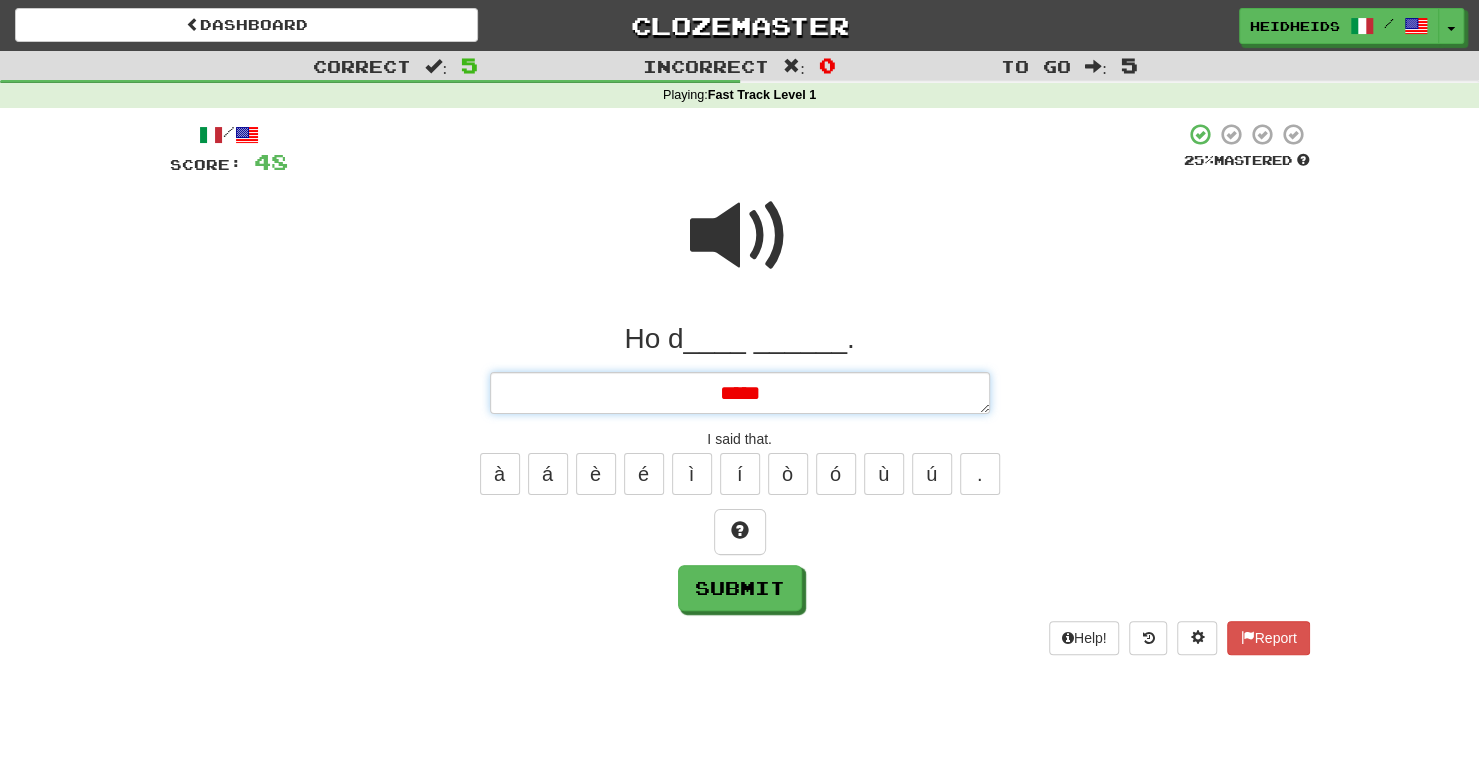 type on "*" 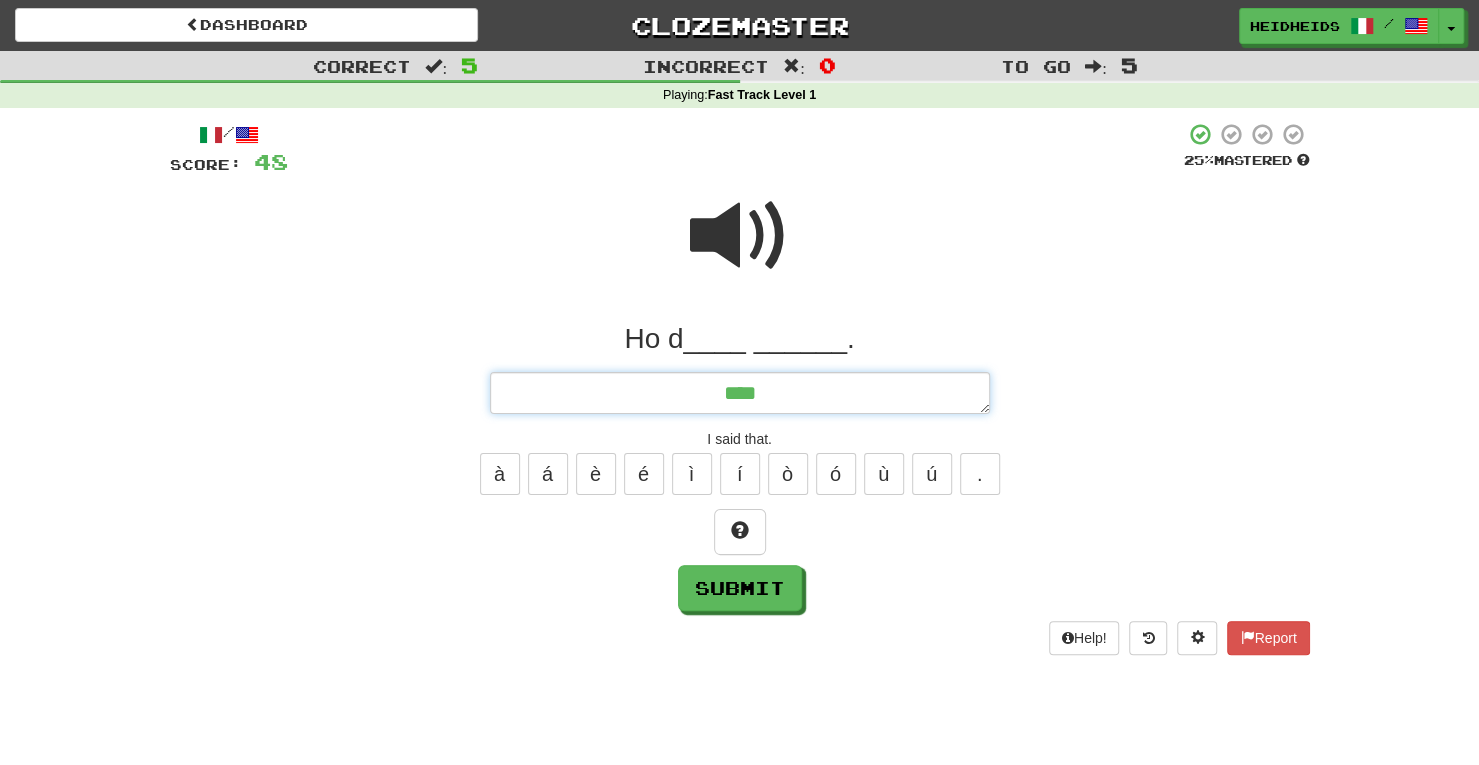 type on "*" 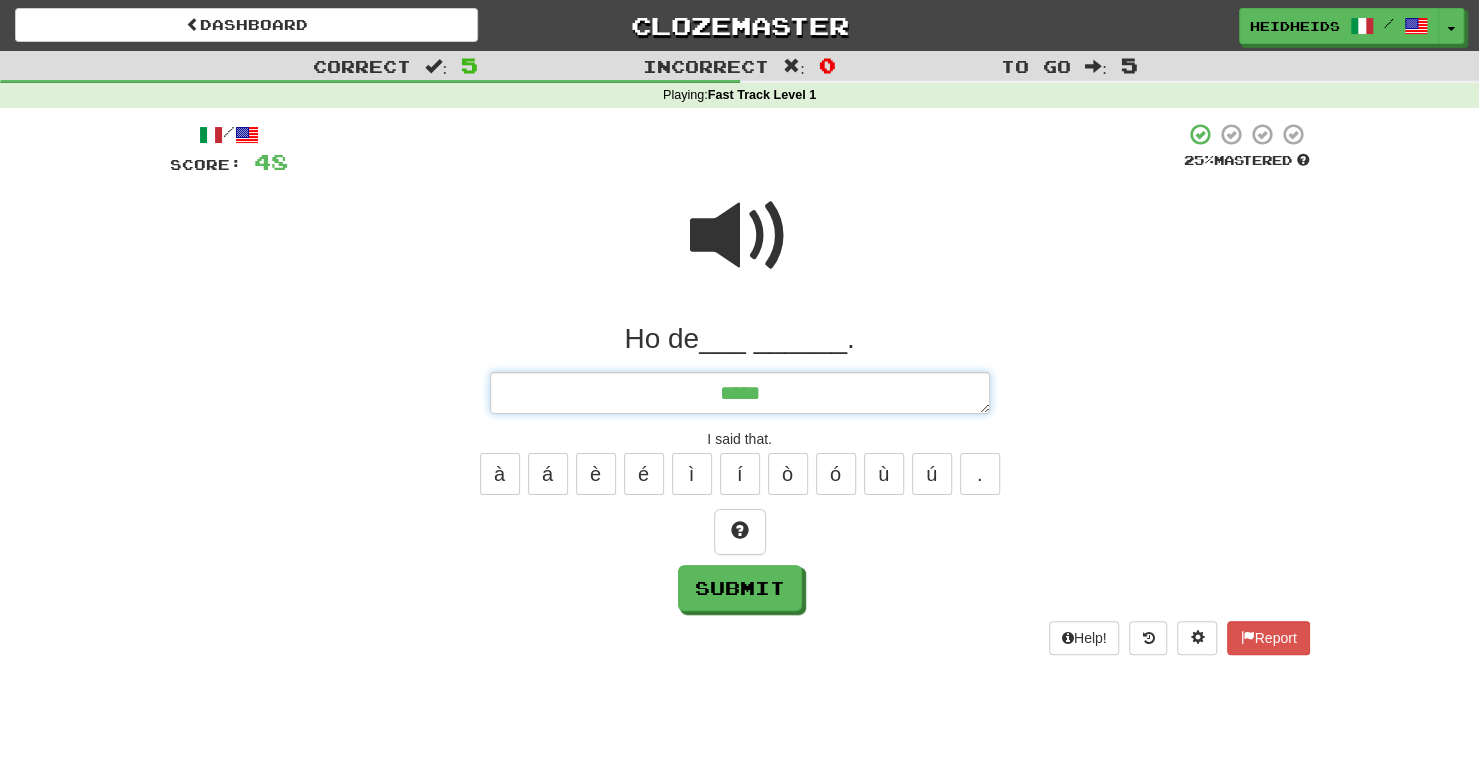 type on "*" 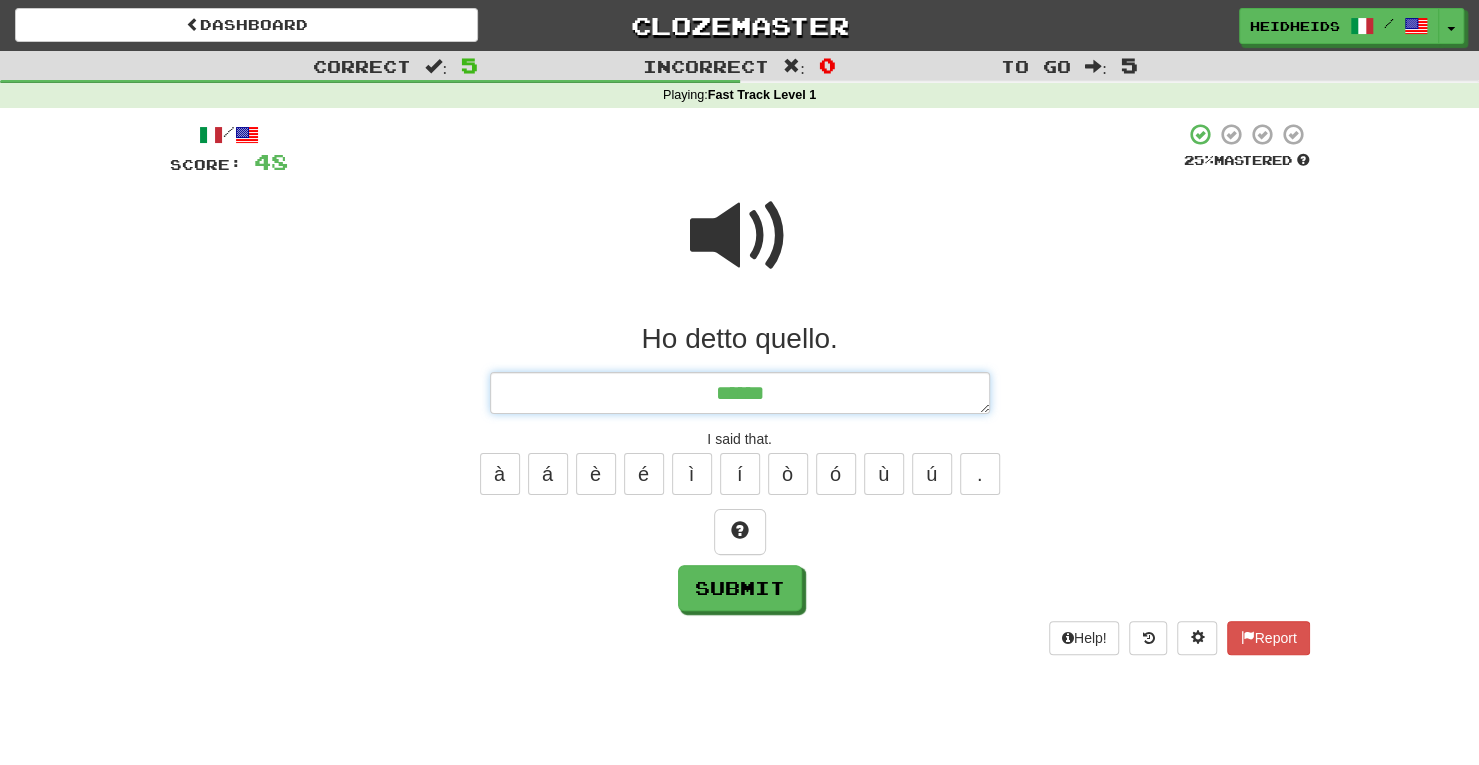 type on "*" 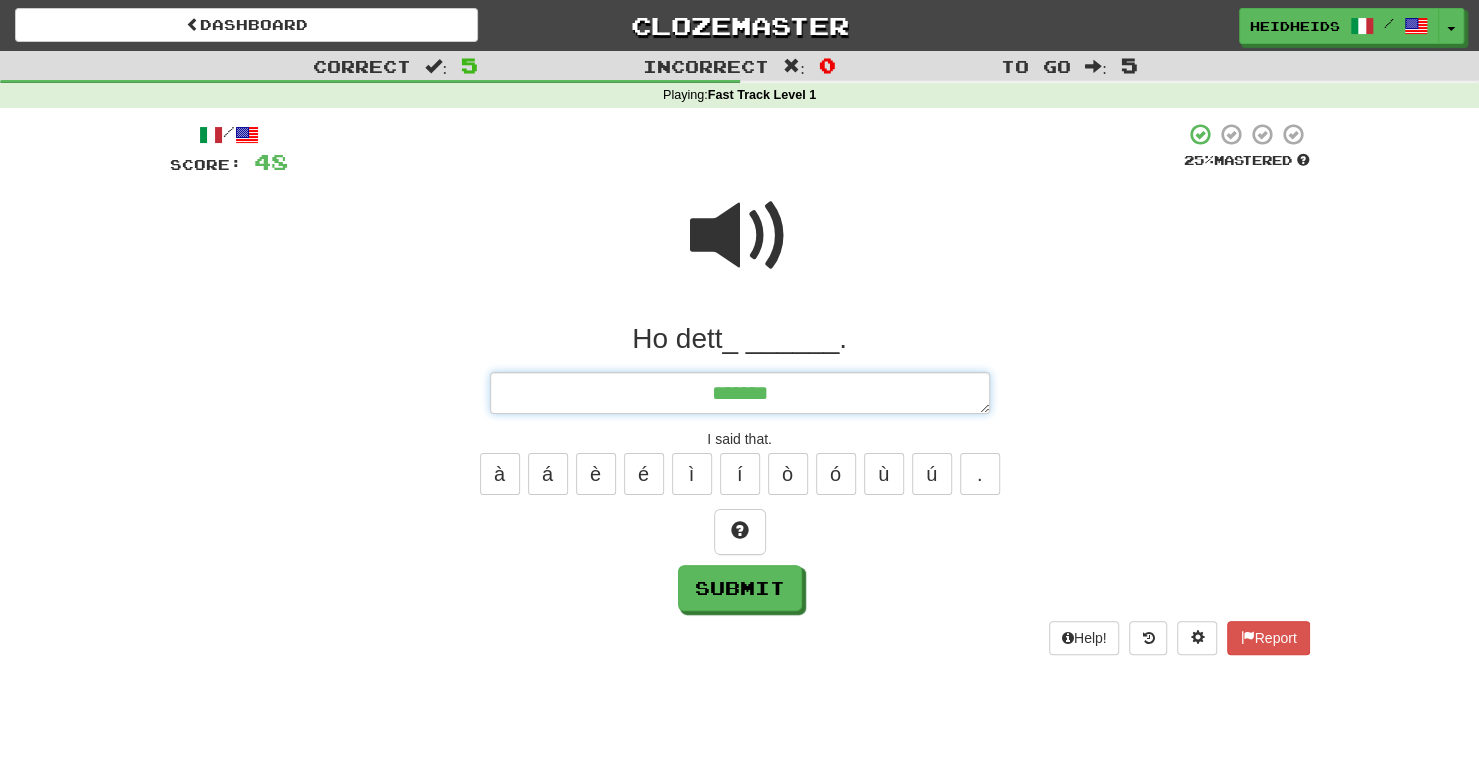 type on "*" 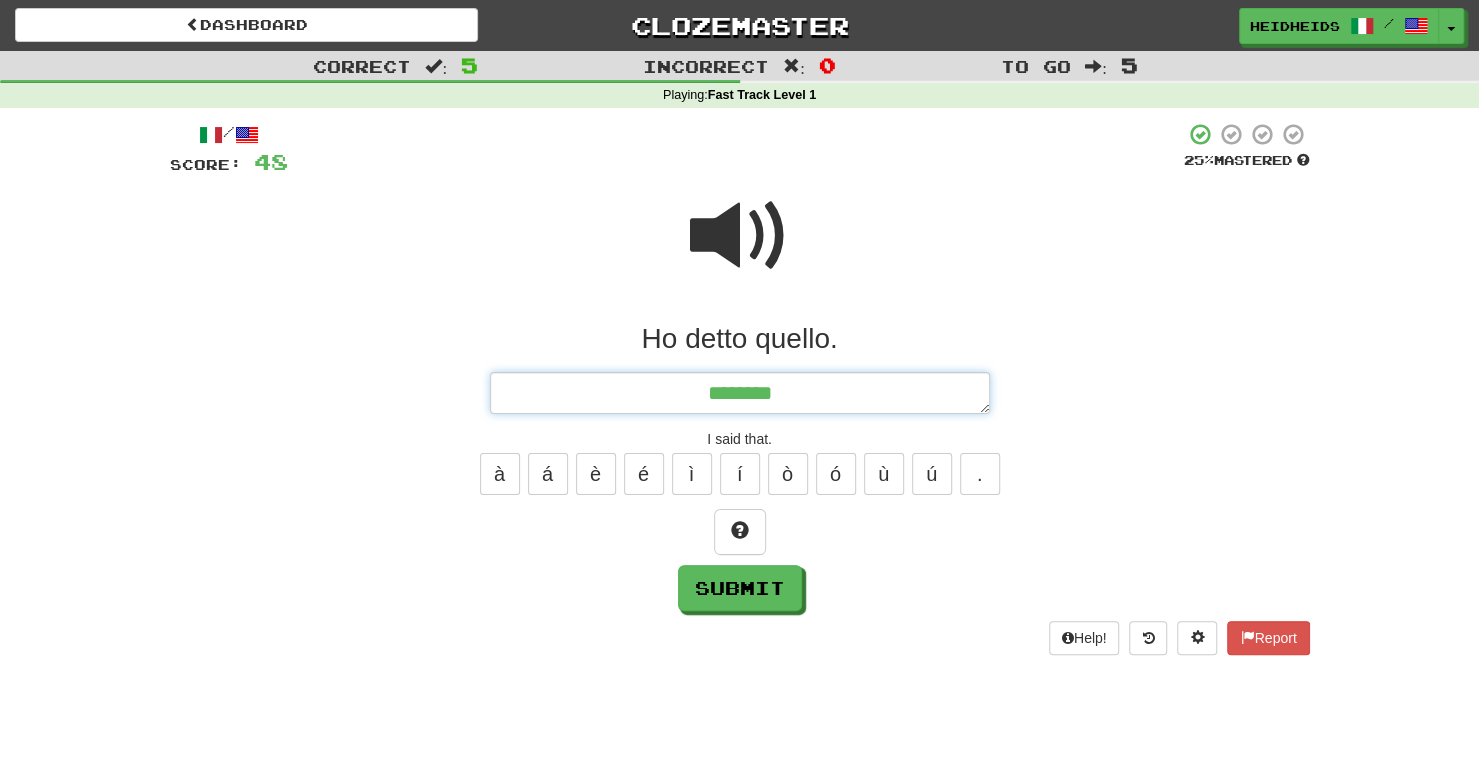 type on "*" 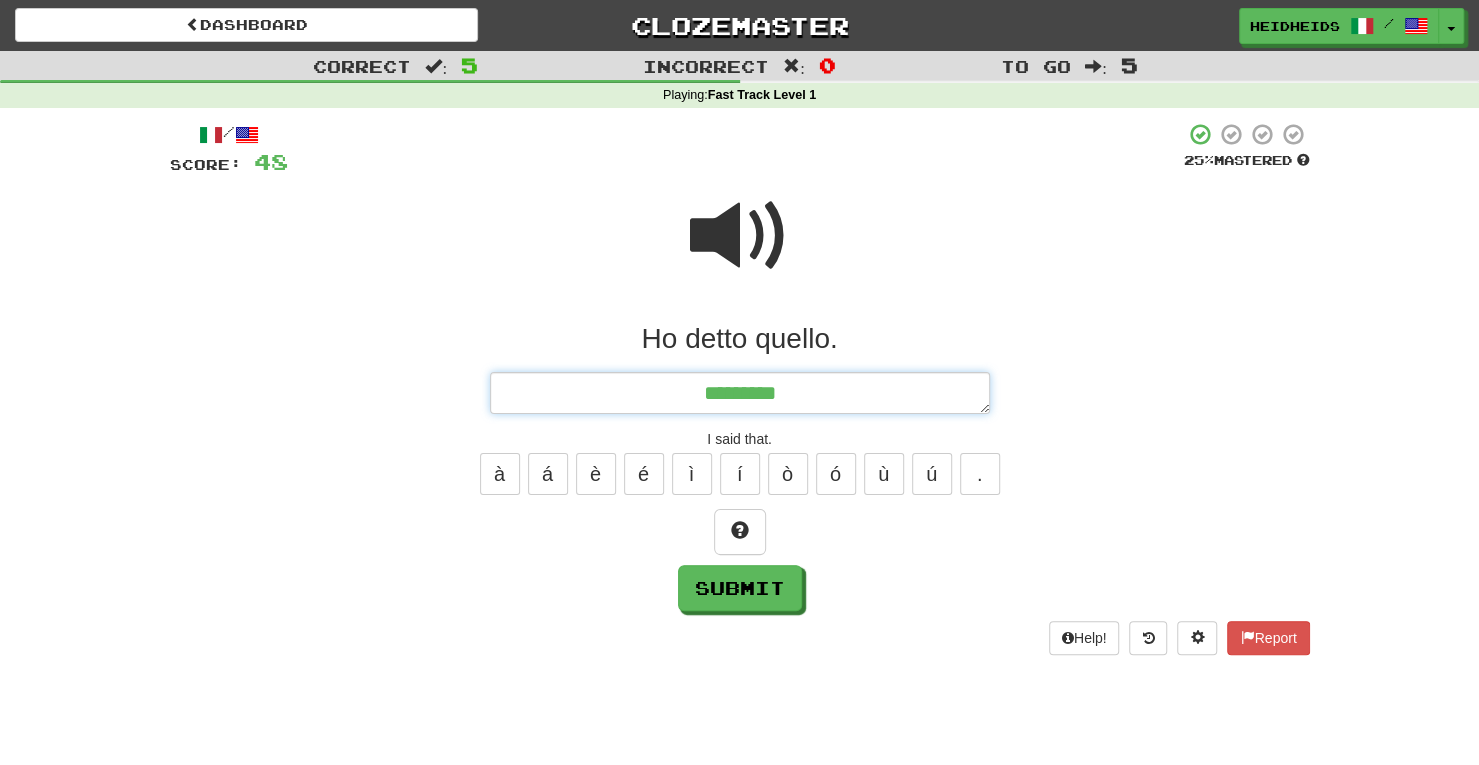 type 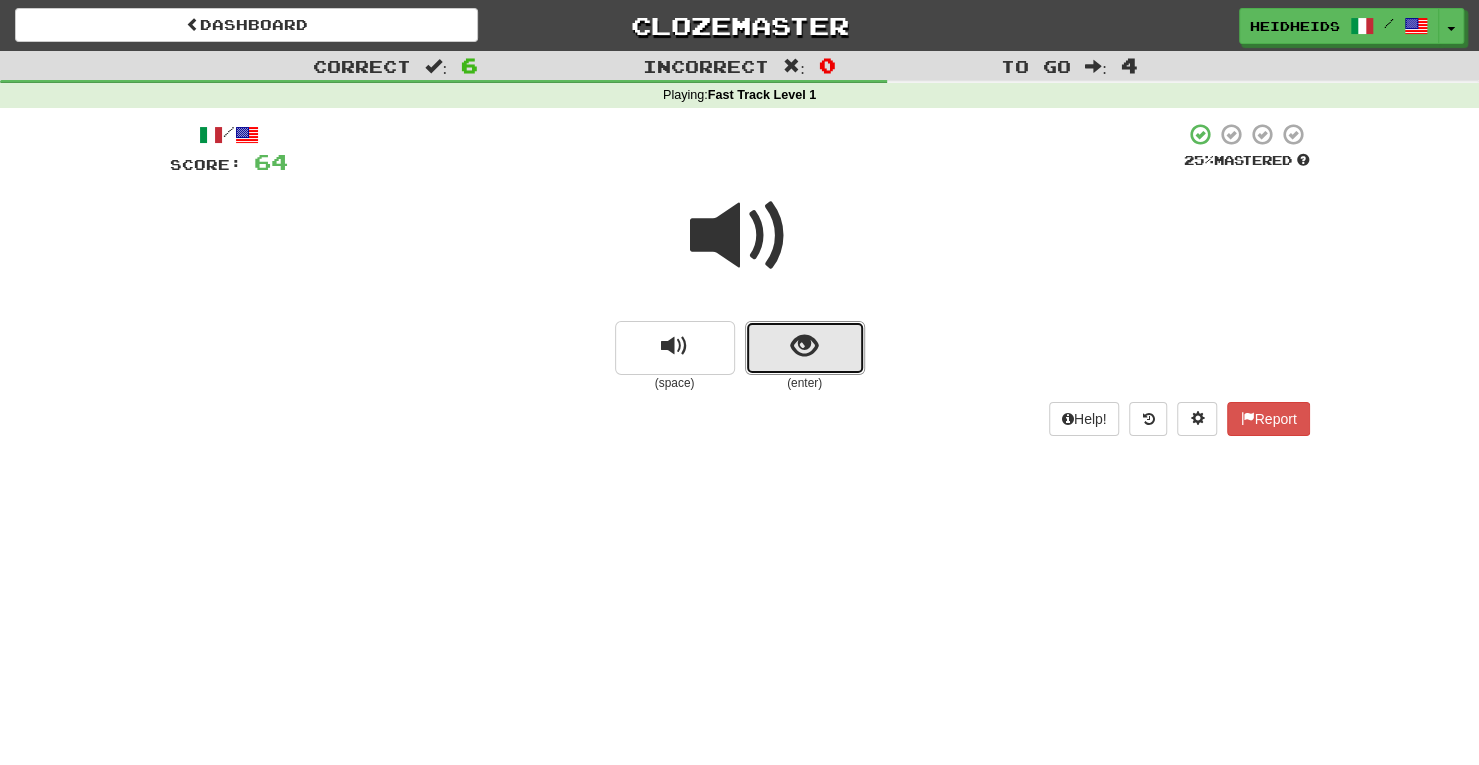 click at bounding box center [804, 346] 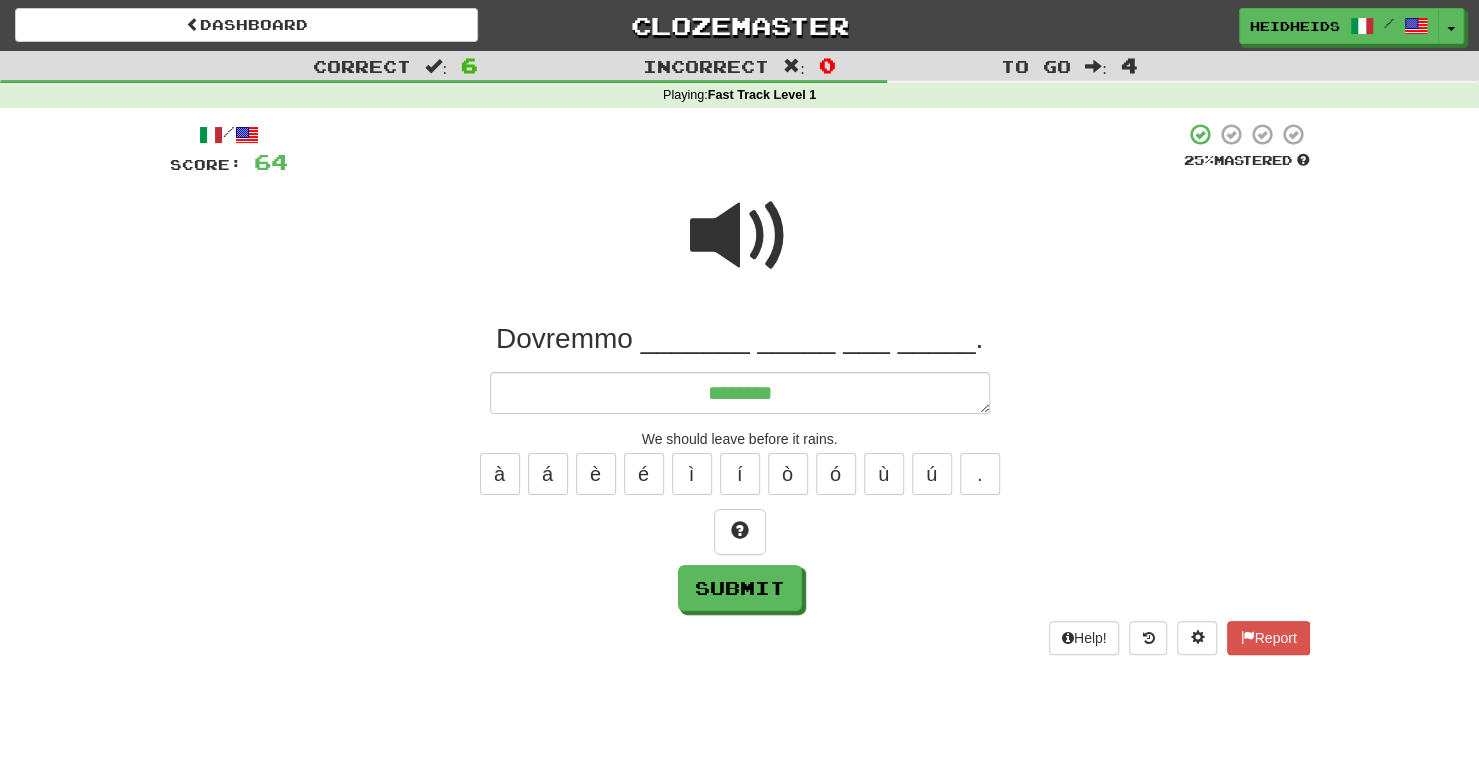 click at bounding box center [740, 236] 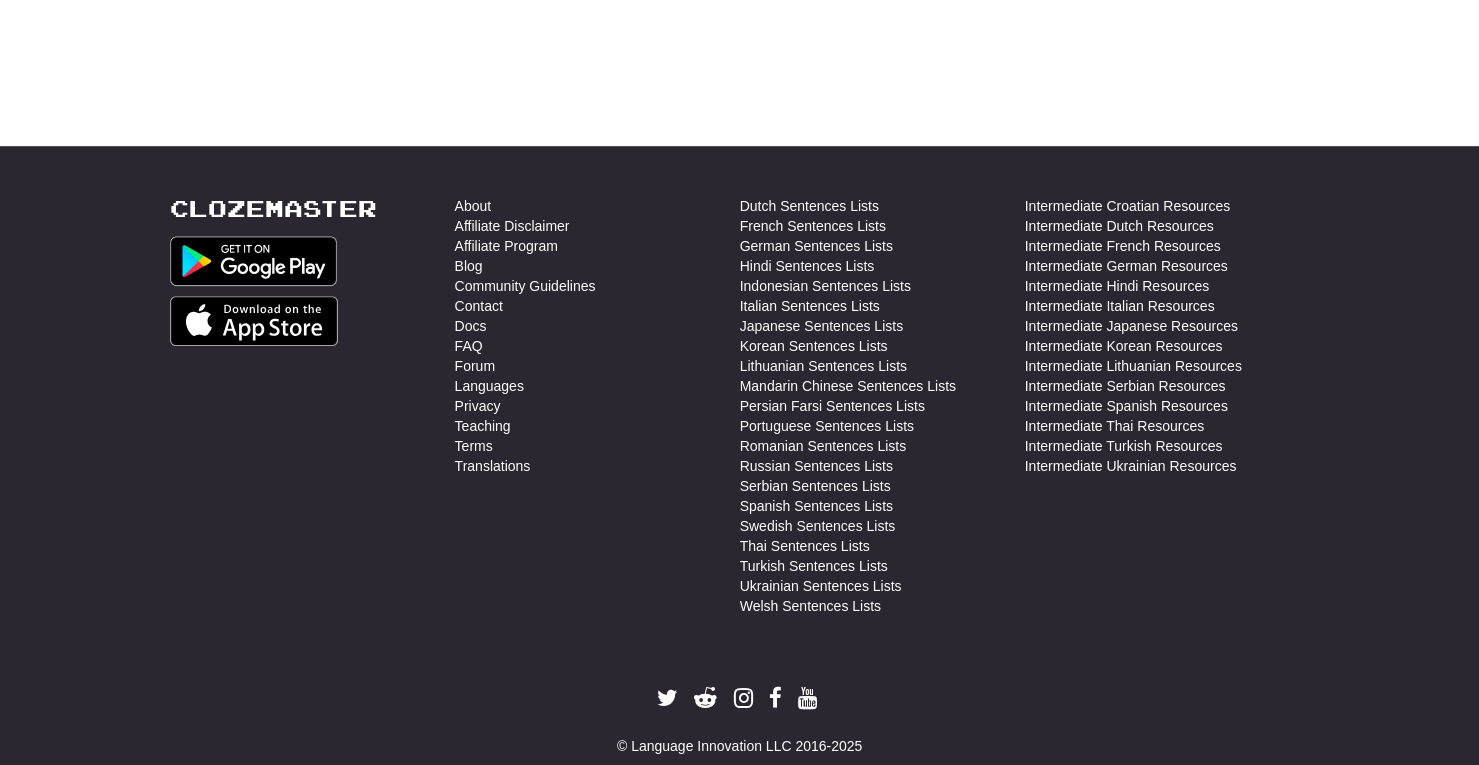 scroll, scrollTop: 0, scrollLeft: 0, axis: both 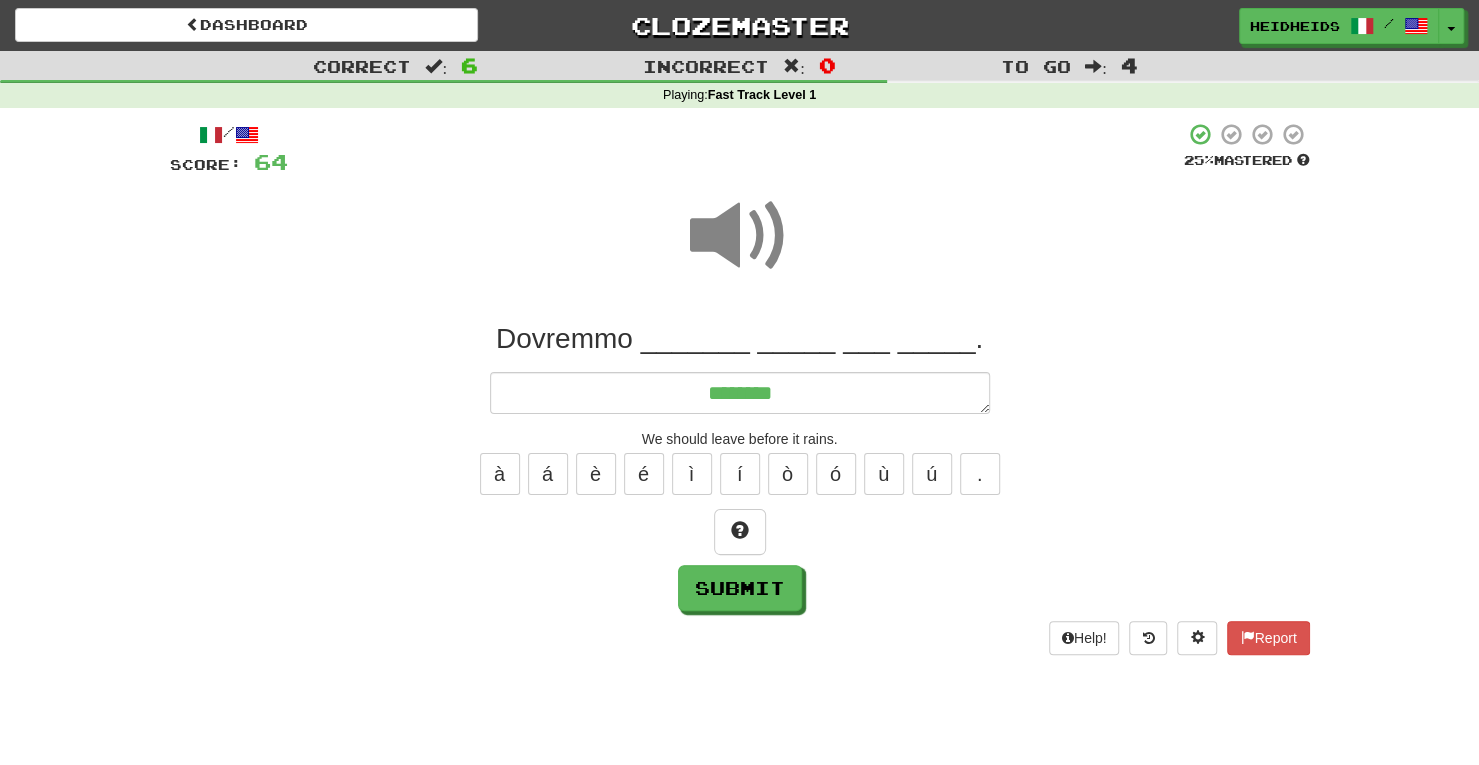click on "Dovremmo _______ _____ ___ _____. ******** We should leave before it rains. à á è é ì í ò ó ù ú . Submit" at bounding box center [740, 466] 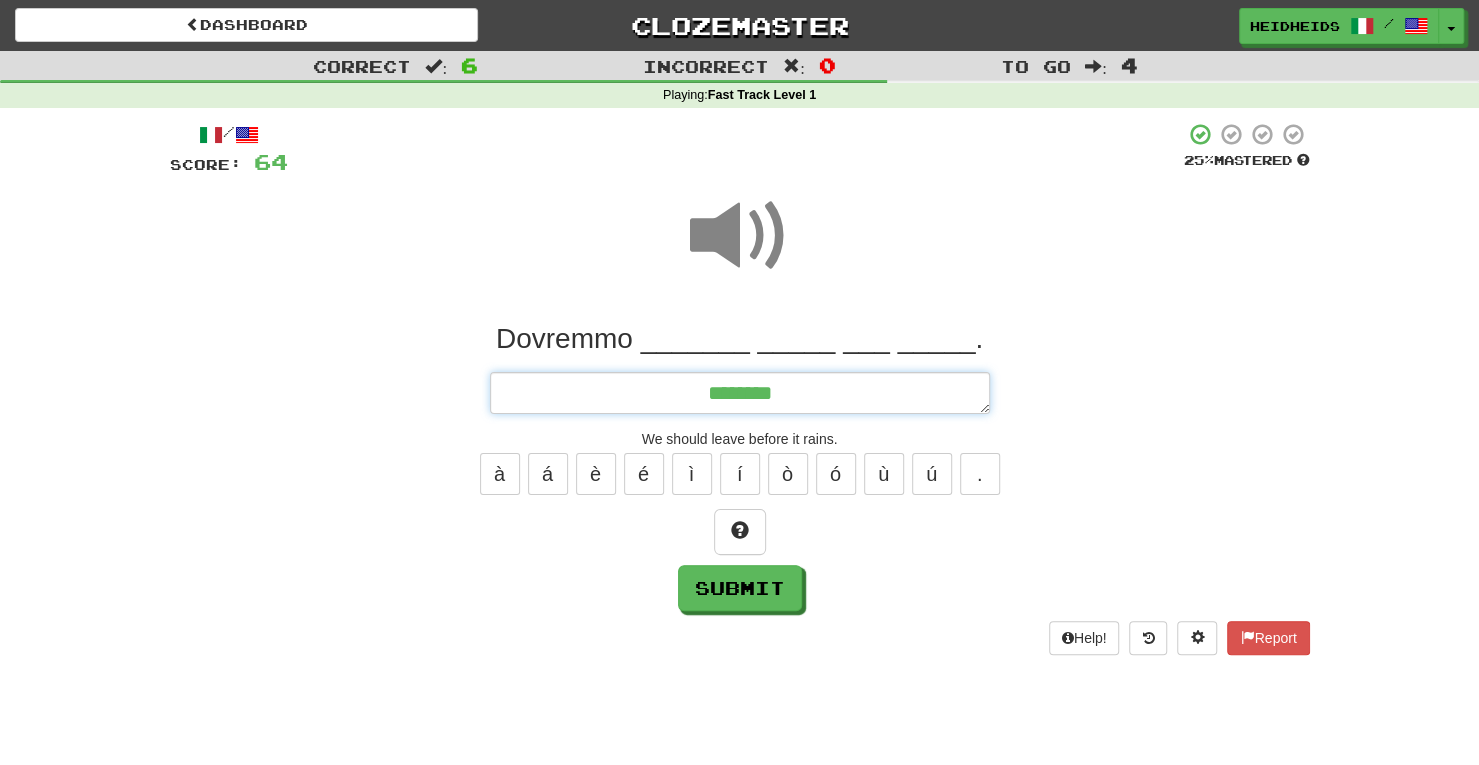 click on "********" at bounding box center [740, 392] 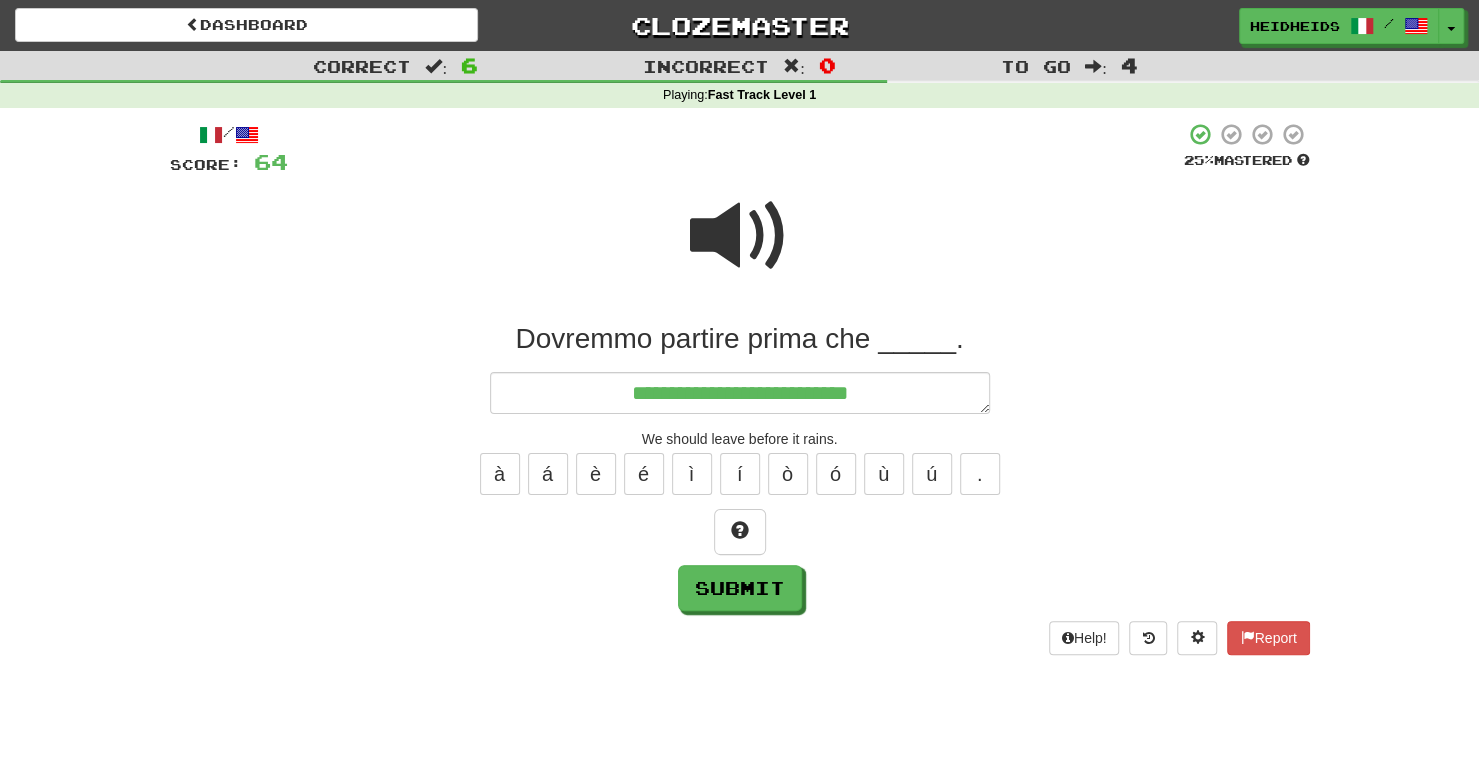 click at bounding box center (740, 236) 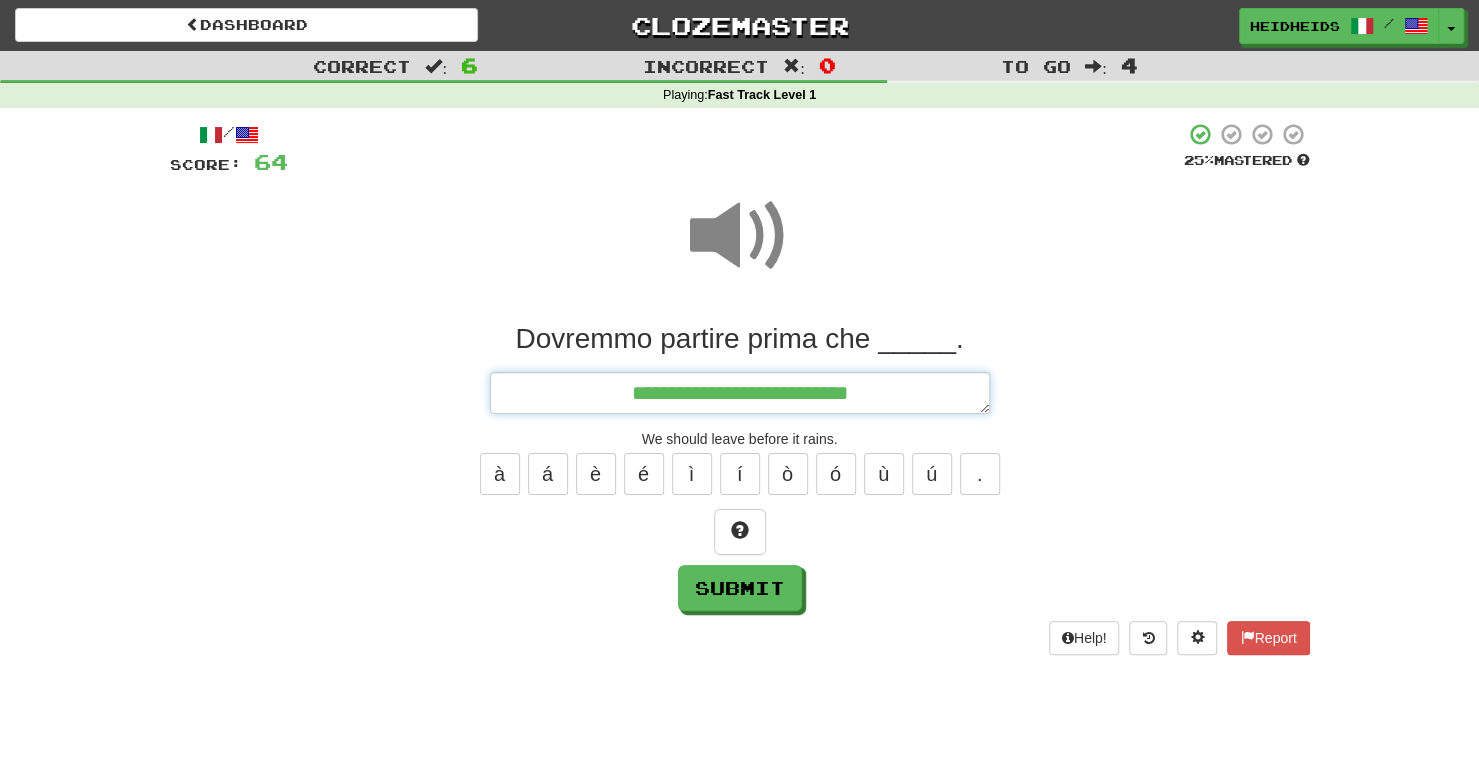 click on "**********" at bounding box center [740, 392] 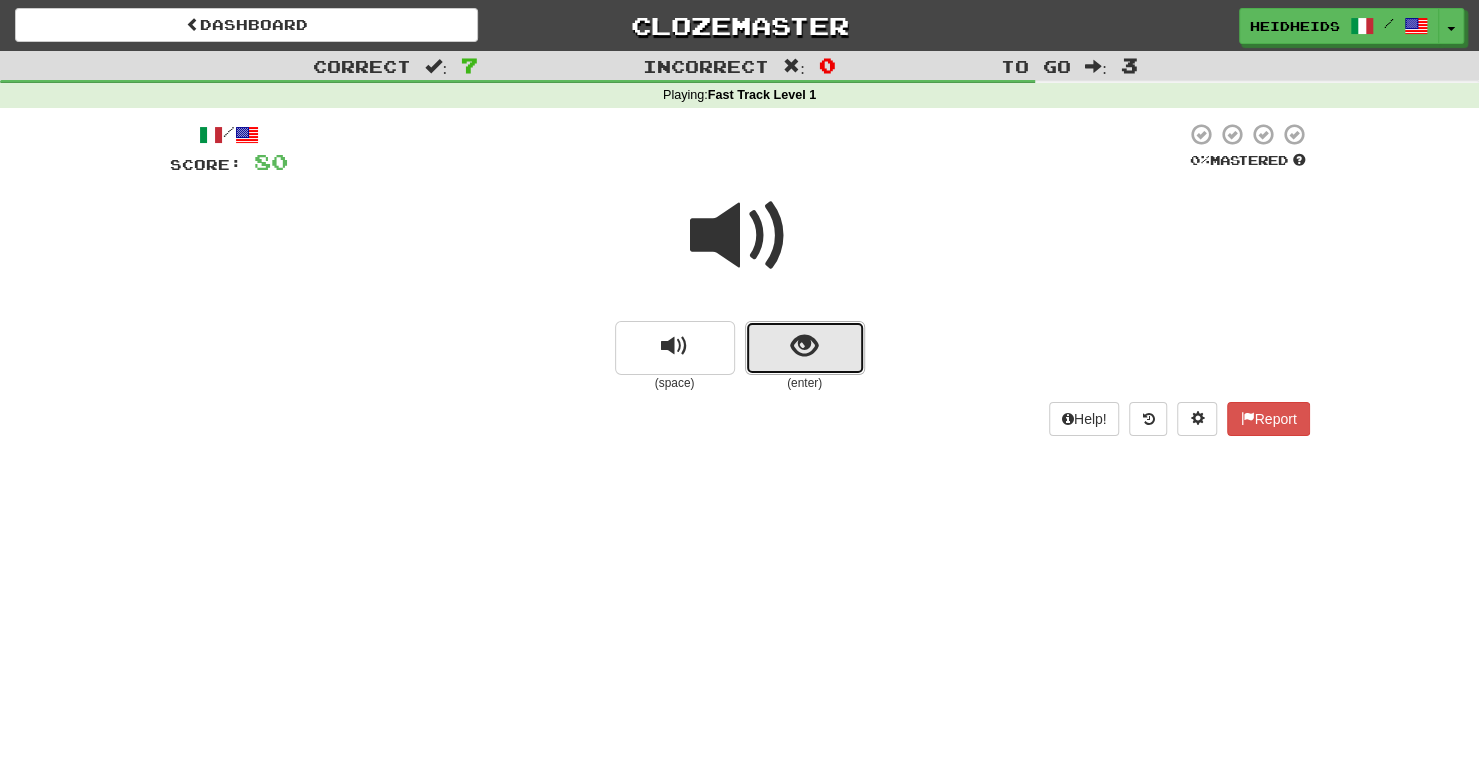 click at bounding box center [805, 348] 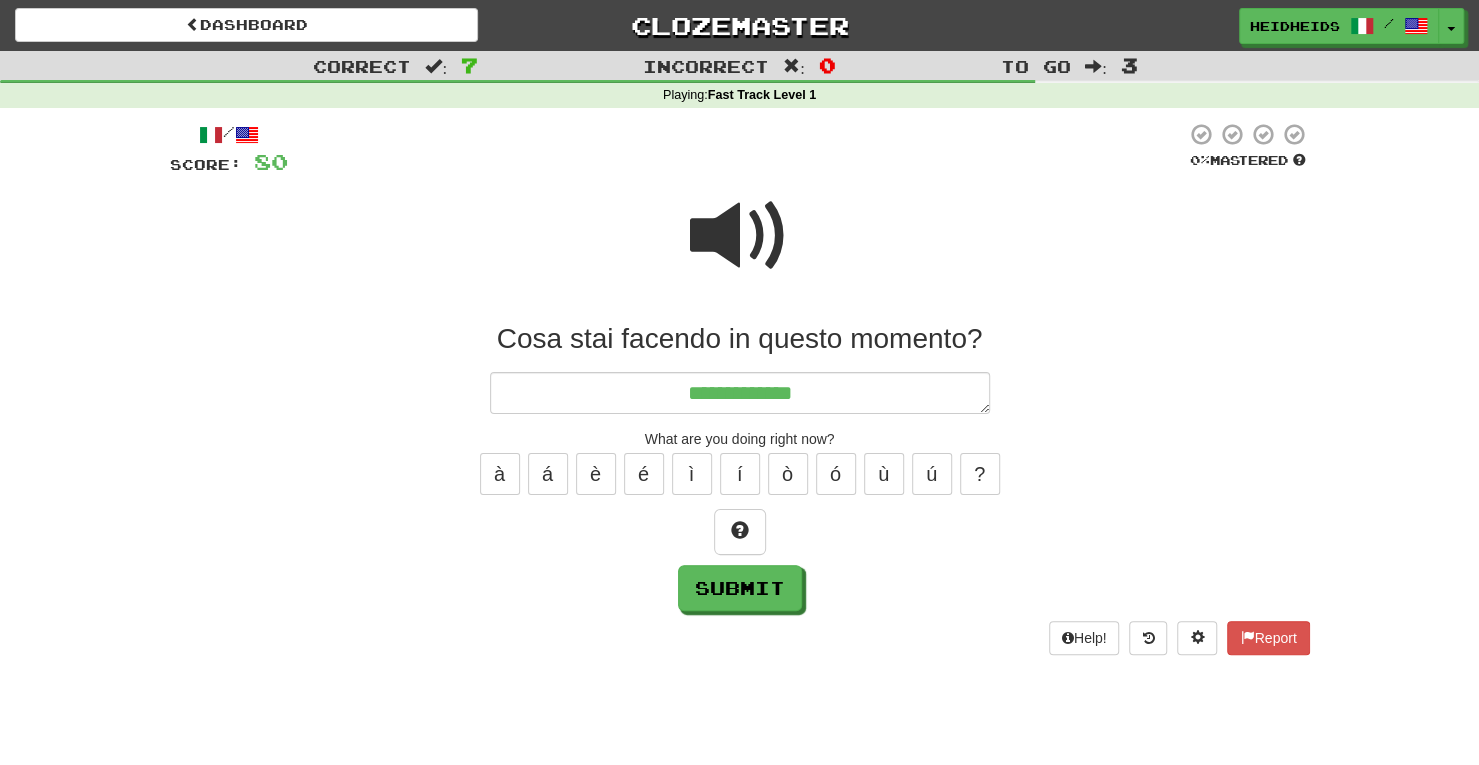 click at bounding box center [740, 236] 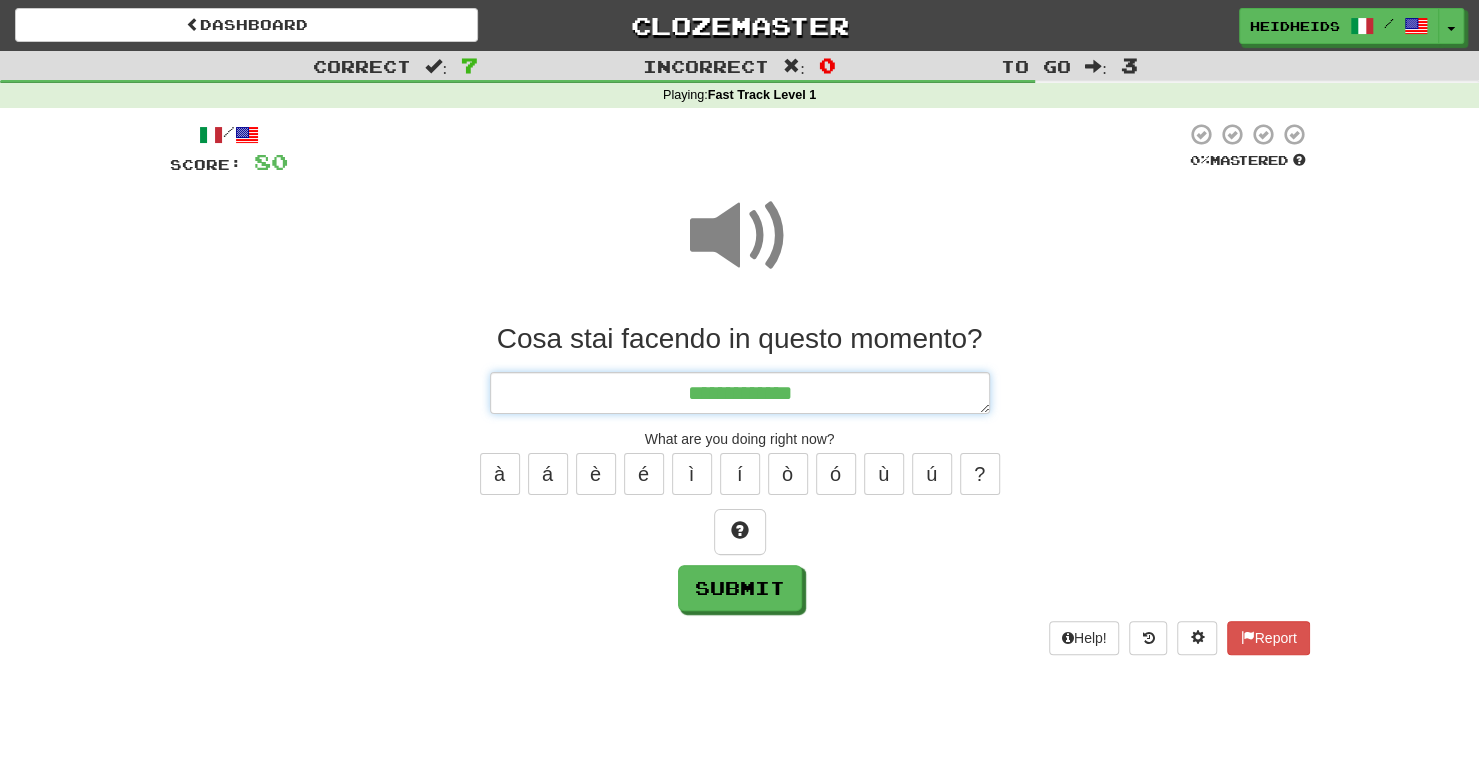 click on "**********" at bounding box center (740, 392) 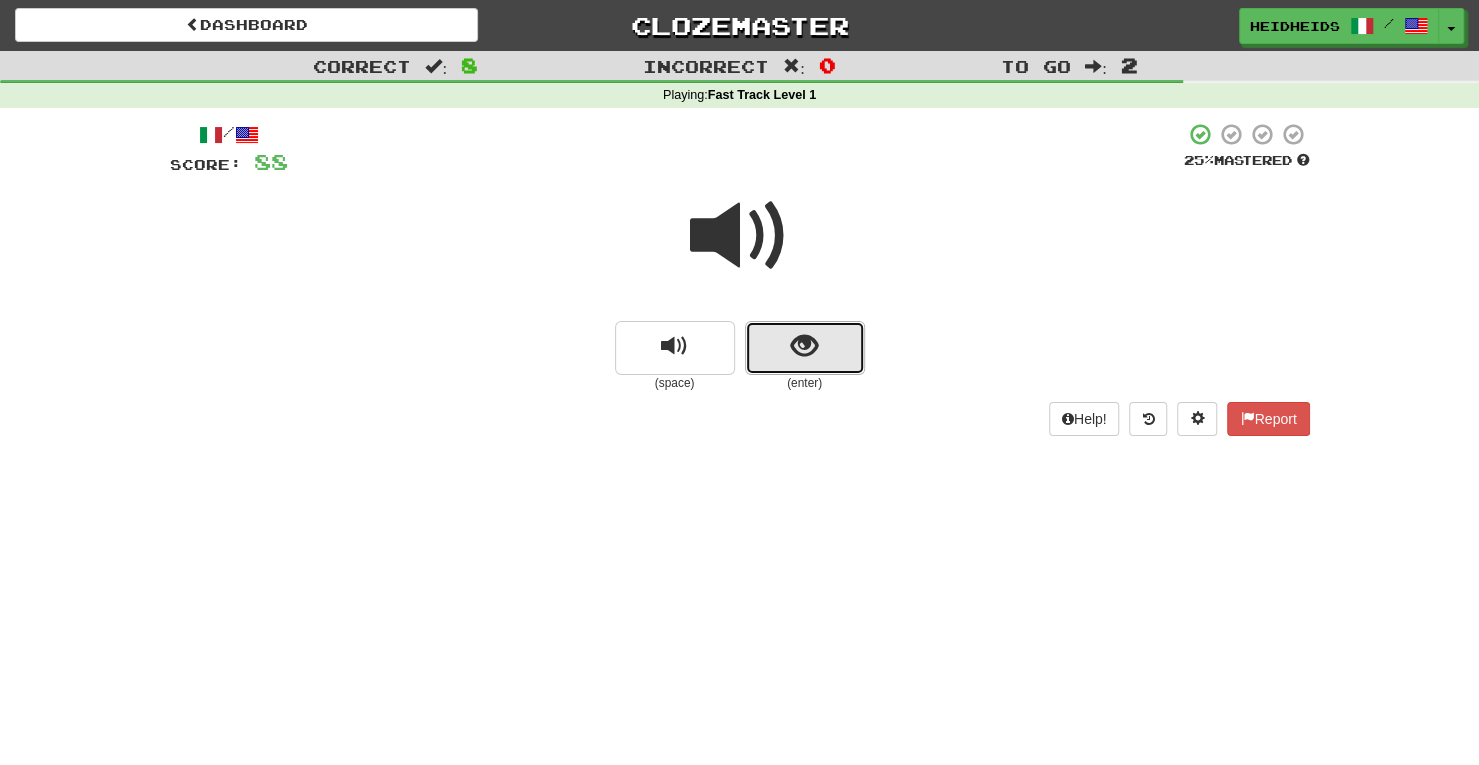 click at bounding box center (805, 348) 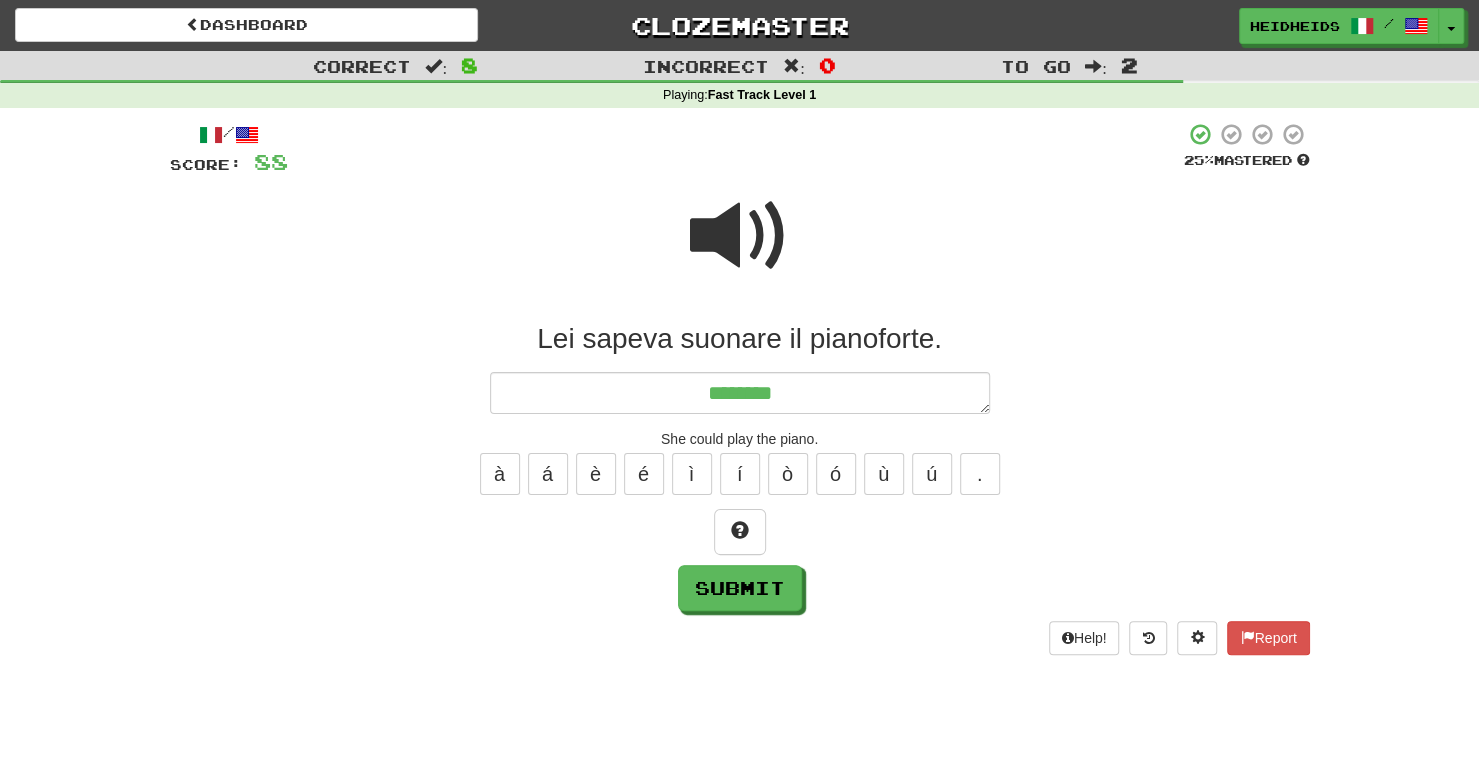 click at bounding box center (740, 236) 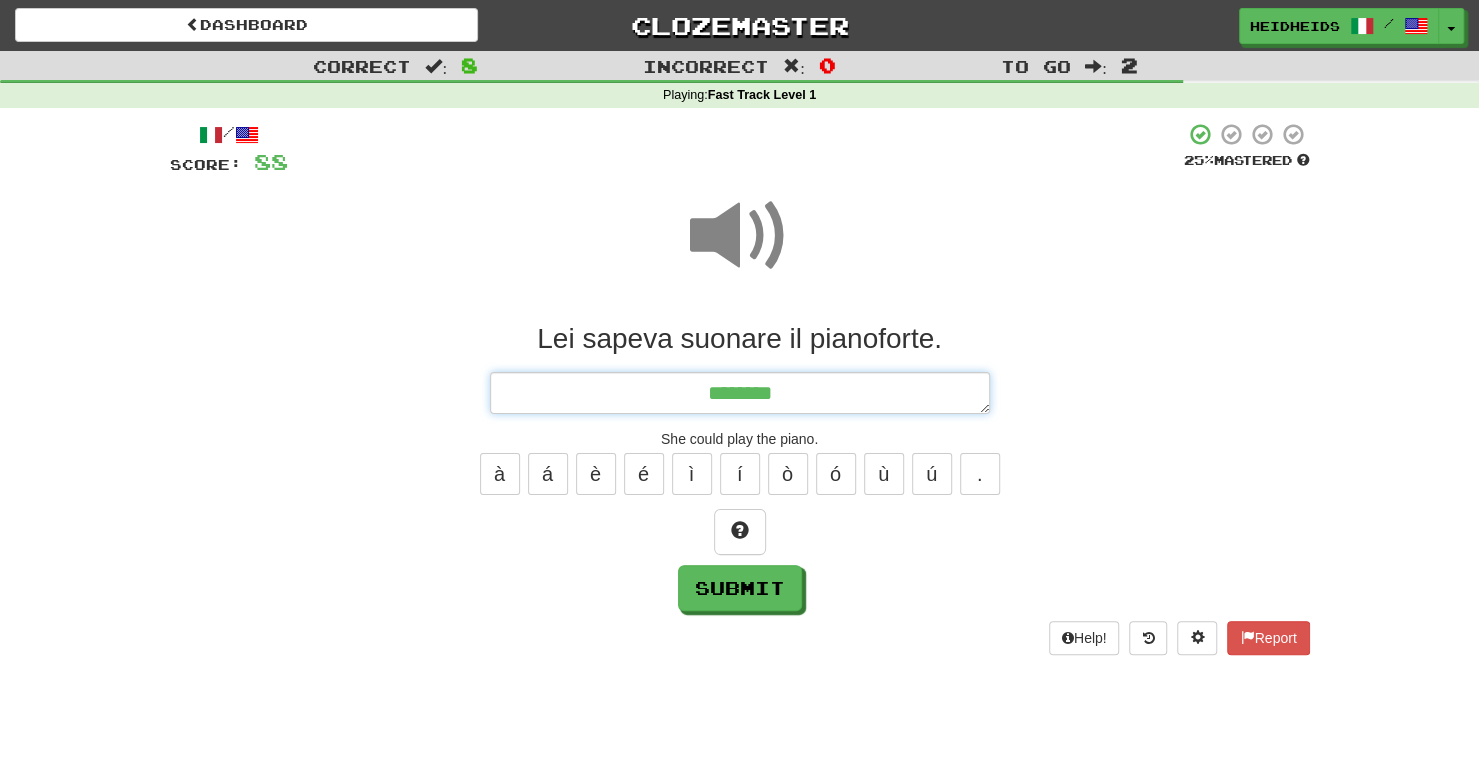 click on "********" at bounding box center (740, 392) 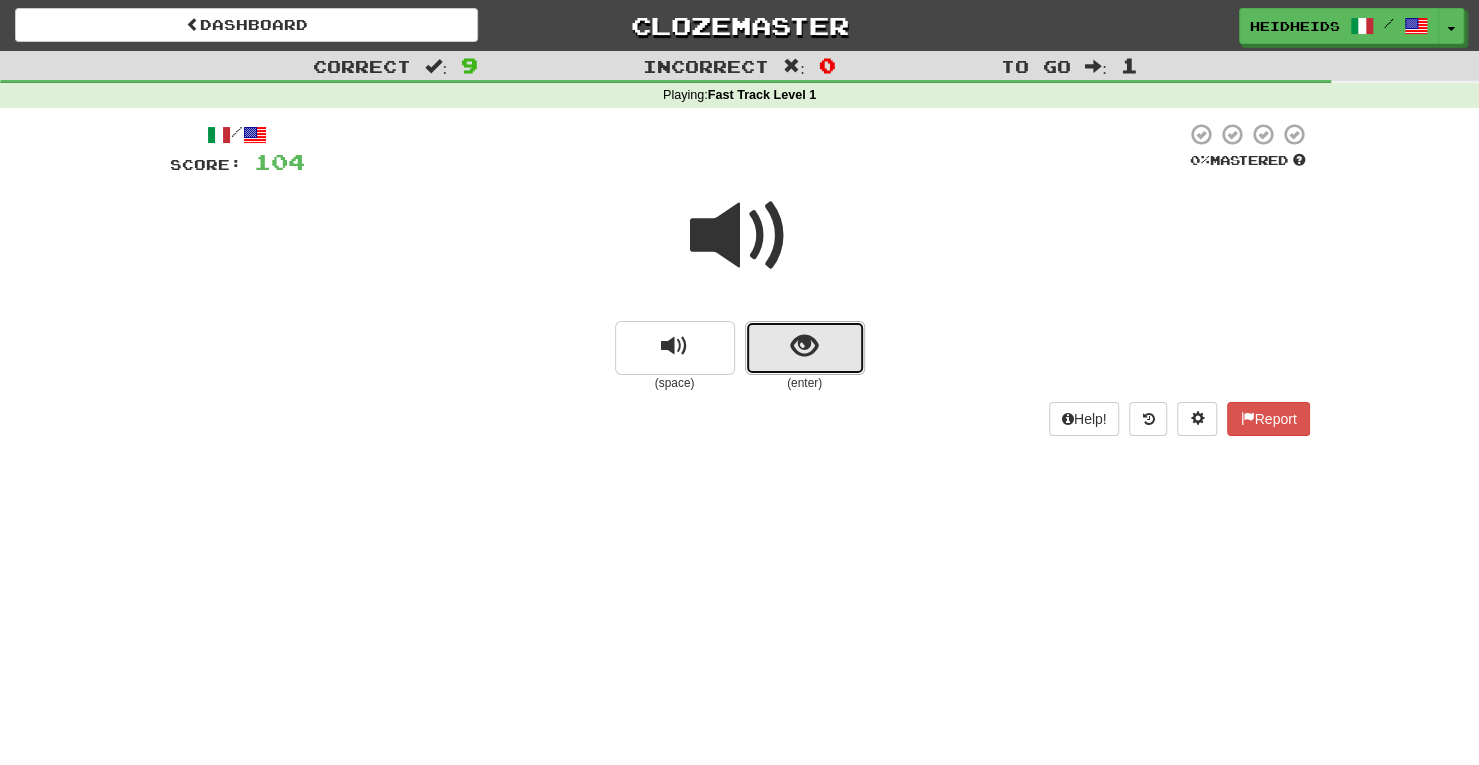 click at bounding box center [805, 348] 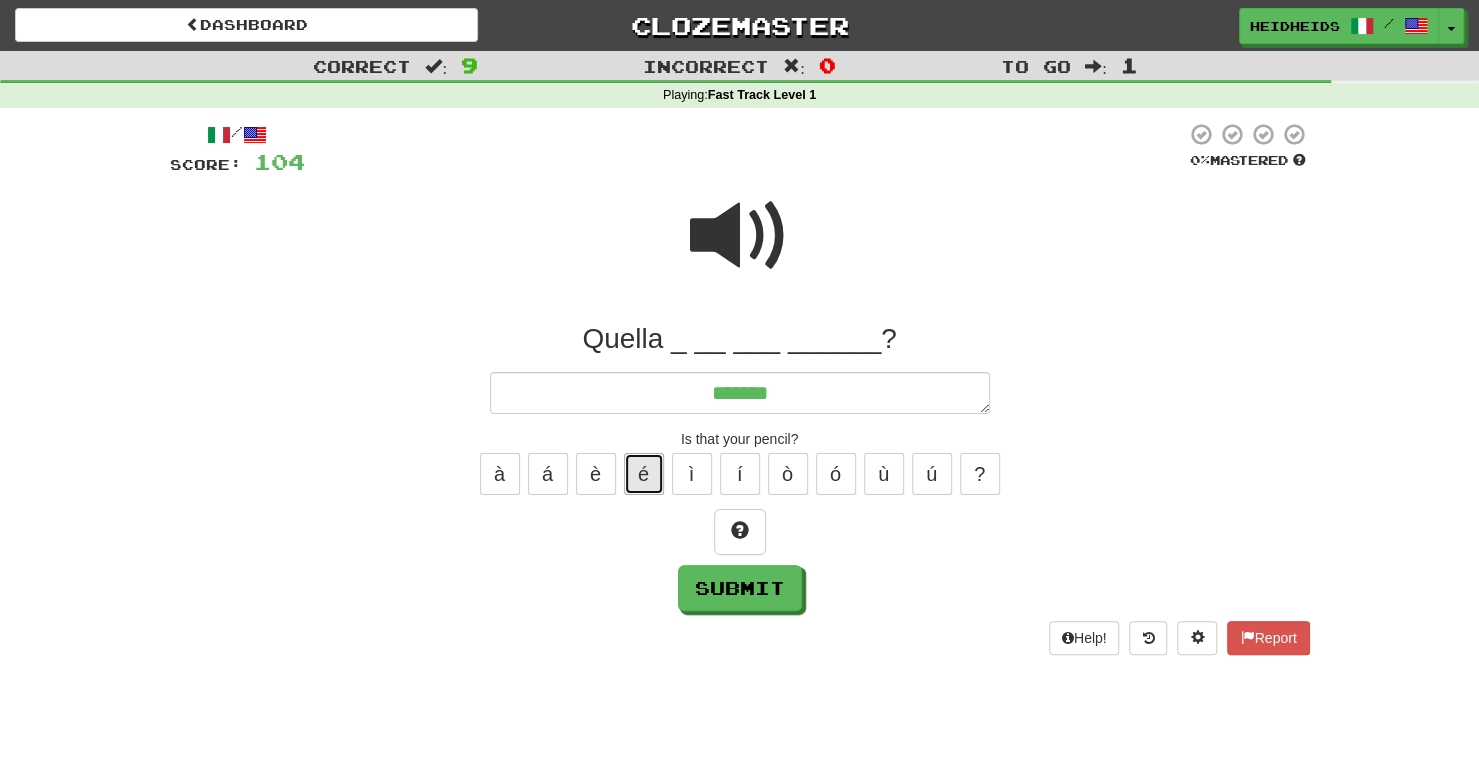 click on "é" at bounding box center [644, 474] 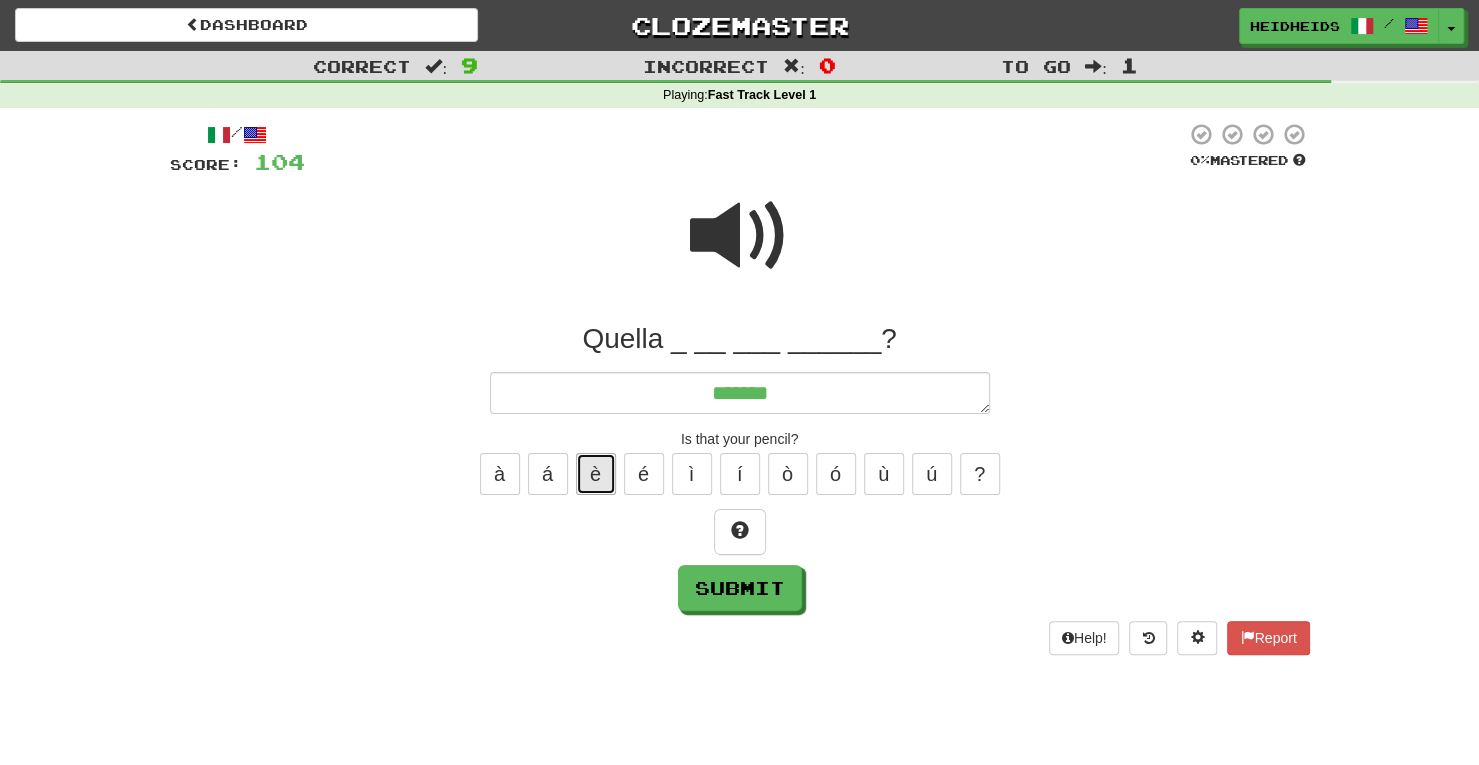 click on "è" at bounding box center [596, 474] 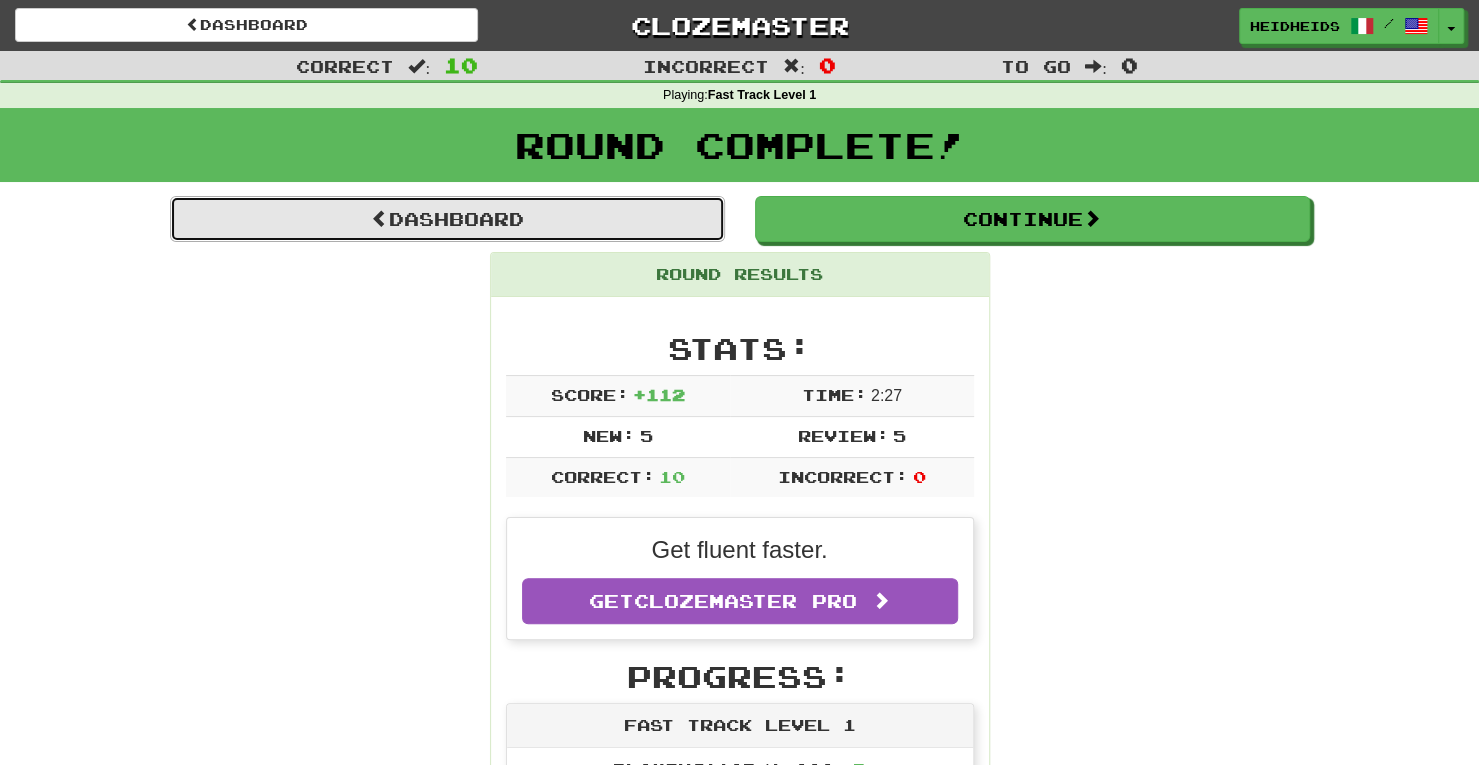 click on "Dashboard" at bounding box center [447, 219] 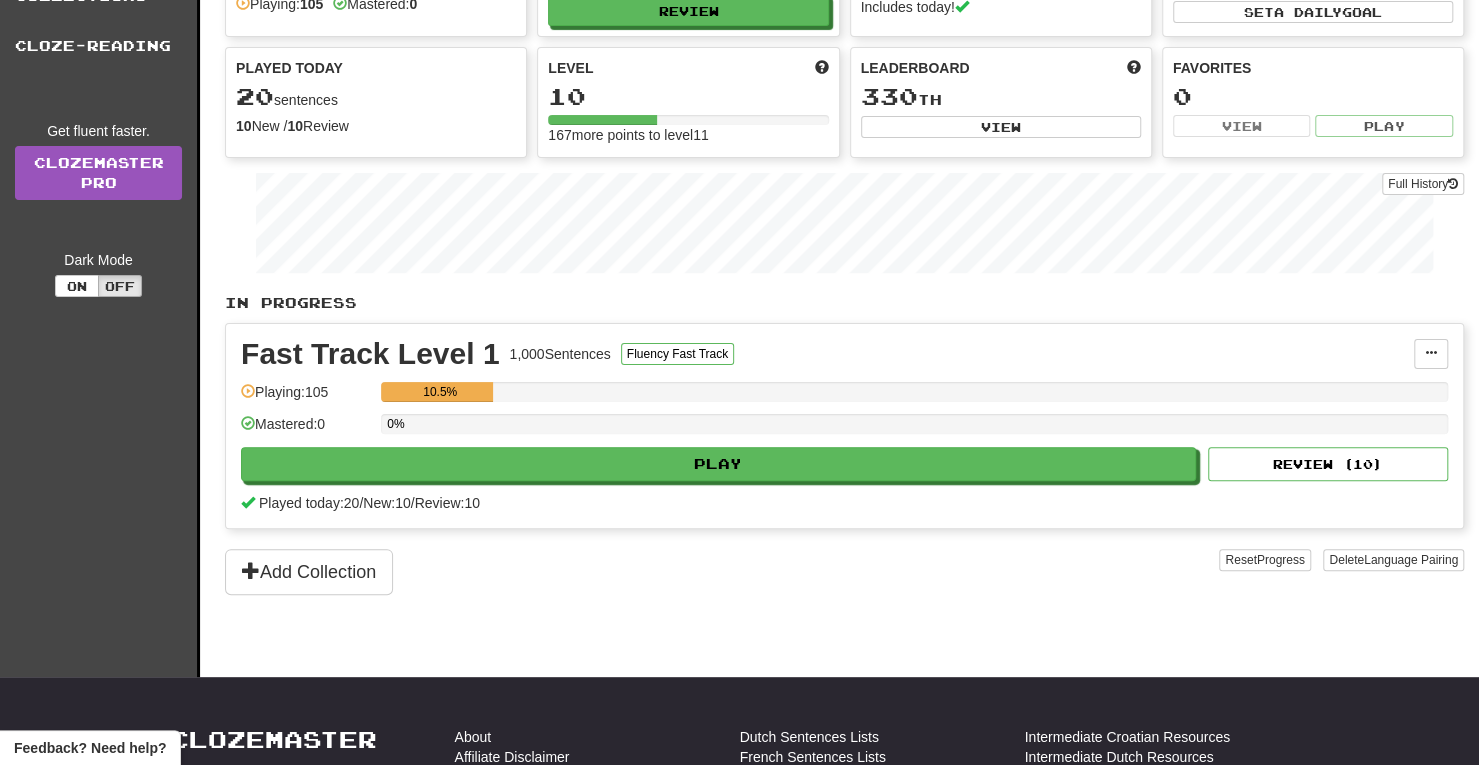 scroll, scrollTop: 172, scrollLeft: 0, axis: vertical 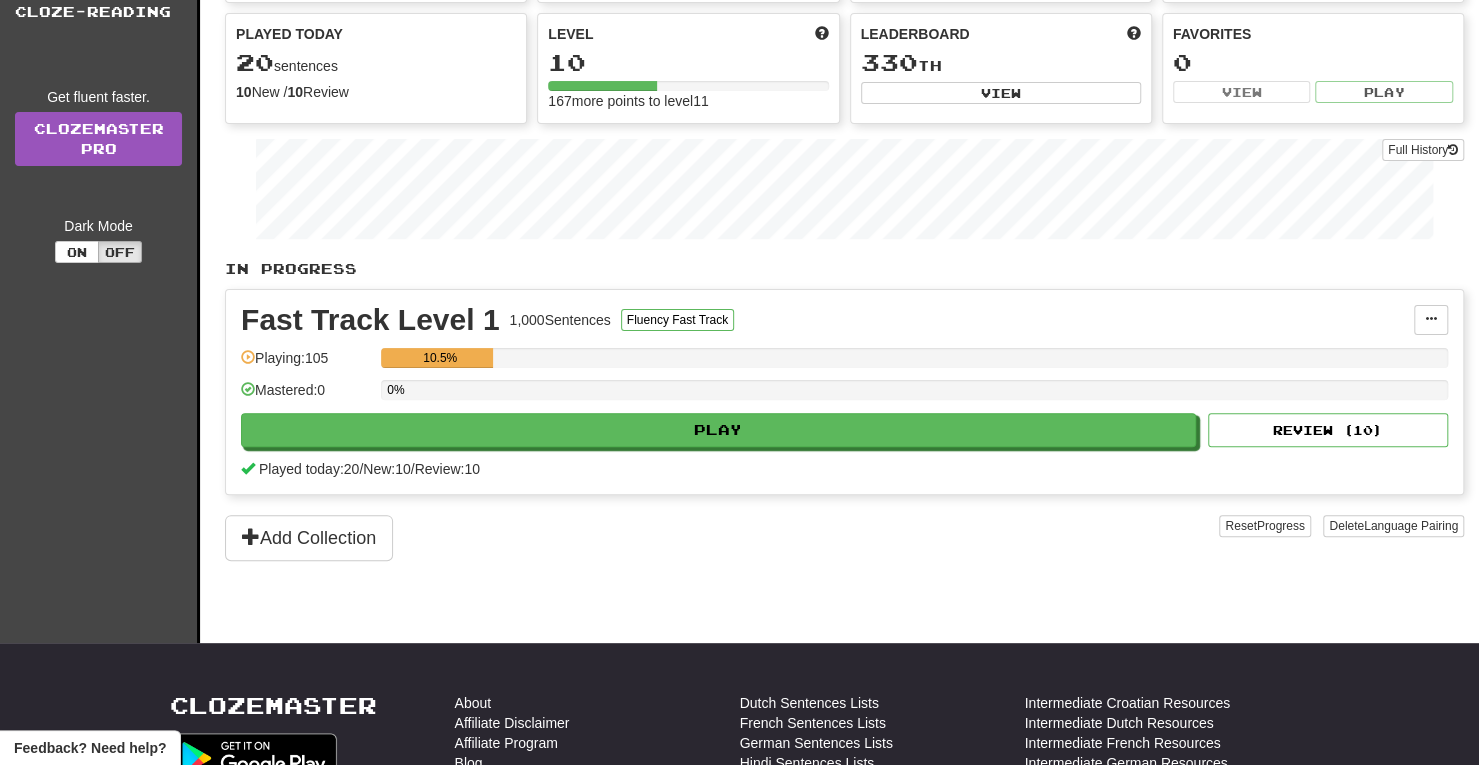 click on "Played today:  20  /  New:  10  /  Review:  10" at bounding box center [844, 469] 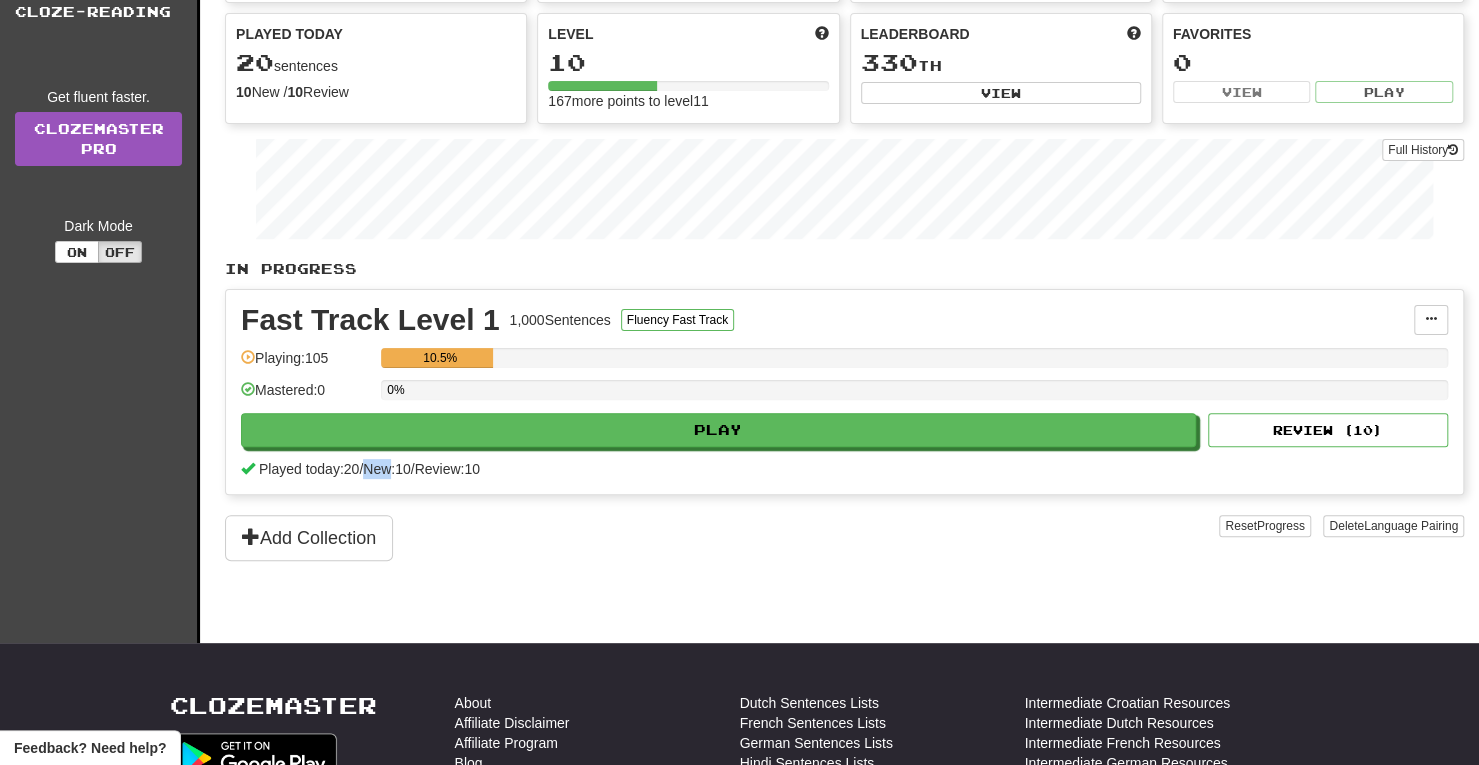 click on "Played today:  20  /  New:  10  /  Review:  10" at bounding box center (844, 469) 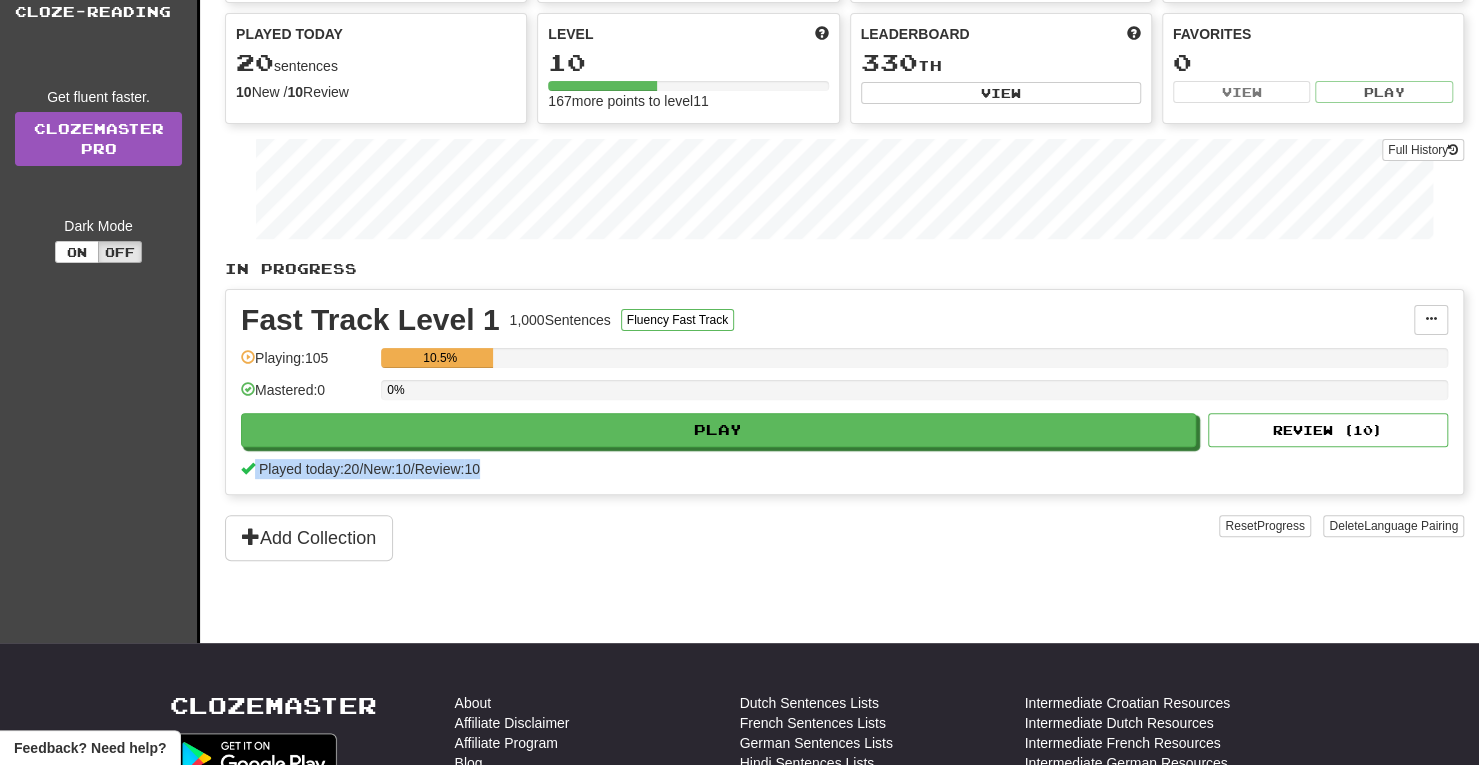 click on "Played today:  20  /  New:  10  /  Review:  10" at bounding box center [844, 469] 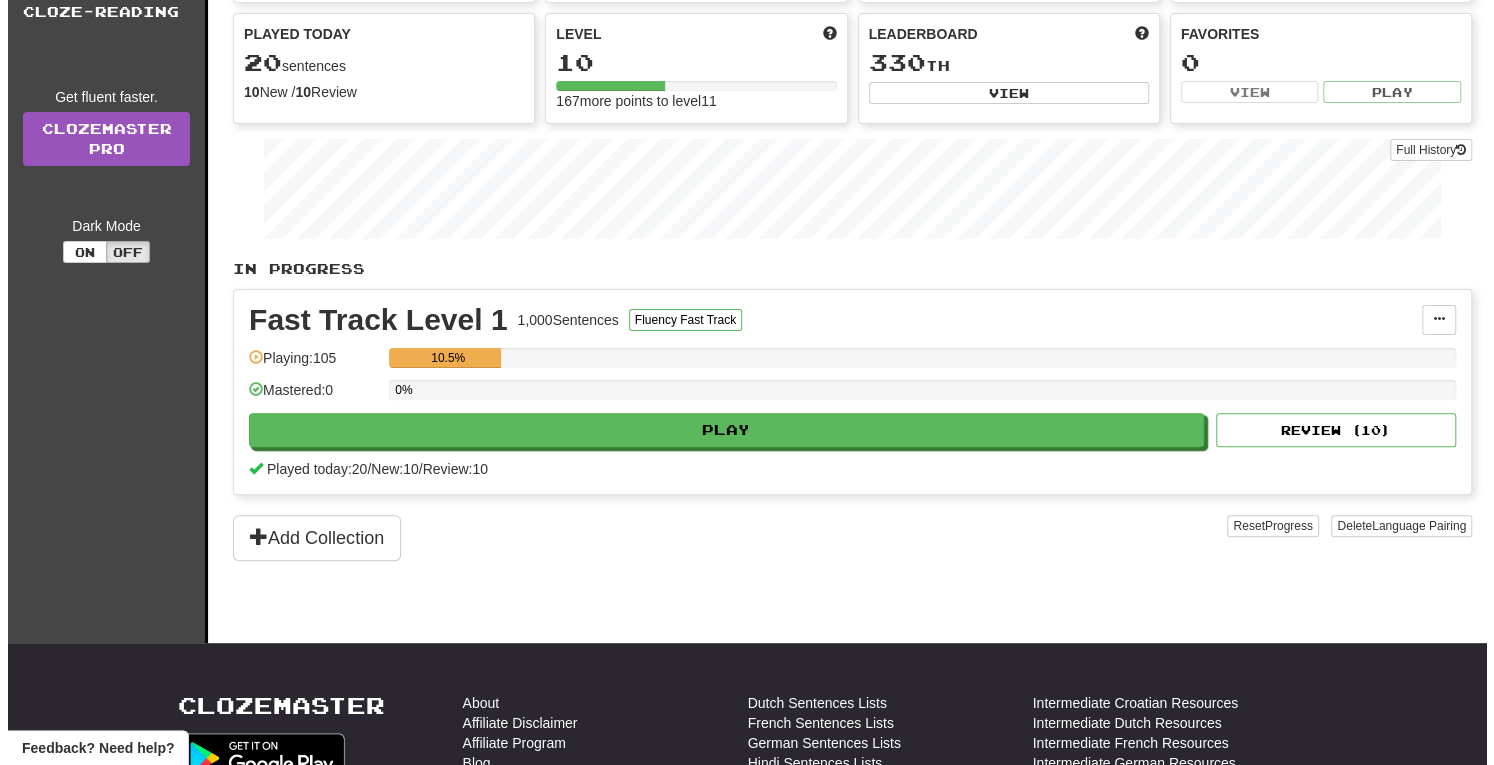 scroll, scrollTop: 0, scrollLeft: 0, axis: both 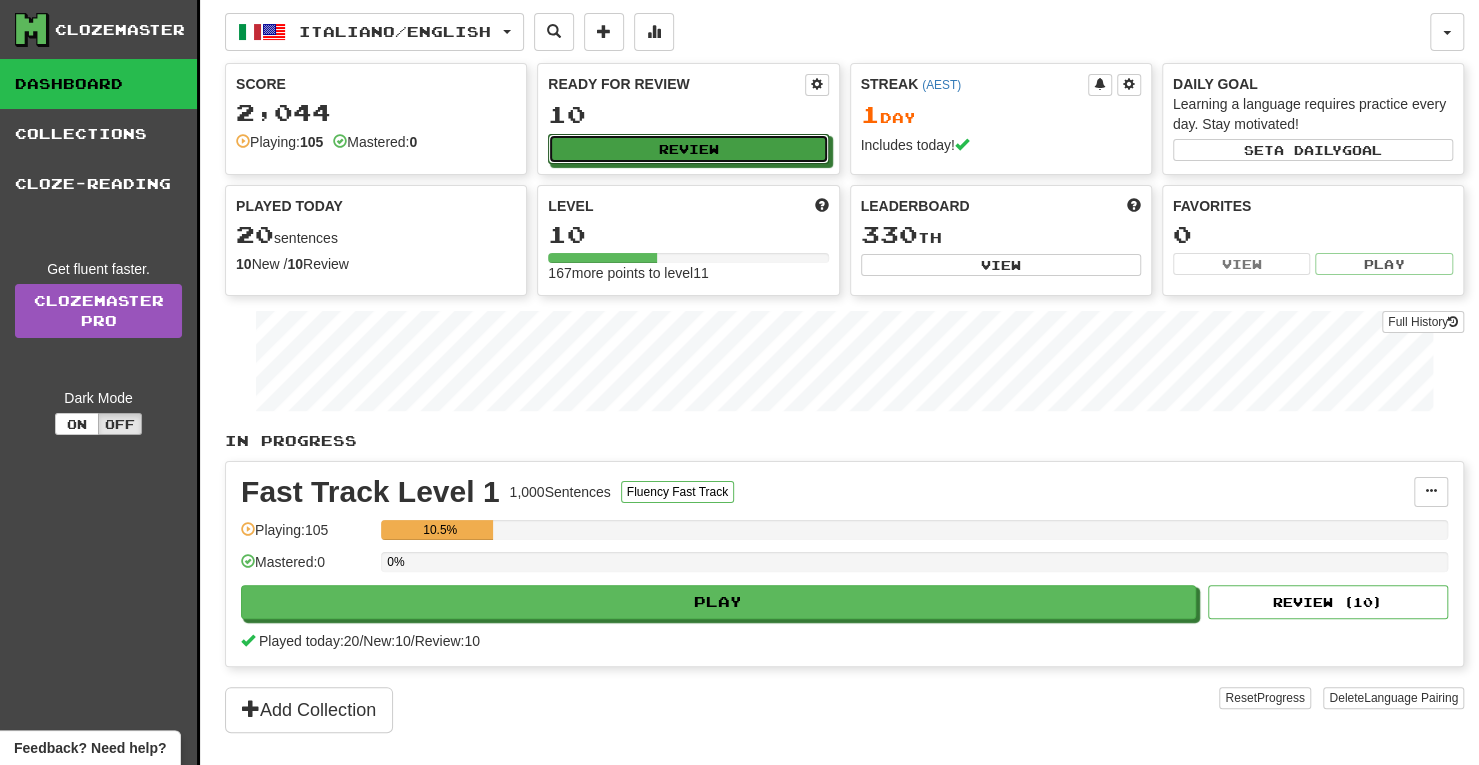 click on "Ready for Review 10   Review" at bounding box center [688, 119] 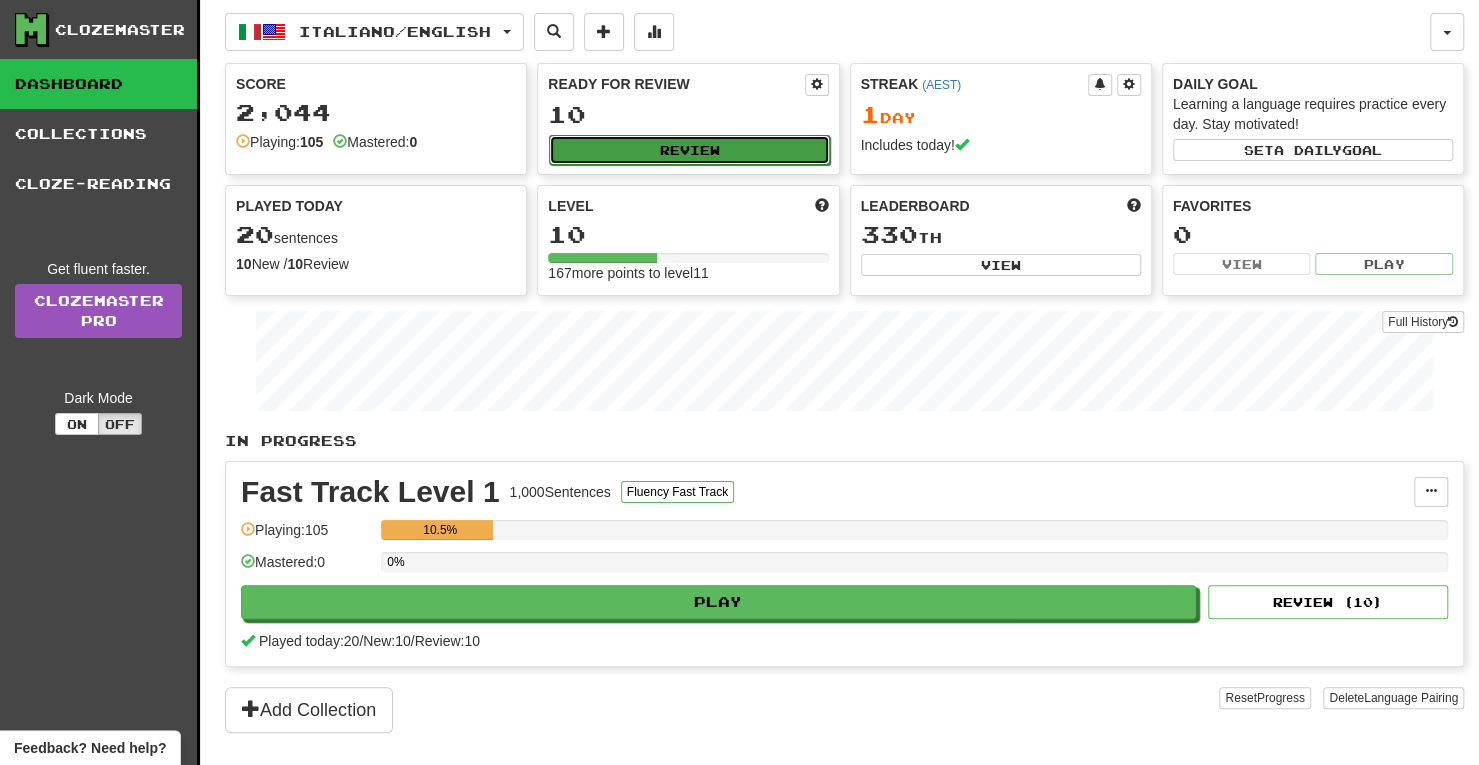 click on "Review" at bounding box center [689, 150] 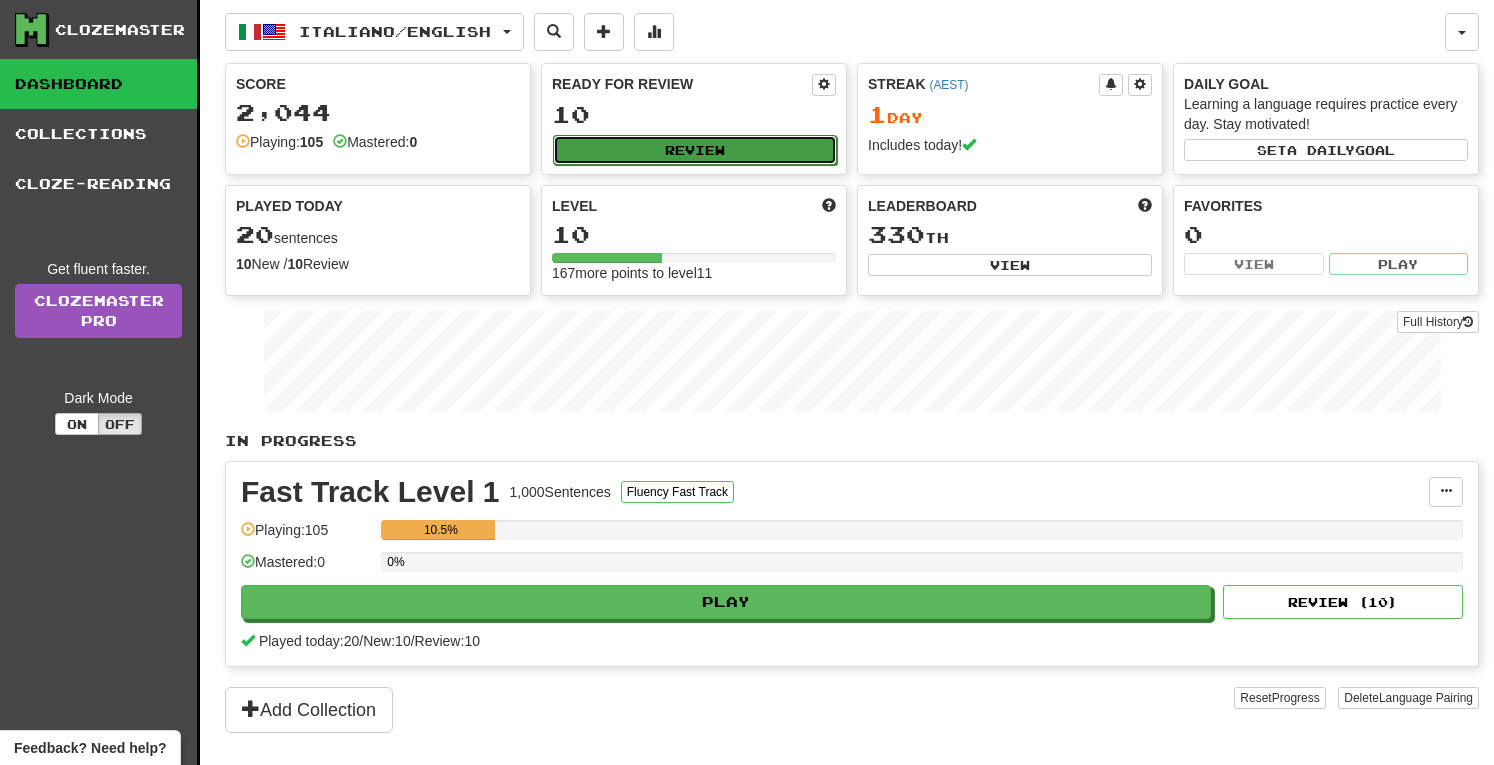 select on "**" 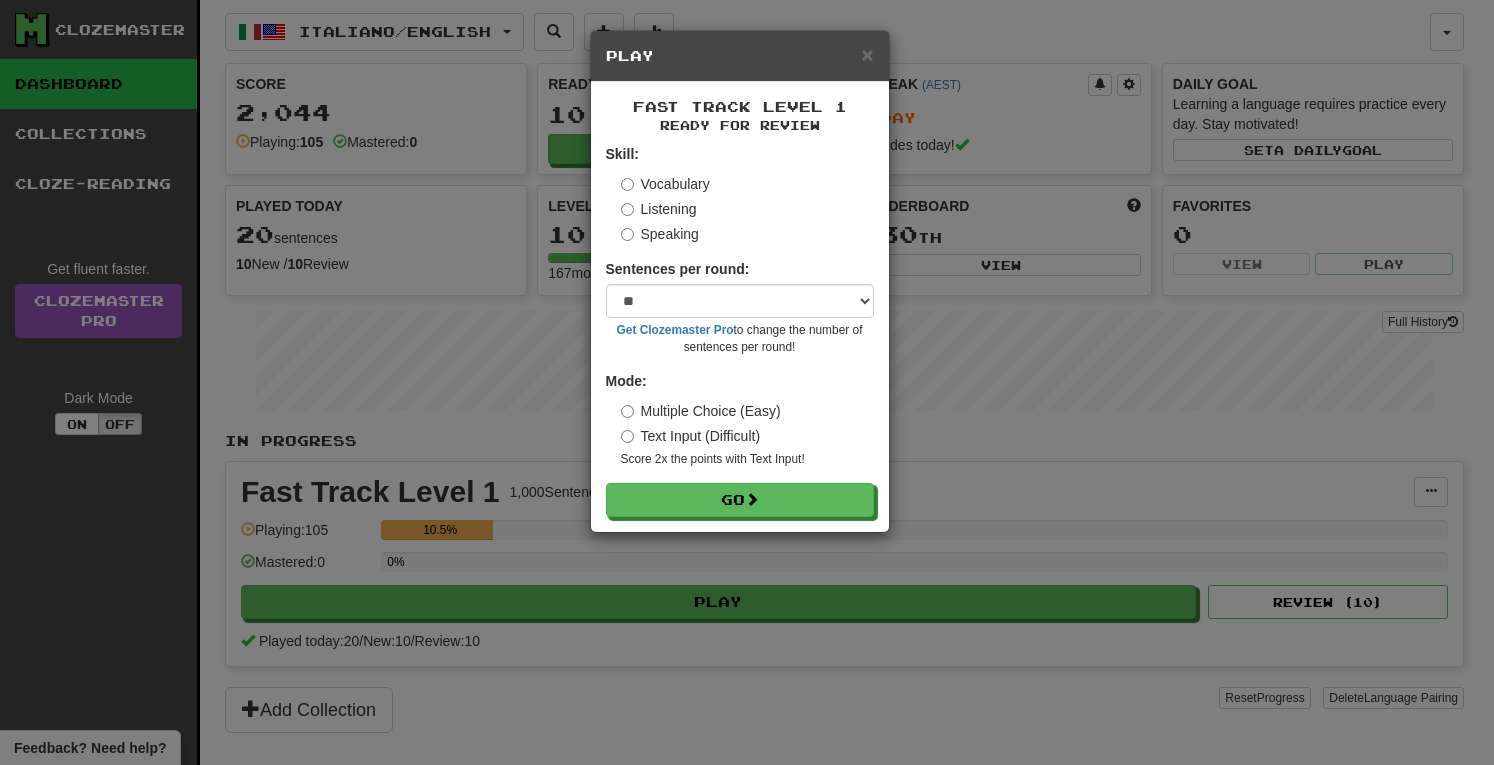 click on "Text Input (Difficult)" at bounding box center [691, 436] 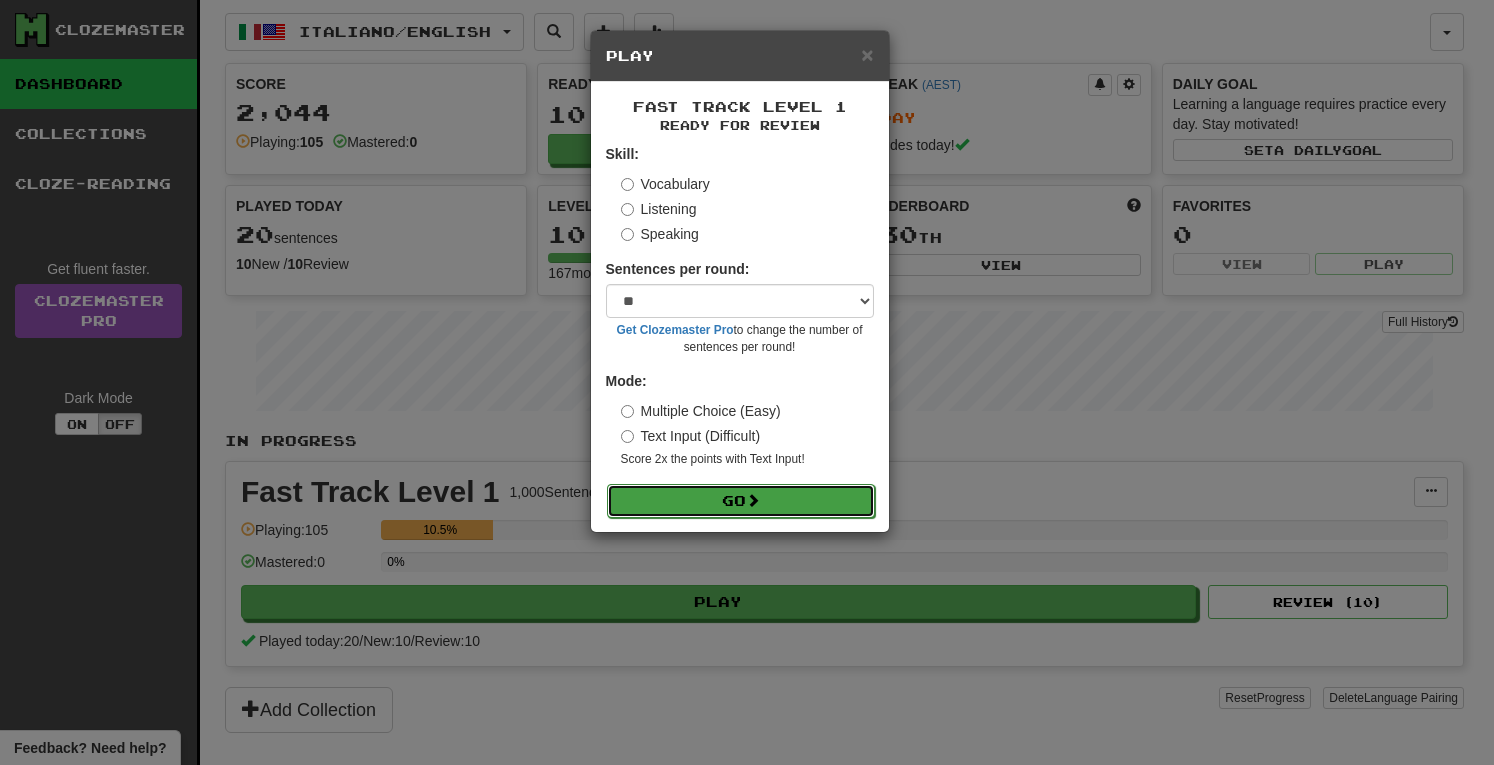 click on "Go" at bounding box center [741, 501] 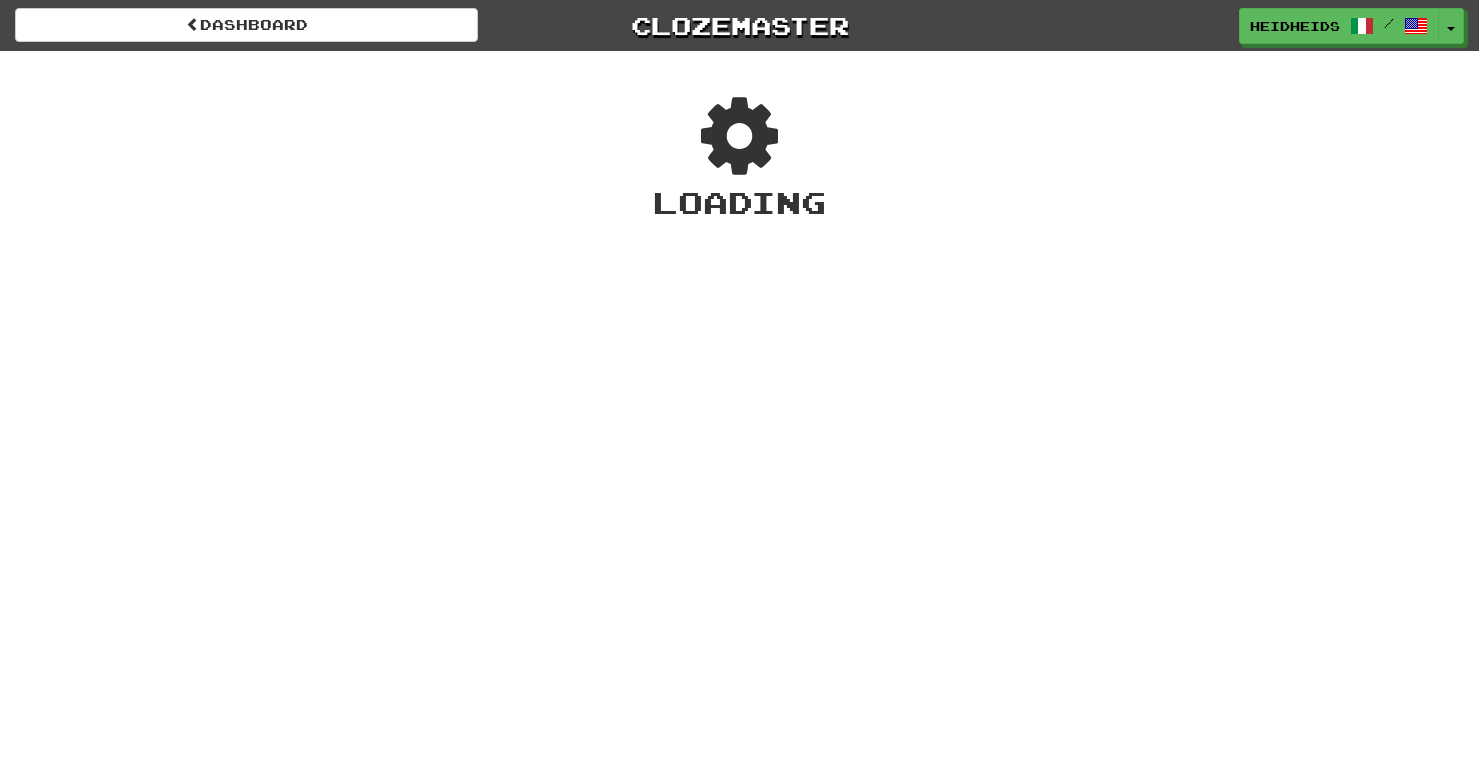 scroll, scrollTop: 0, scrollLeft: 0, axis: both 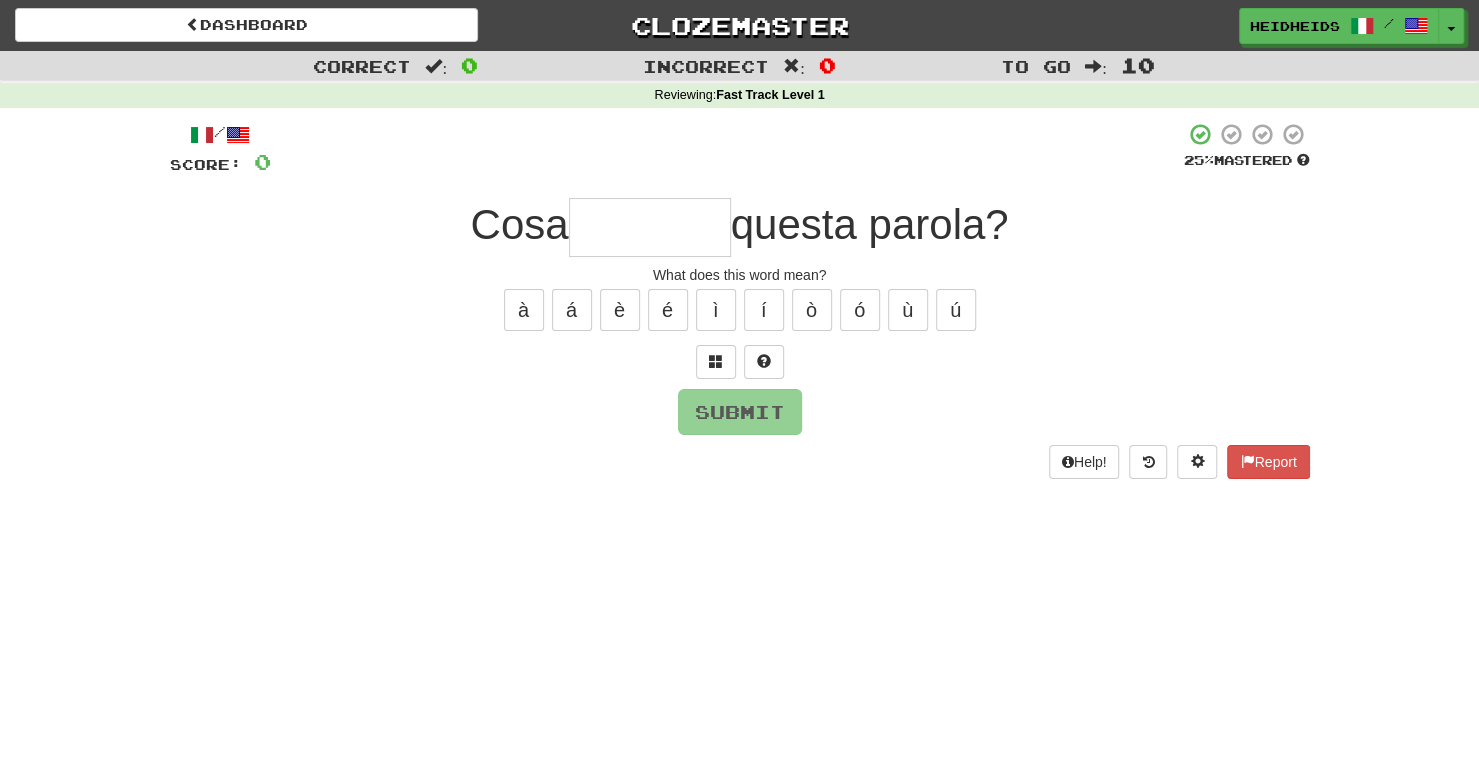 type on "*" 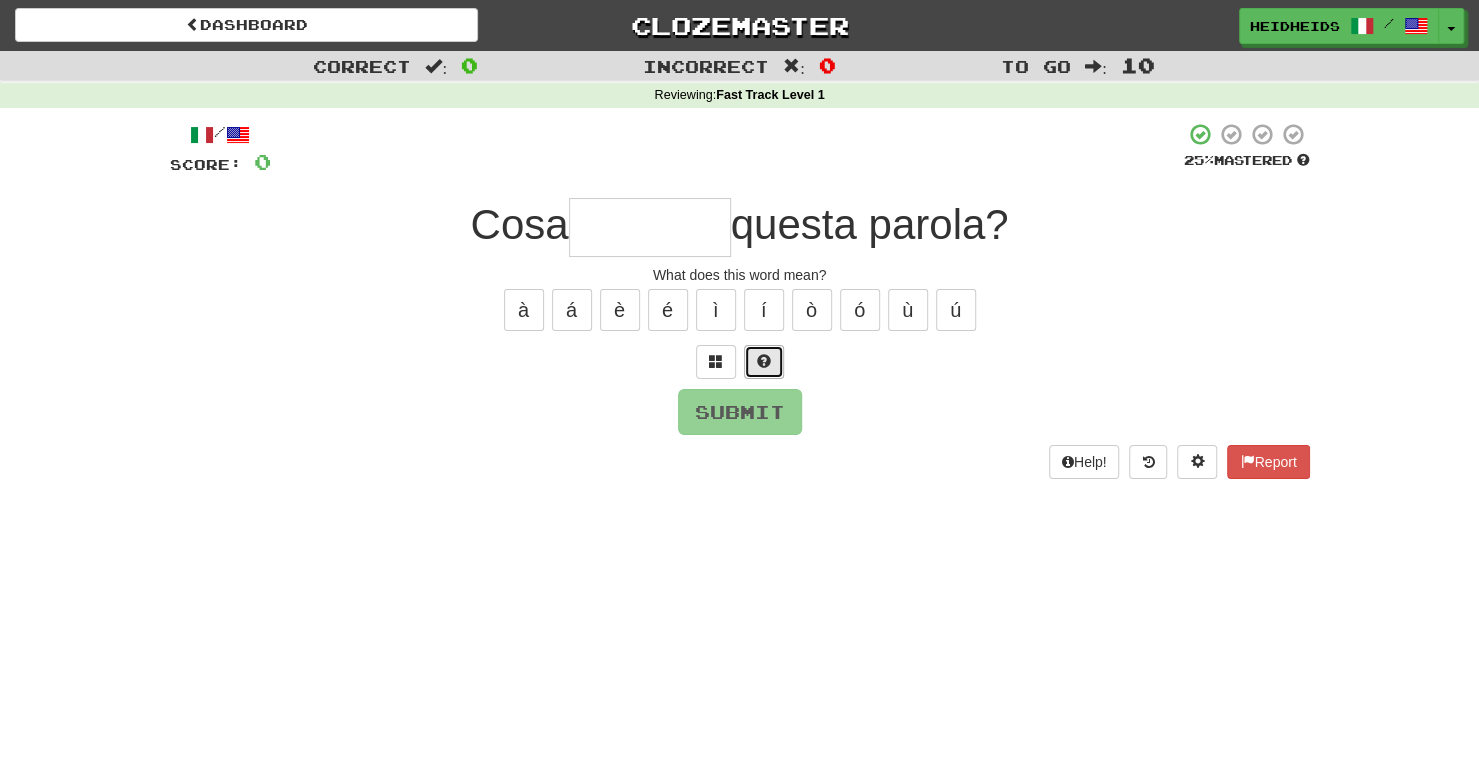 click at bounding box center (764, 362) 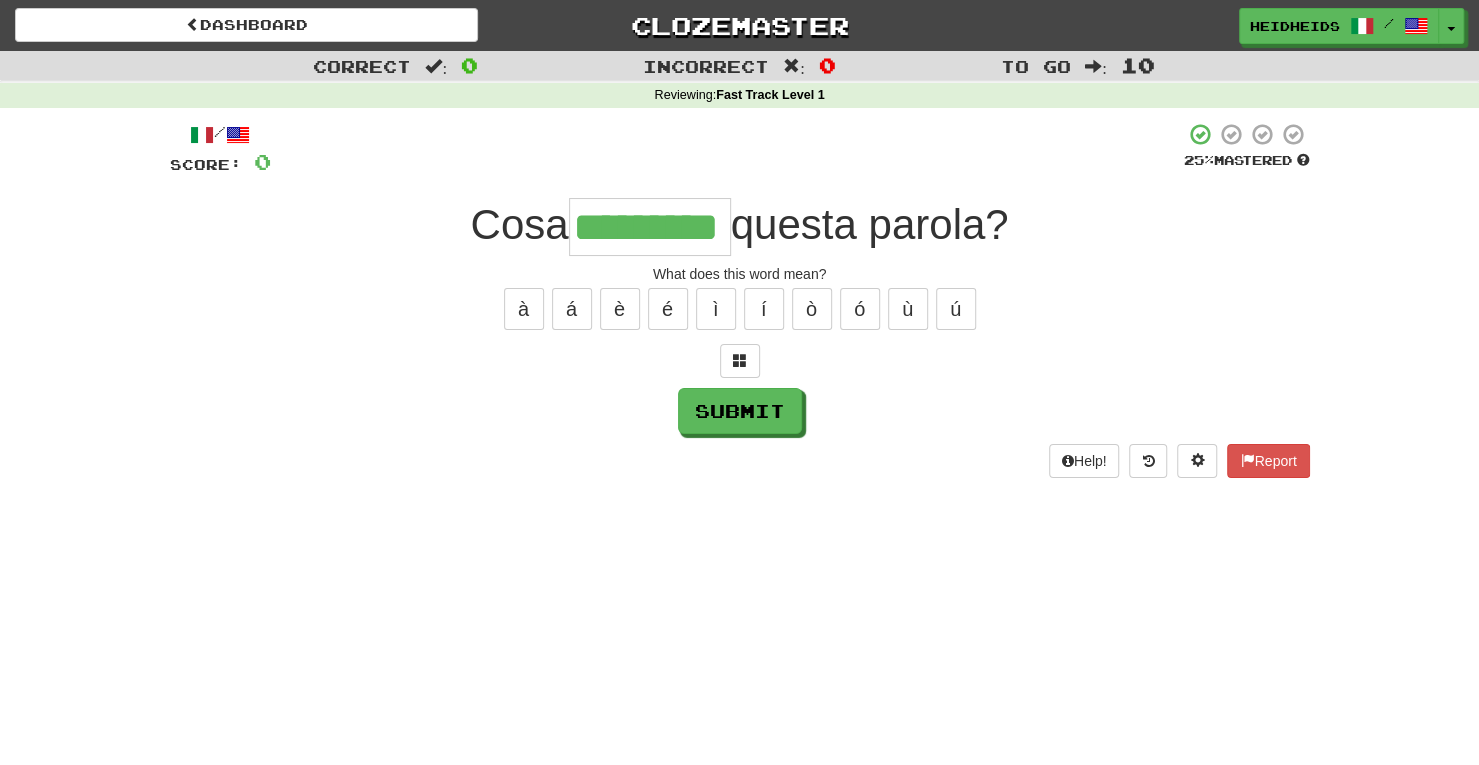 scroll, scrollTop: 0, scrollLeft: 0, axis: both 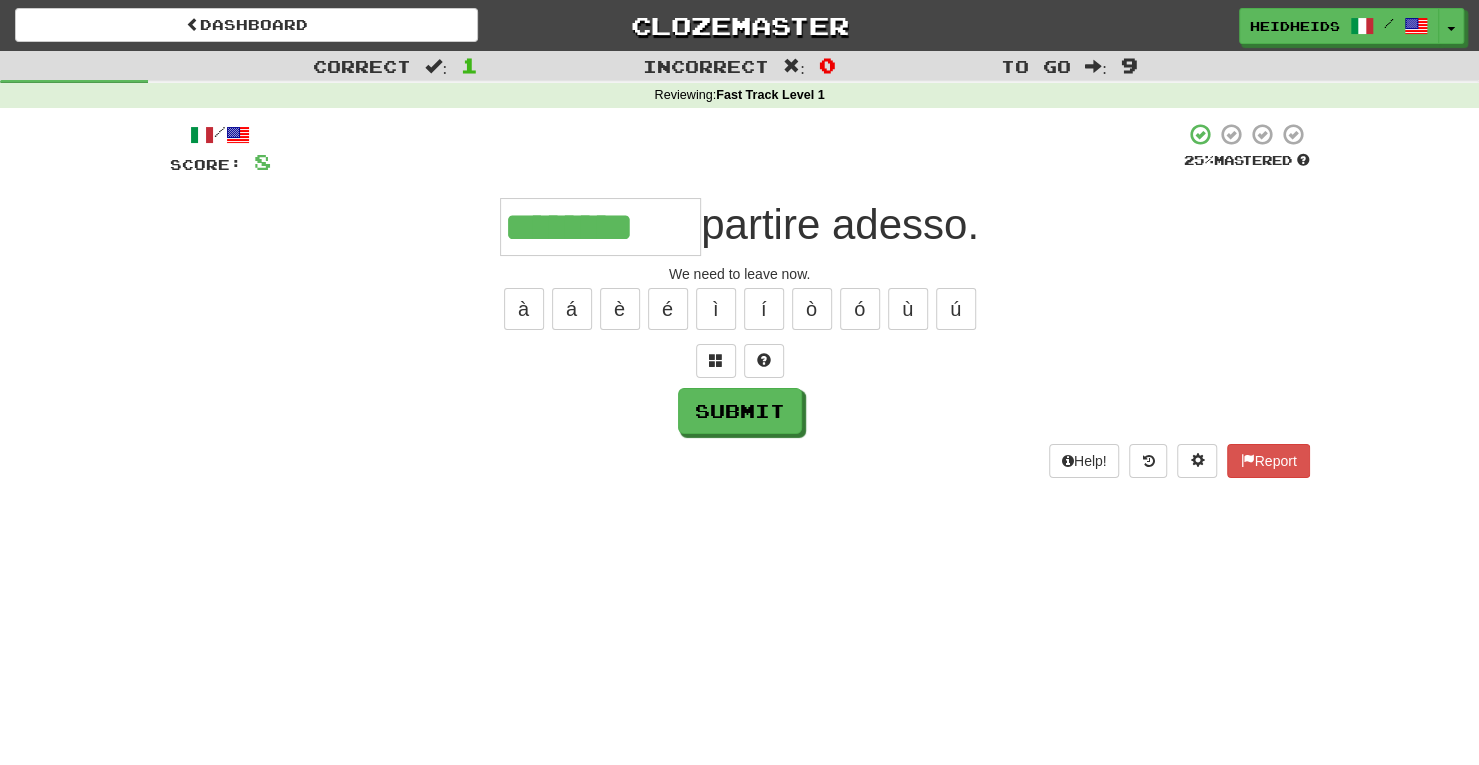type on "********" 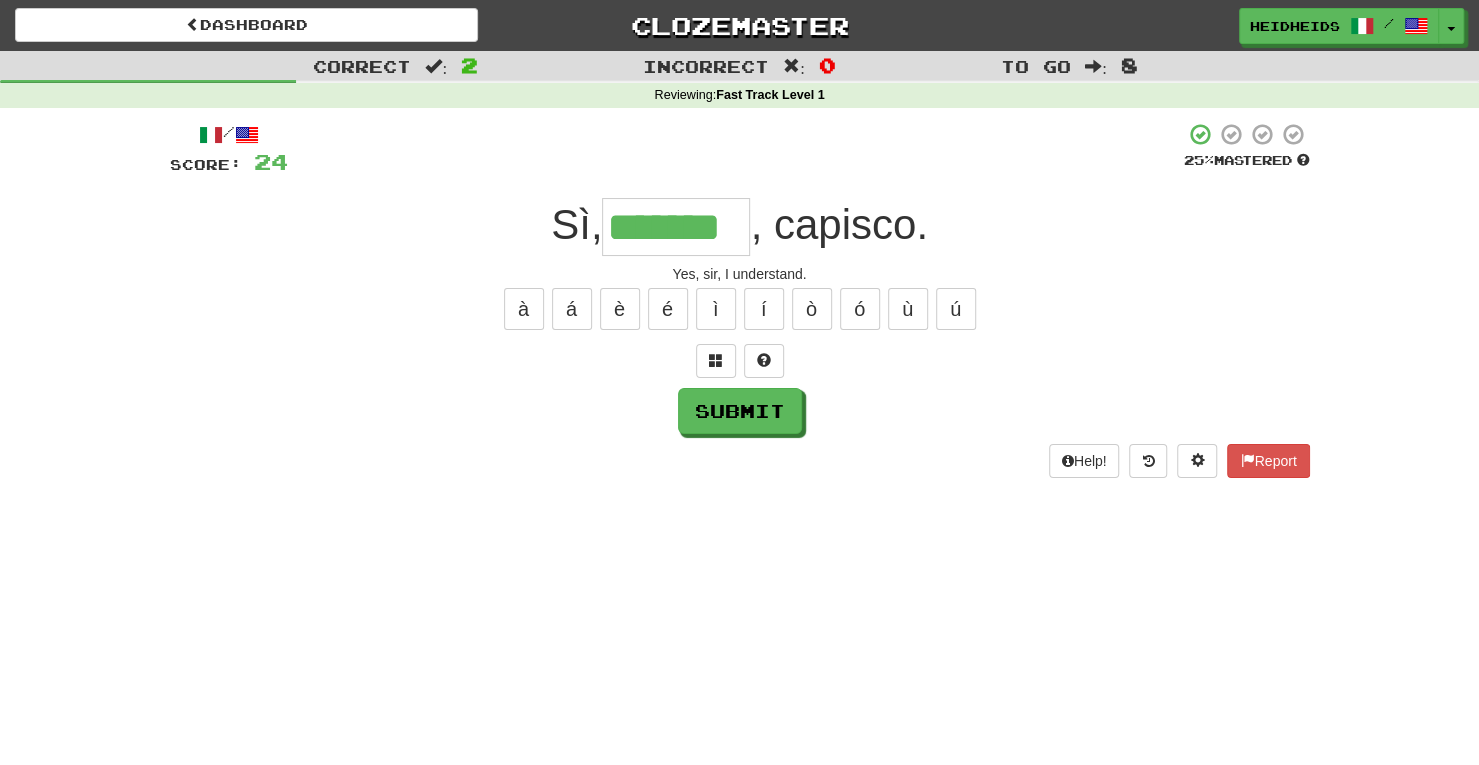 type on "*******" 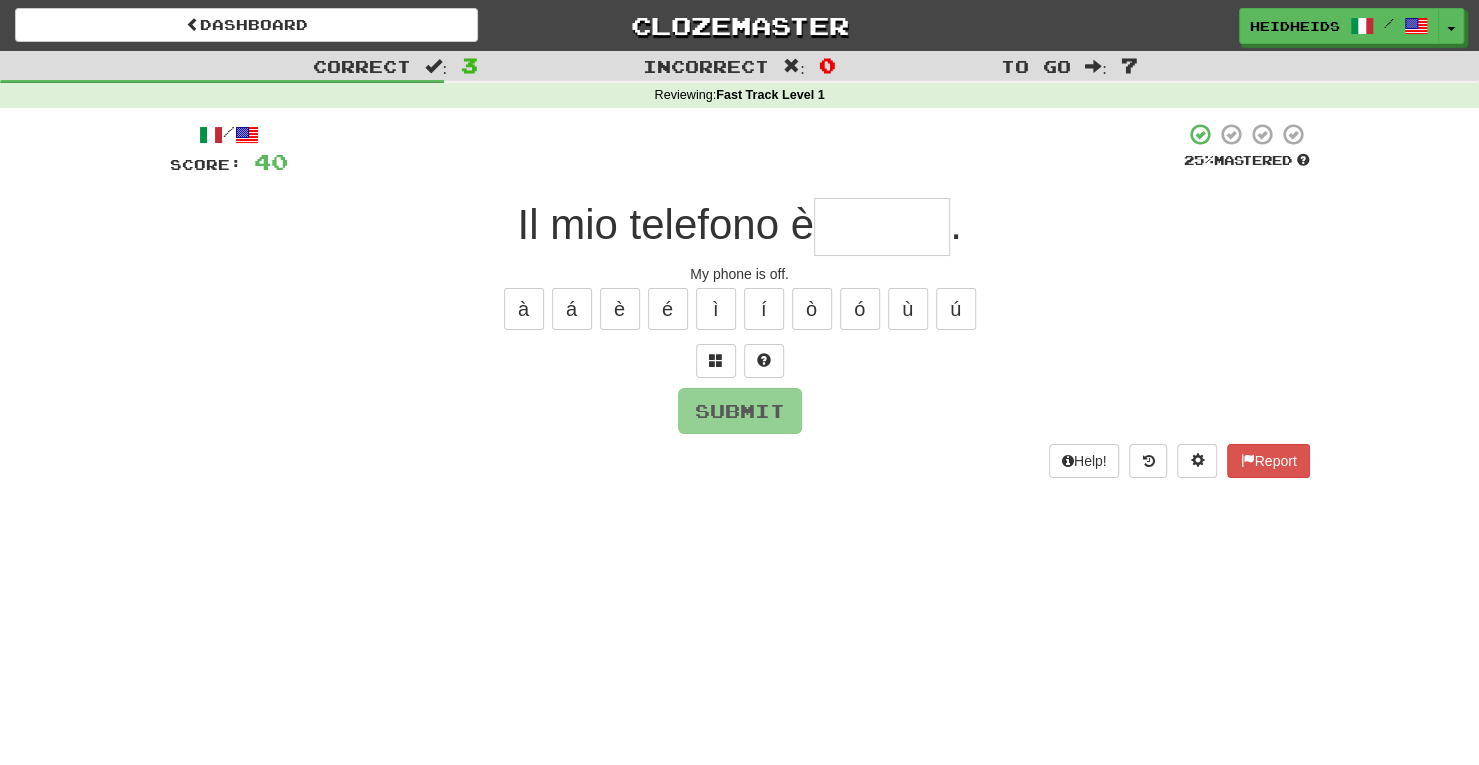 type on "*" 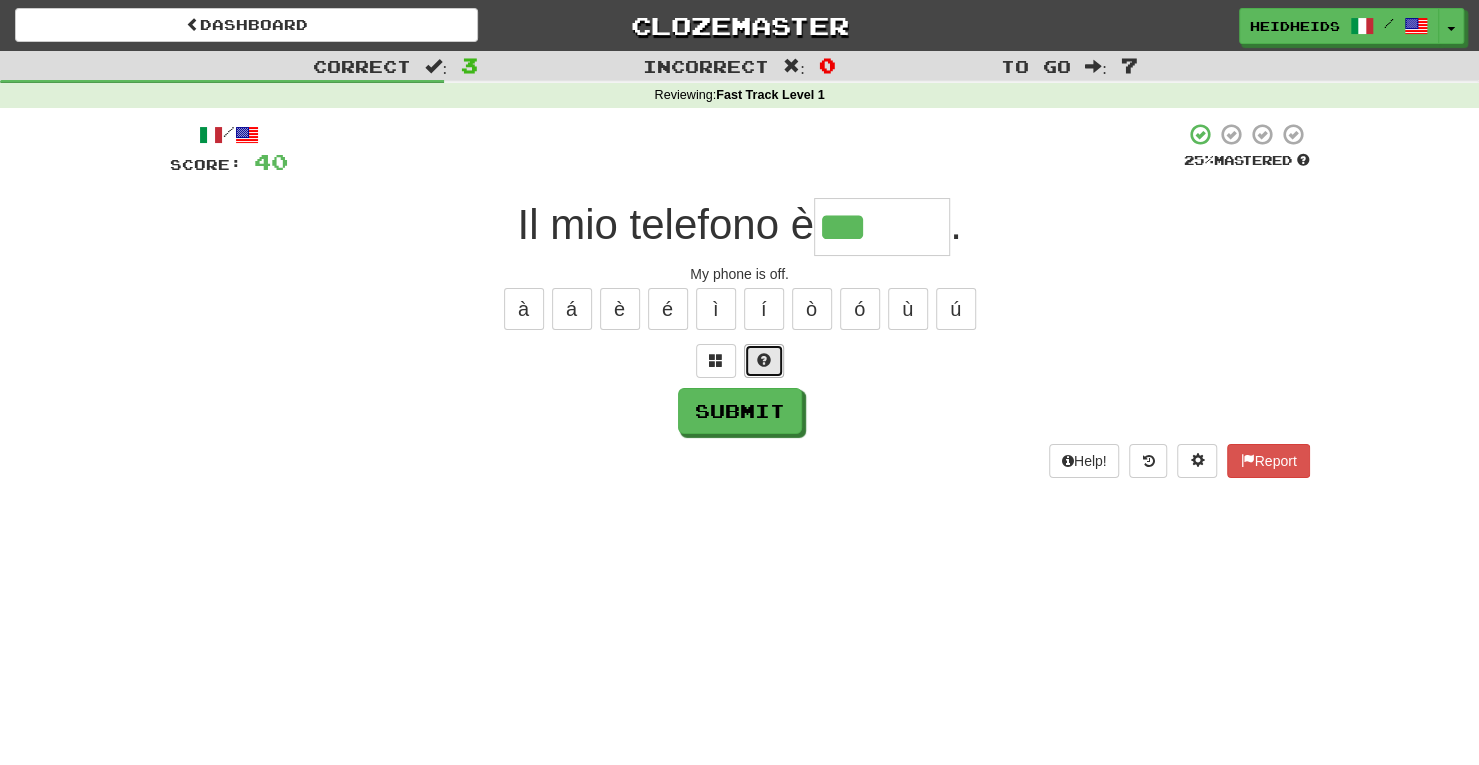 click at bounding box center [764, 361] 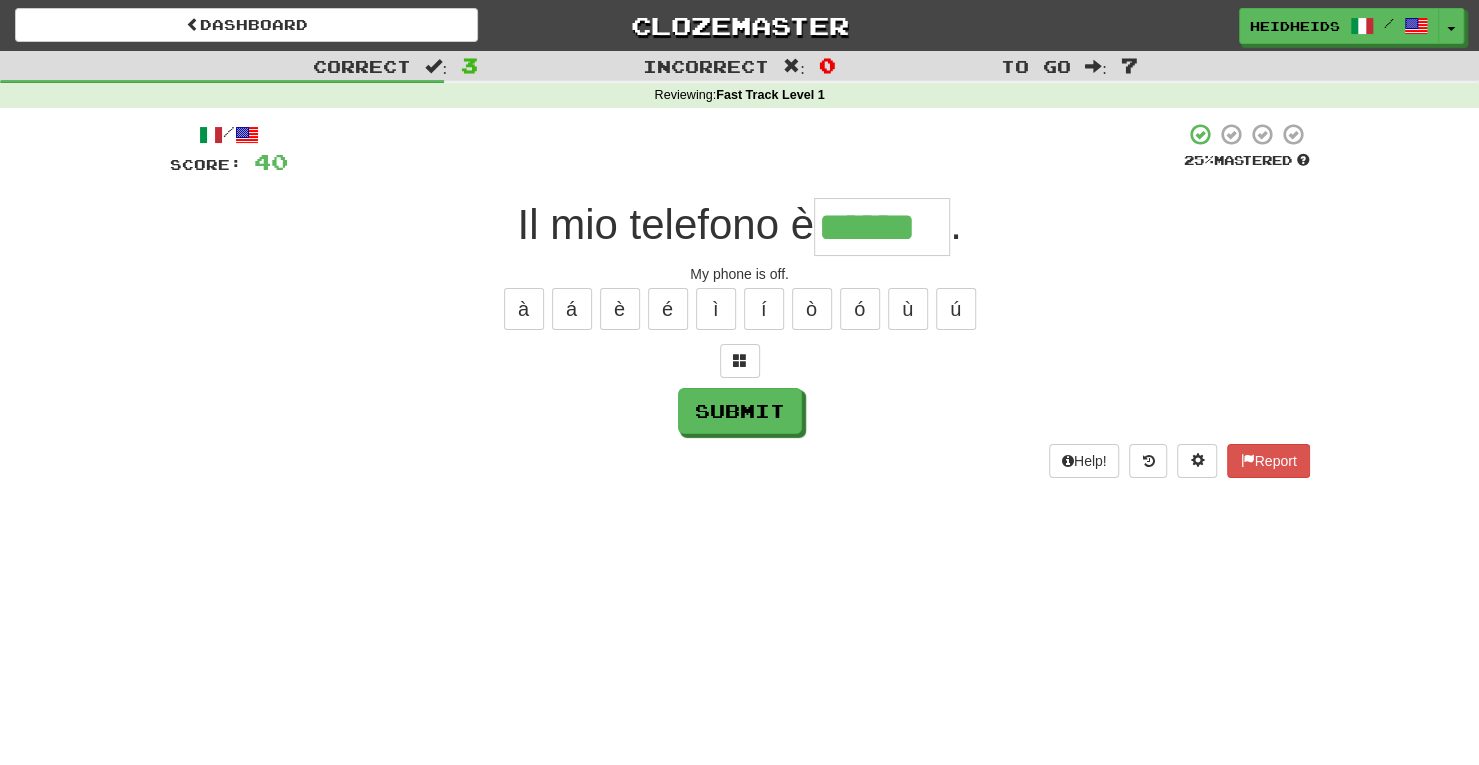type on "******" 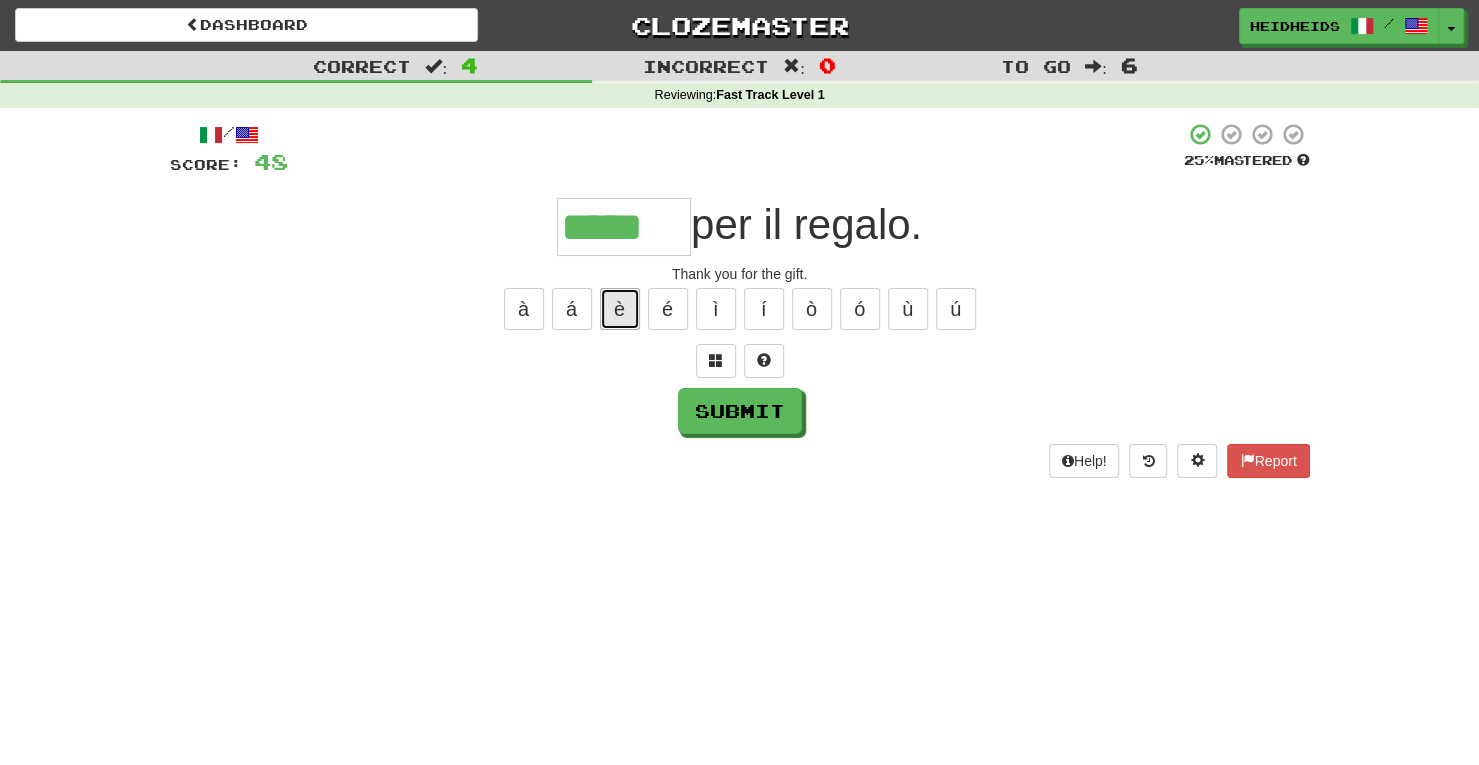 click on "è" at bounding box center (620, 309) 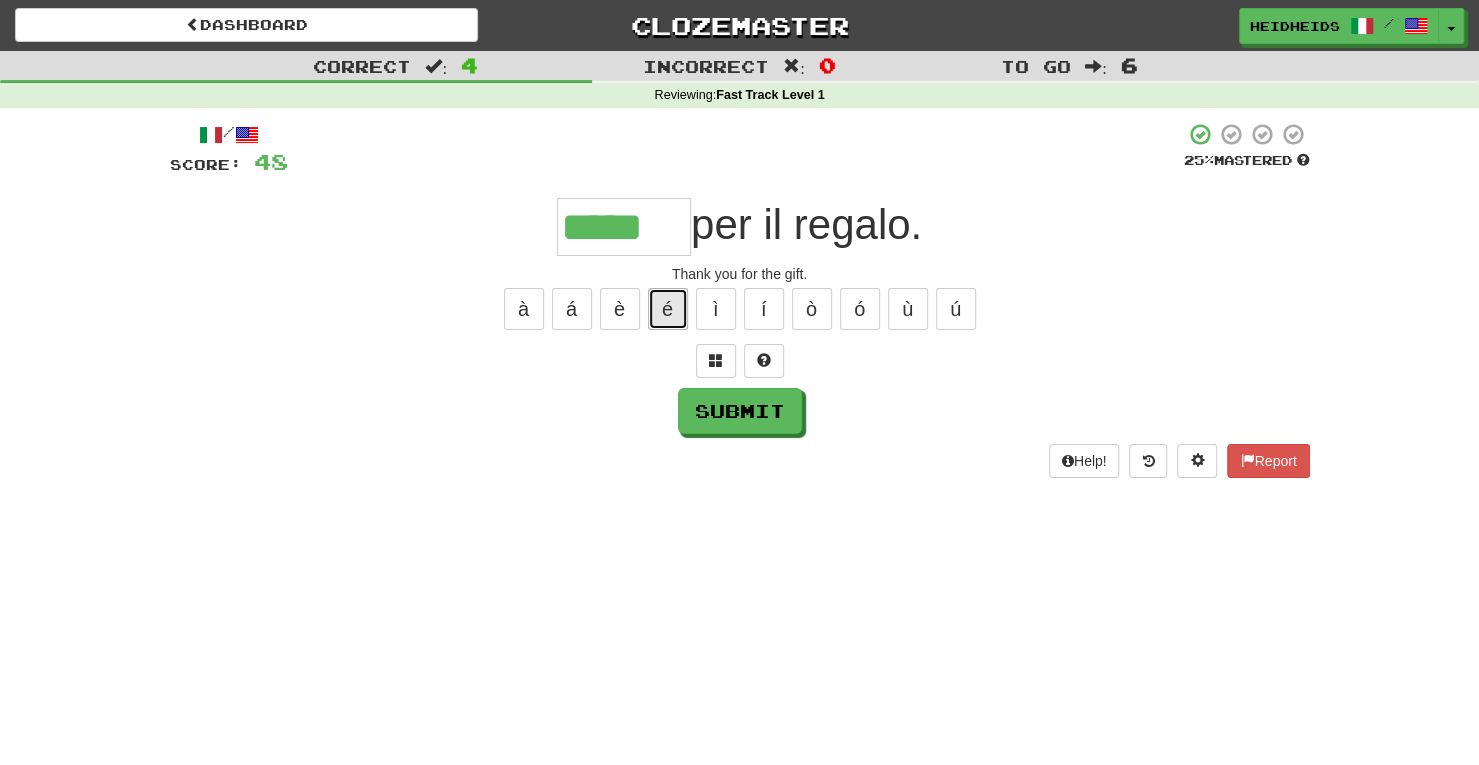 click on "é" at bounding box center (668, 309) 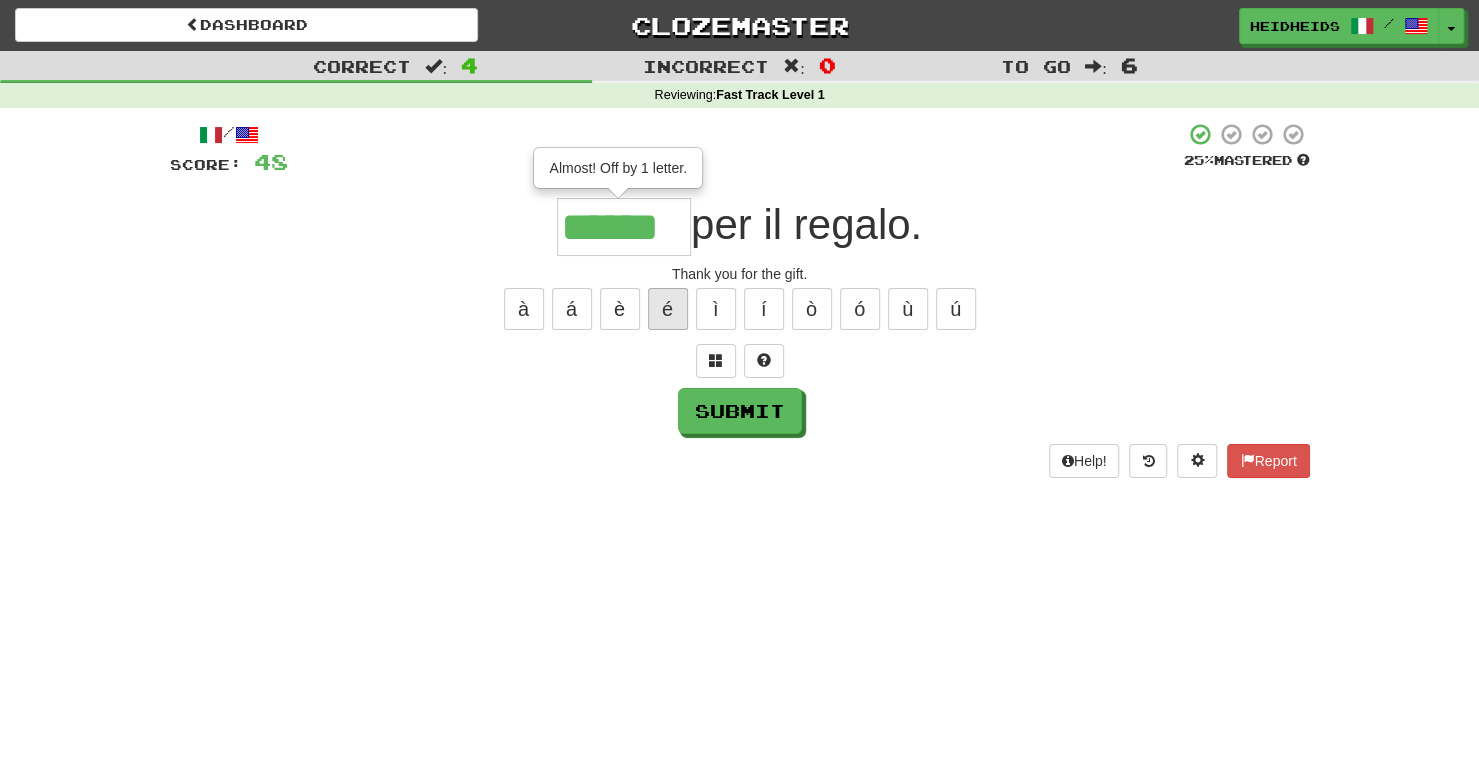 type on "******" 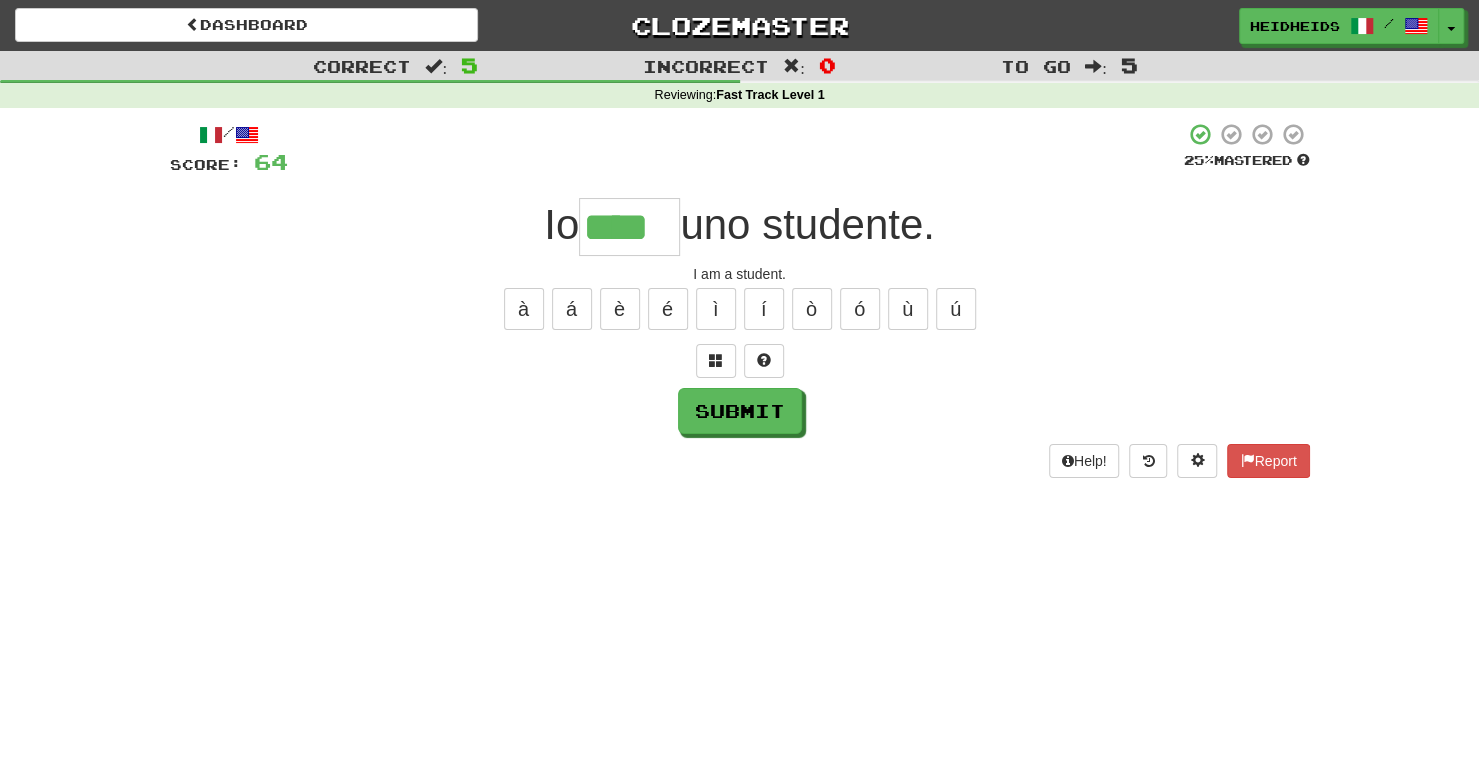 type on "****" 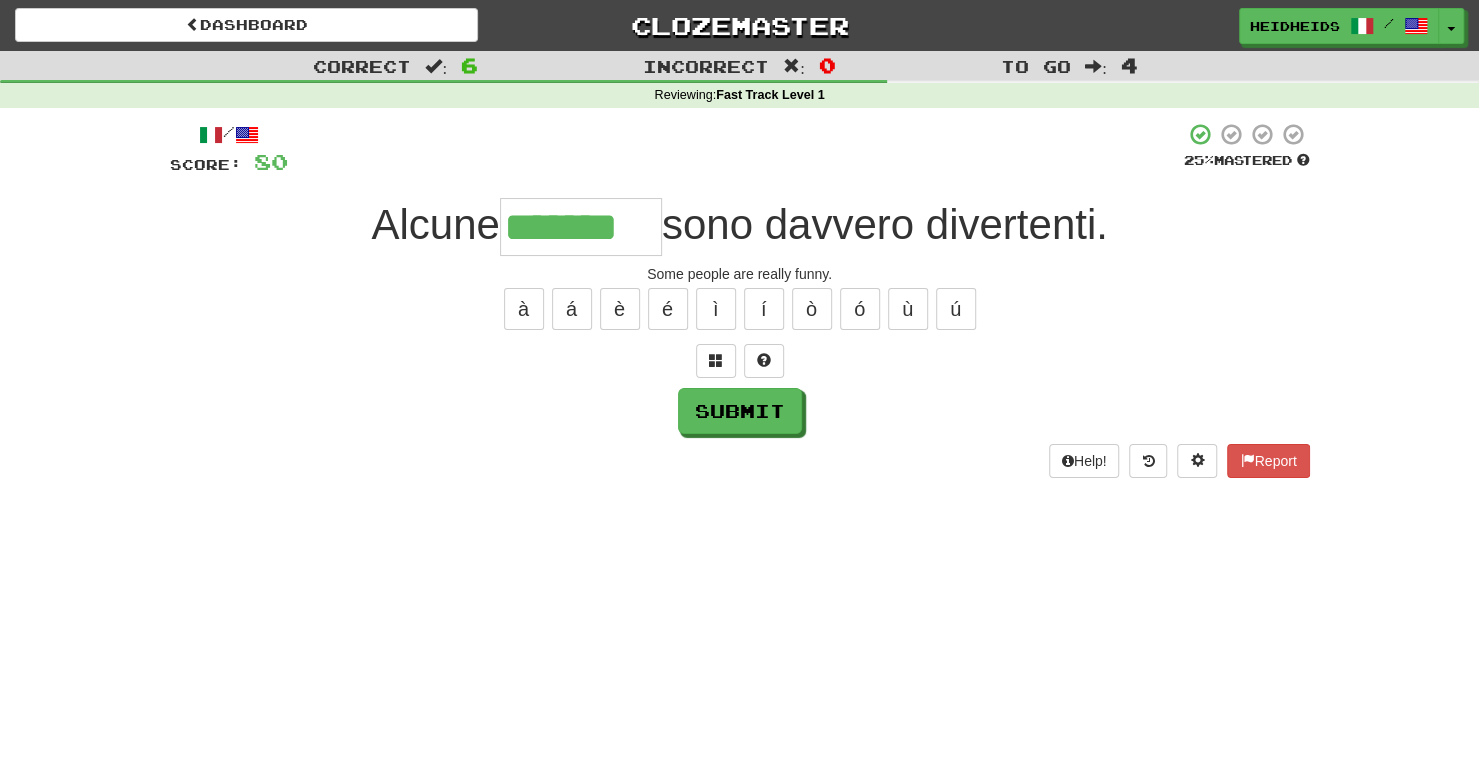 type on "*******" 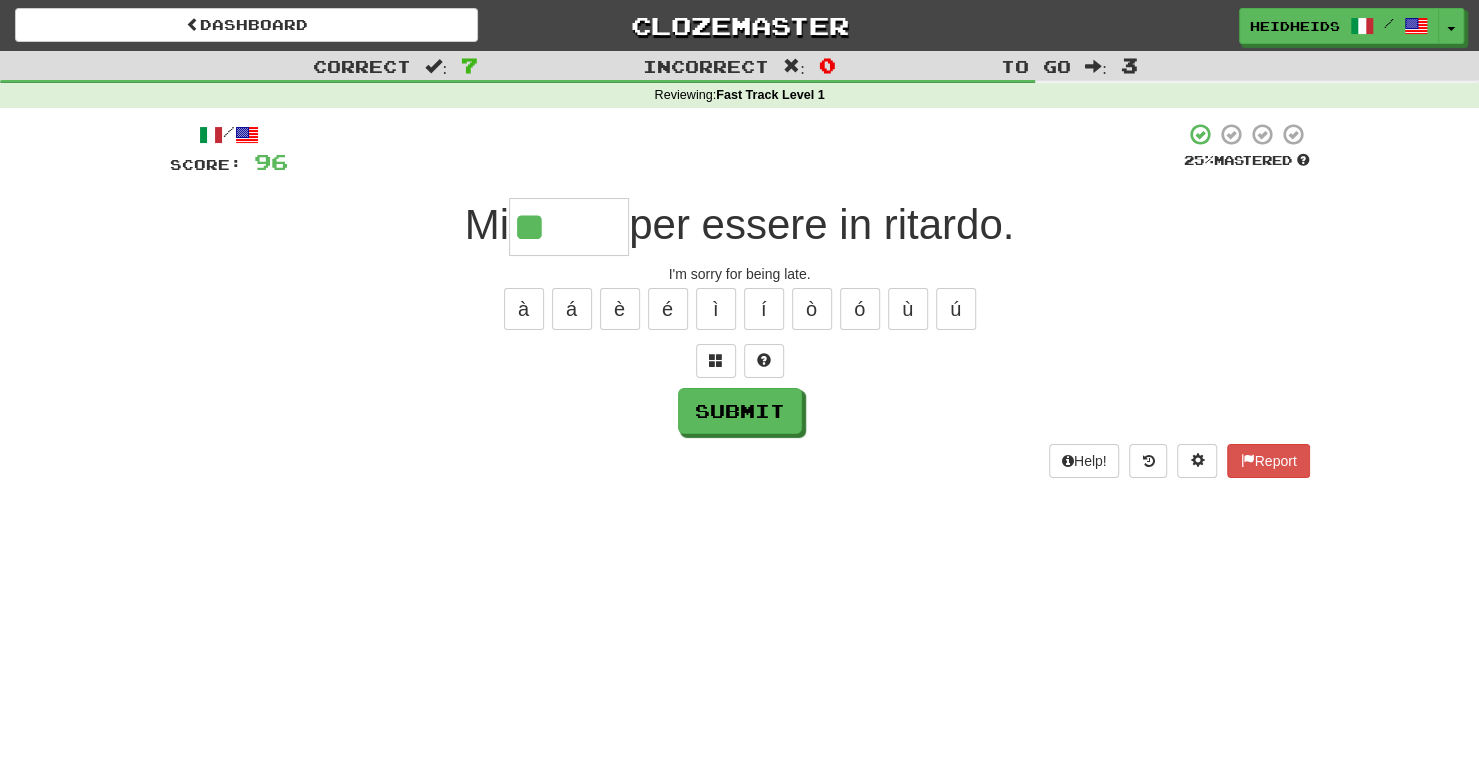 type on "*" 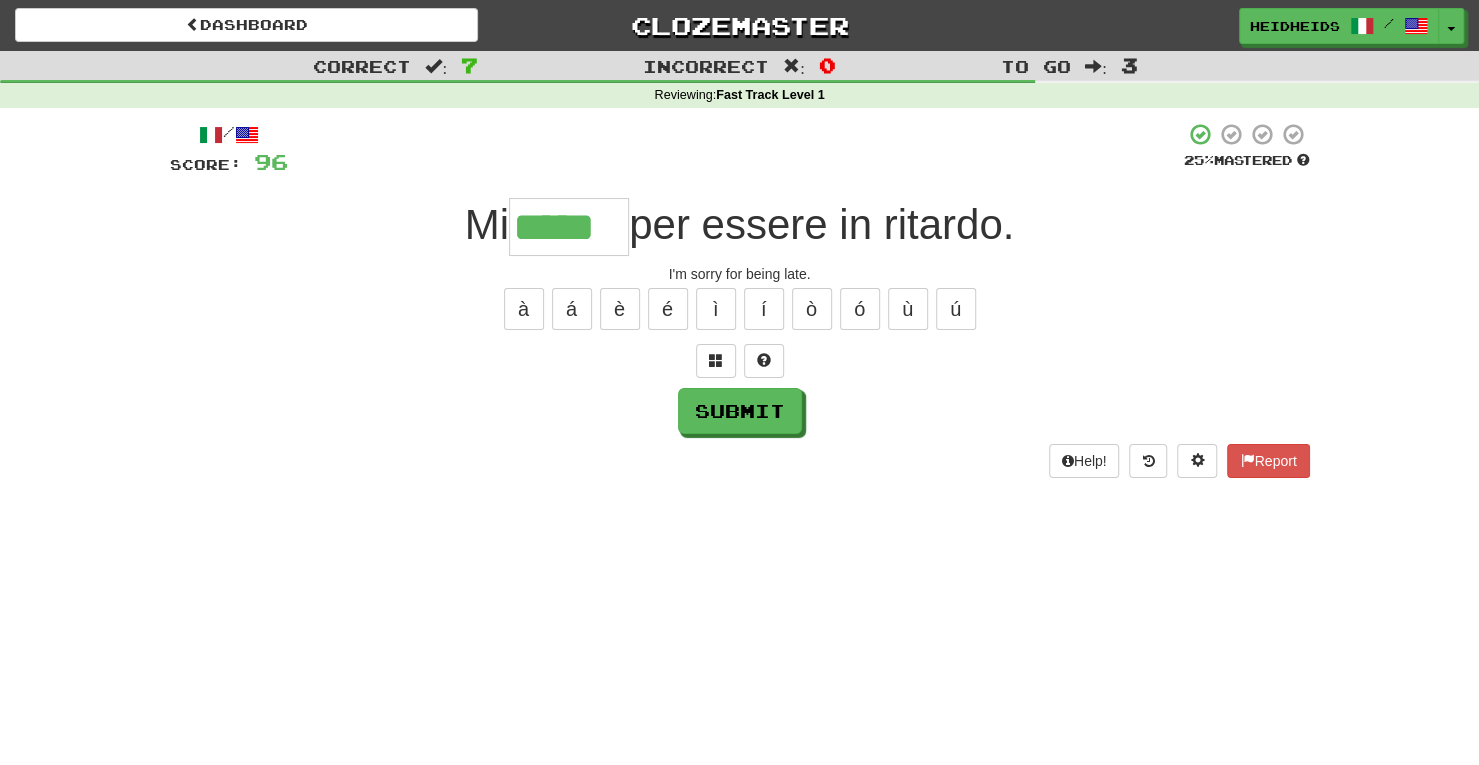 type on "*****" 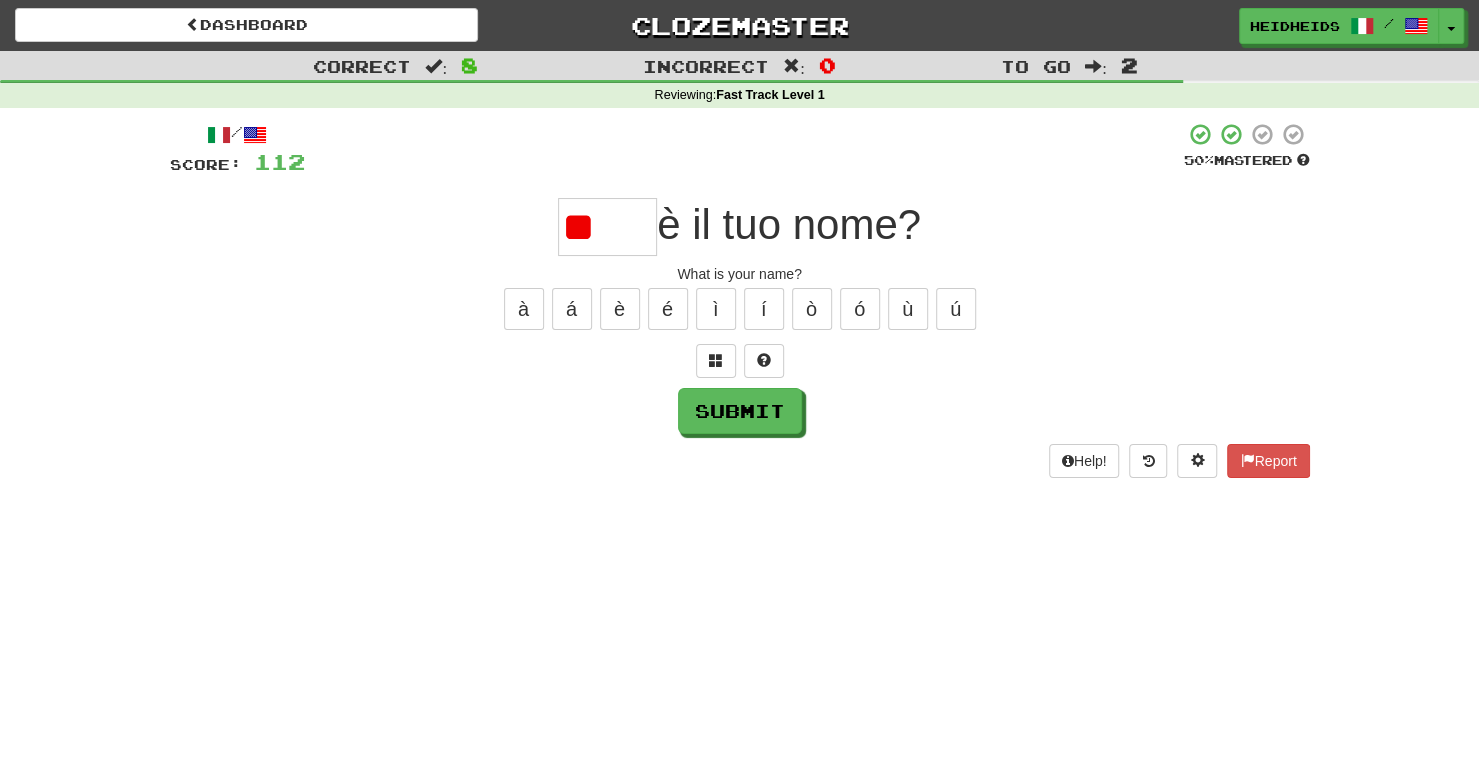 type on "*" 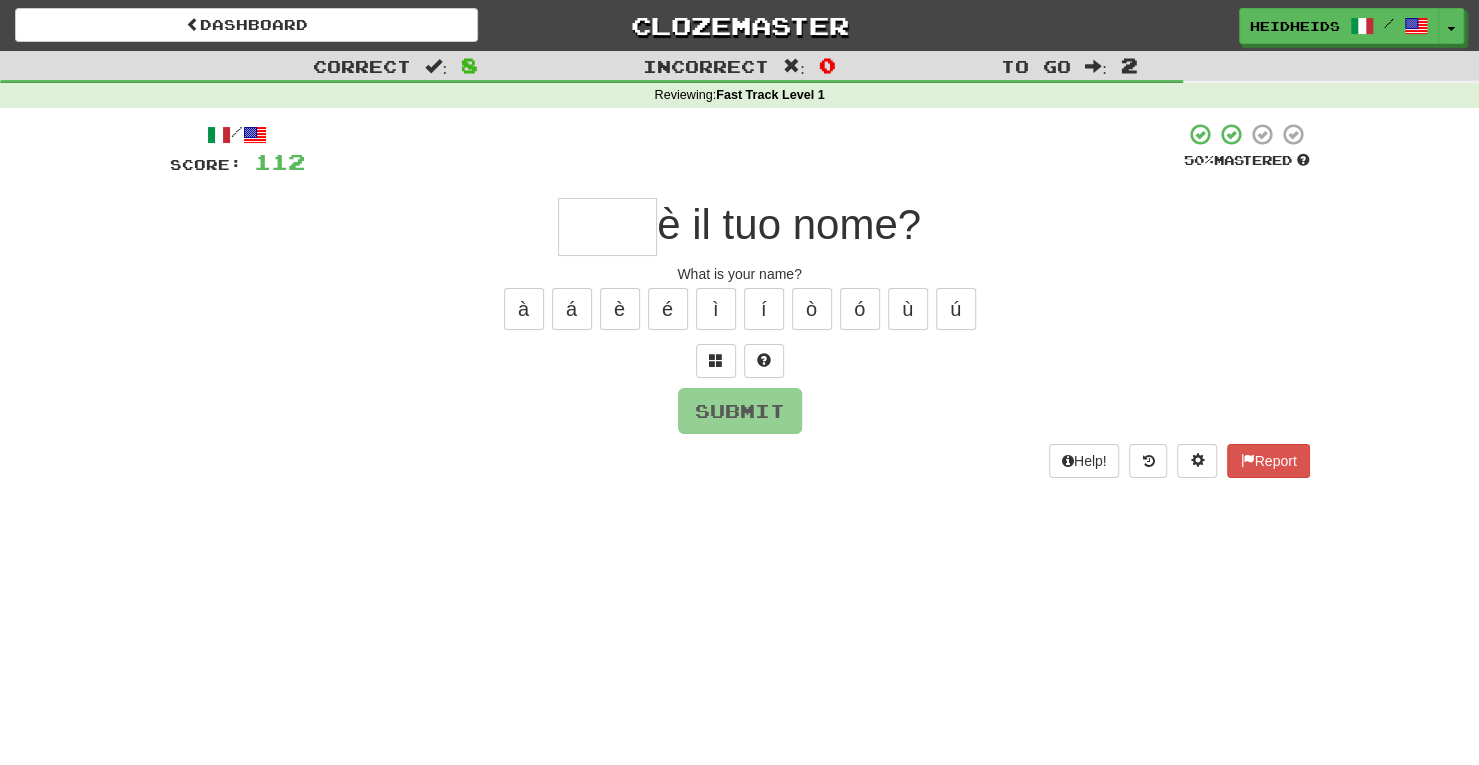 type on "*" 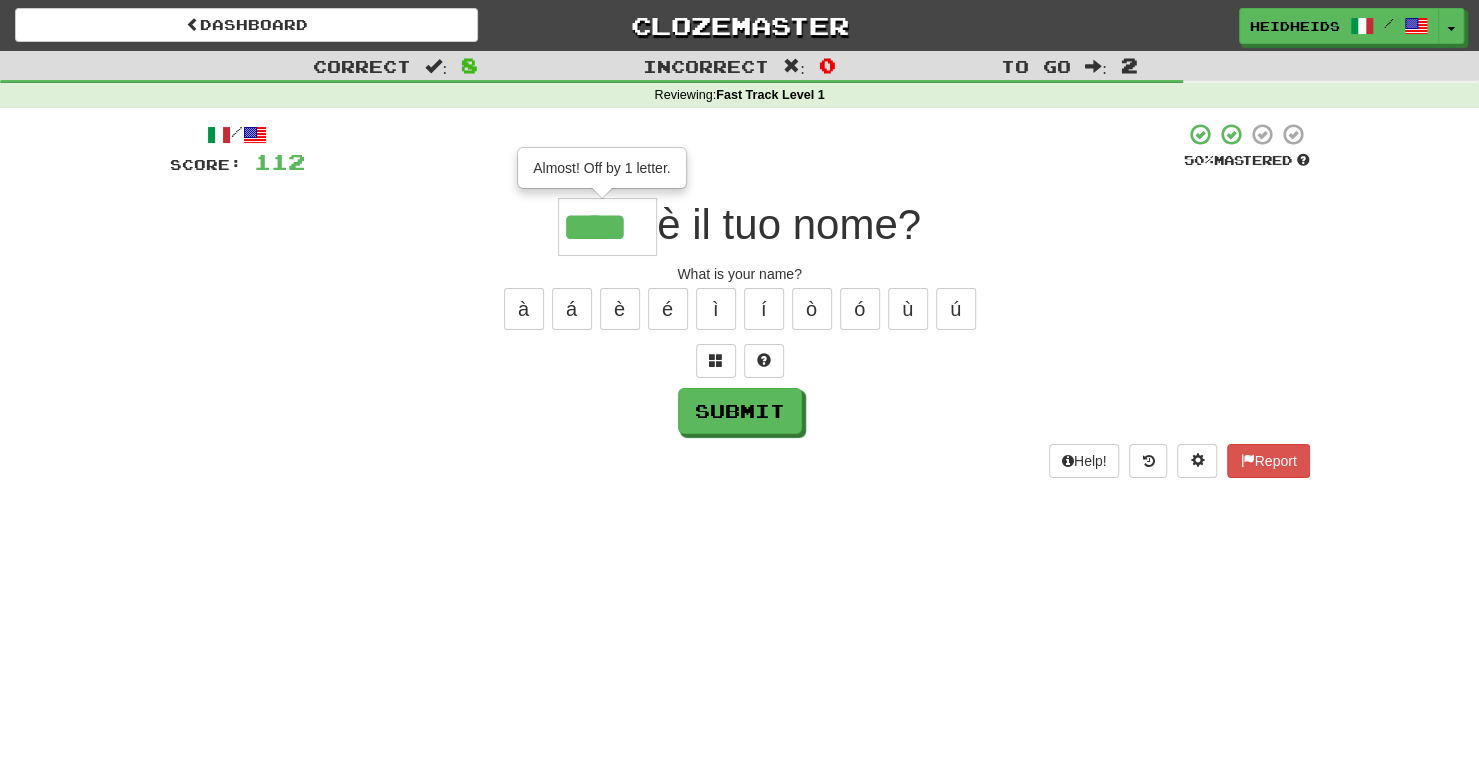 type on "****" 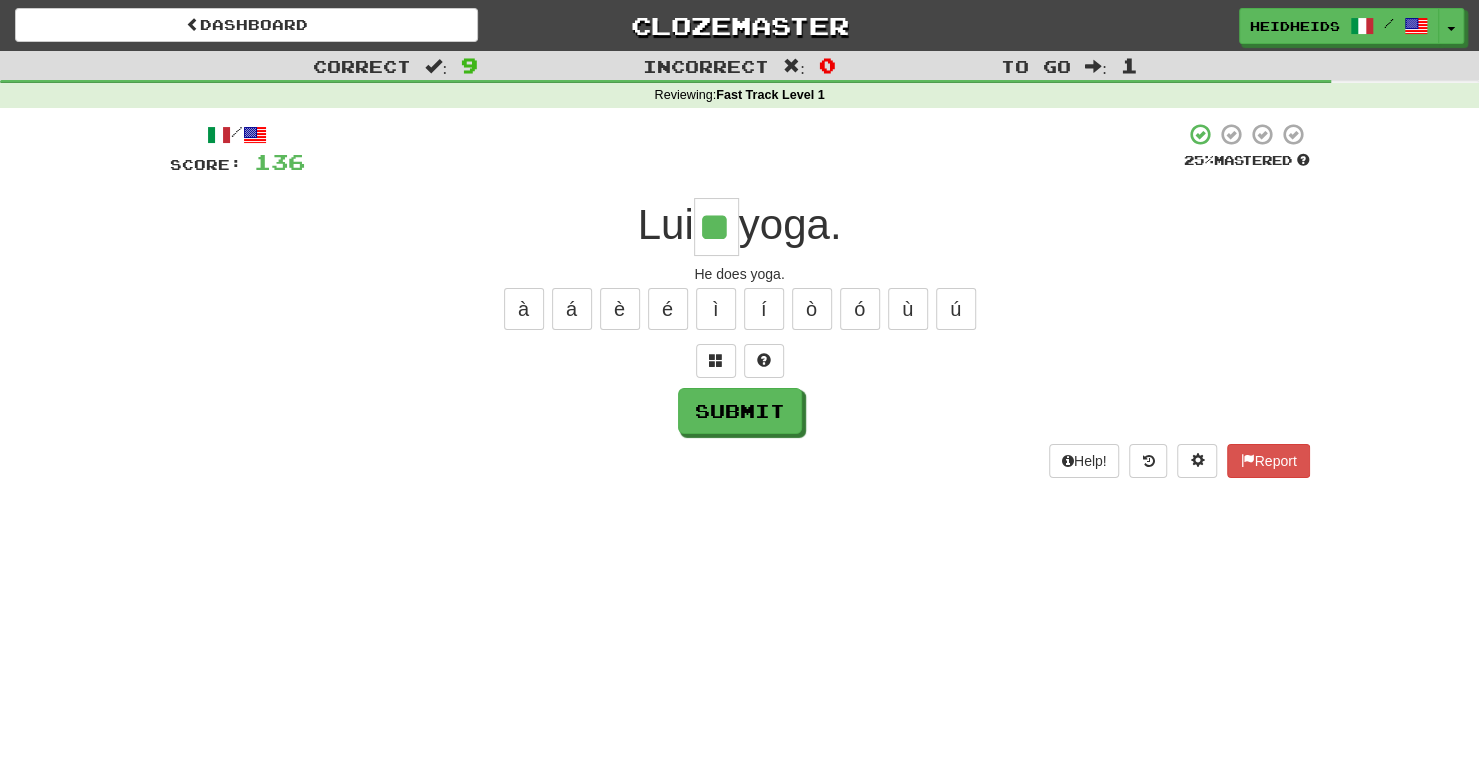 type on "**" 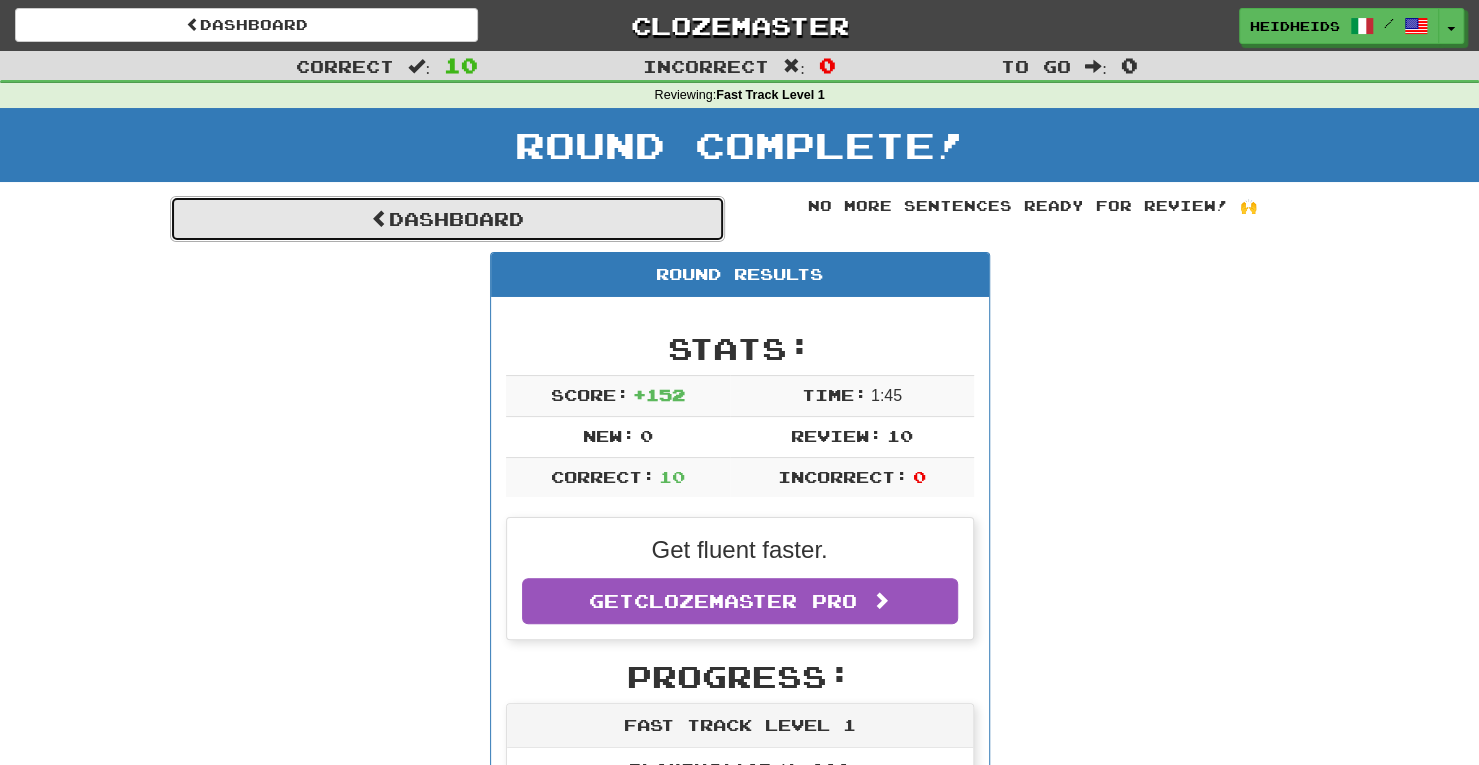 click on "Dashboard" at bounding box center [447, 219] 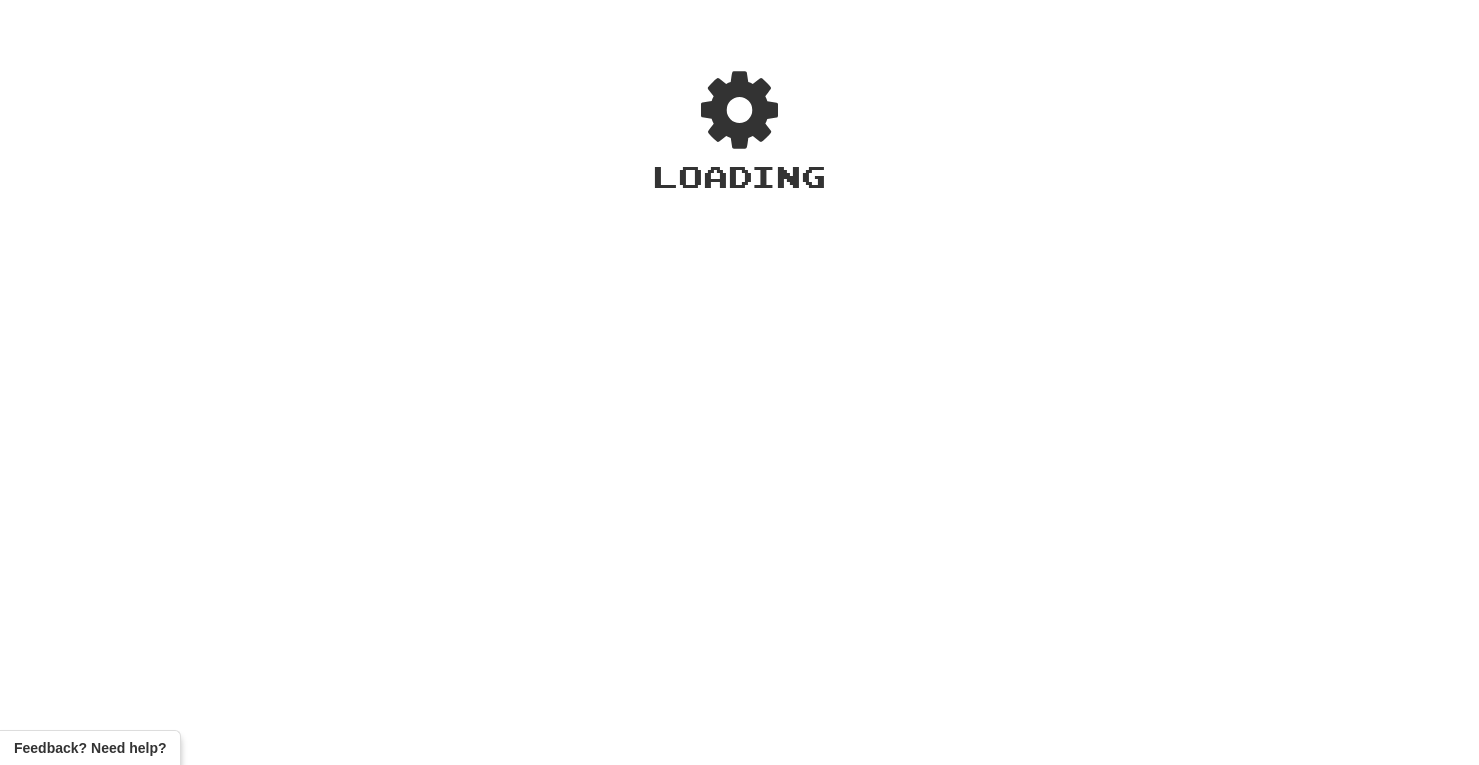scroll, scrollTop: 0, scrollLeft: 0, axis: both 